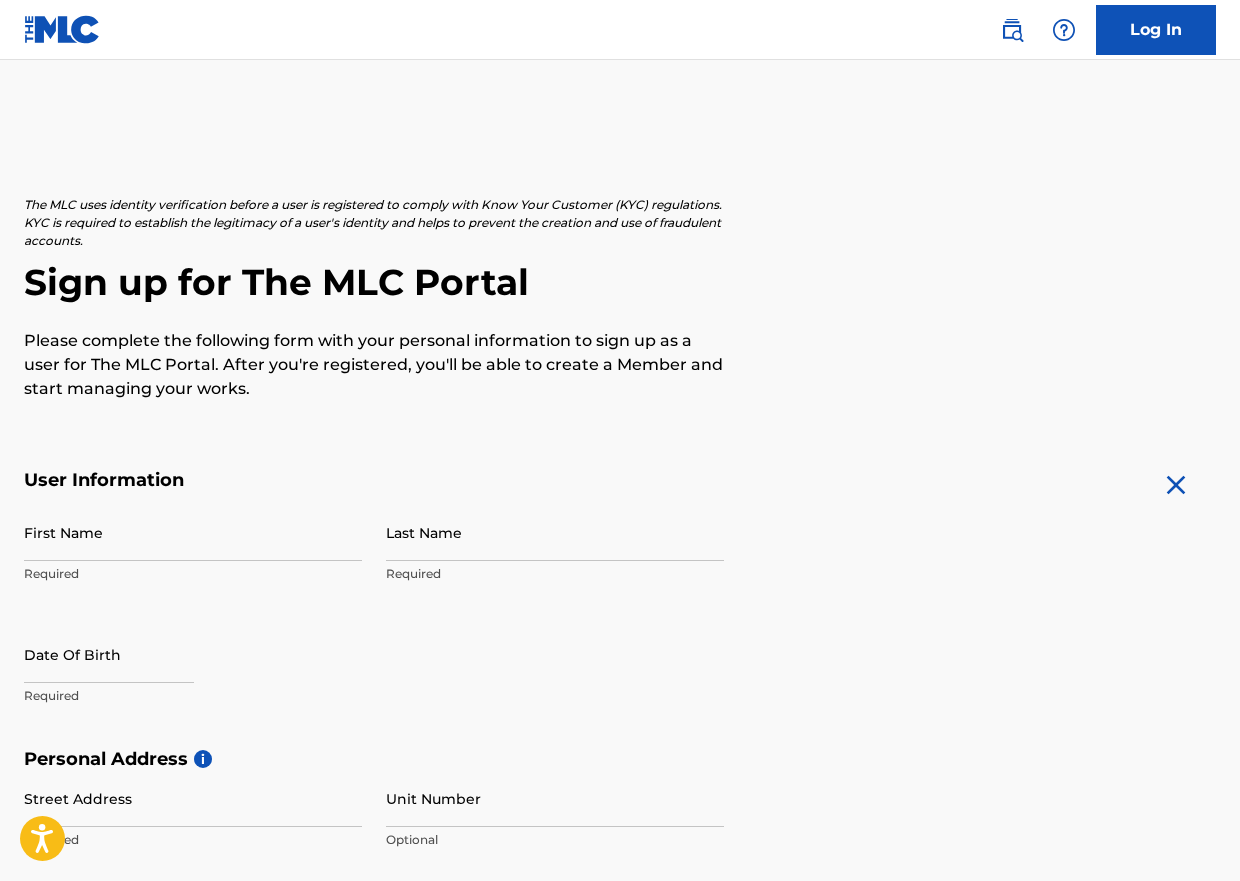 scroll, scrollTop: 0, scrollLeft: 0, axis: both 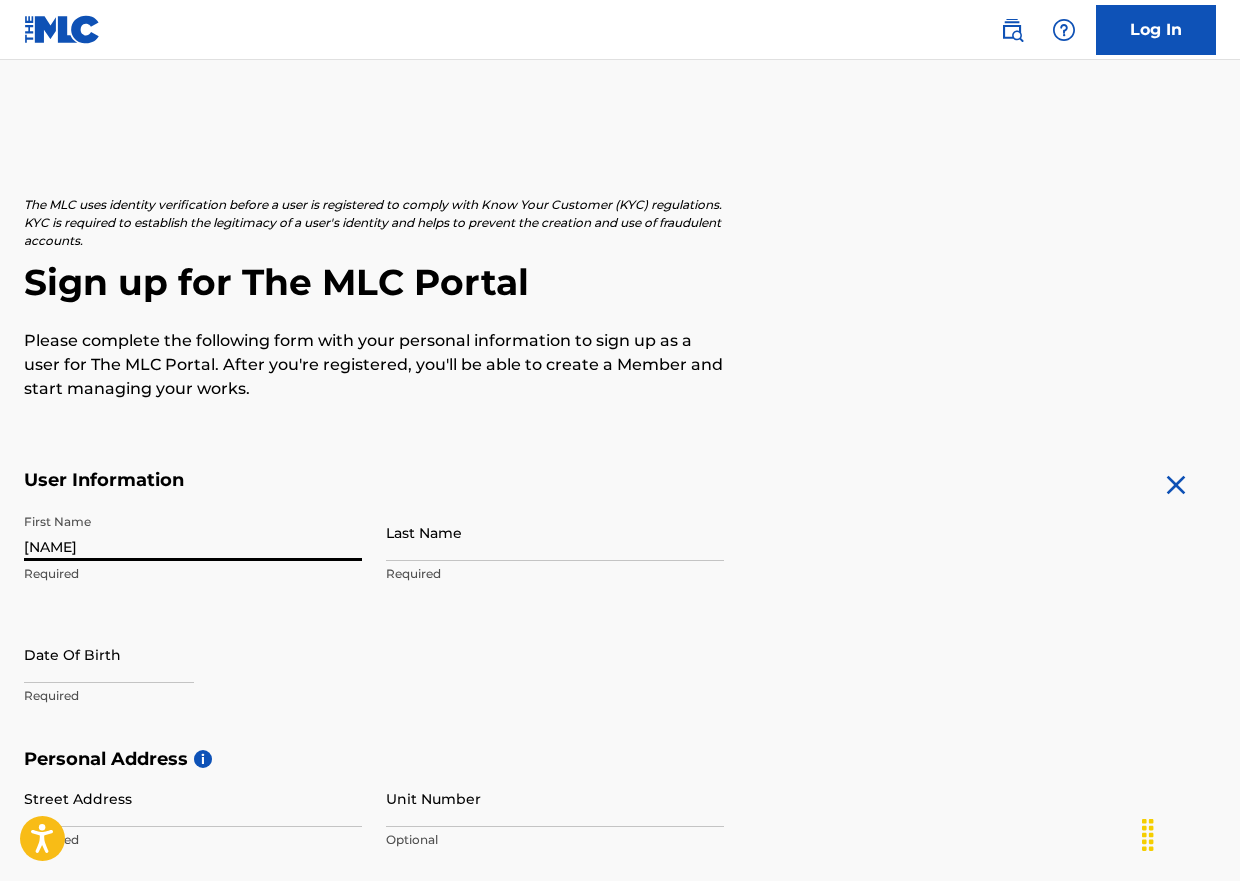 type on "[NAME]" 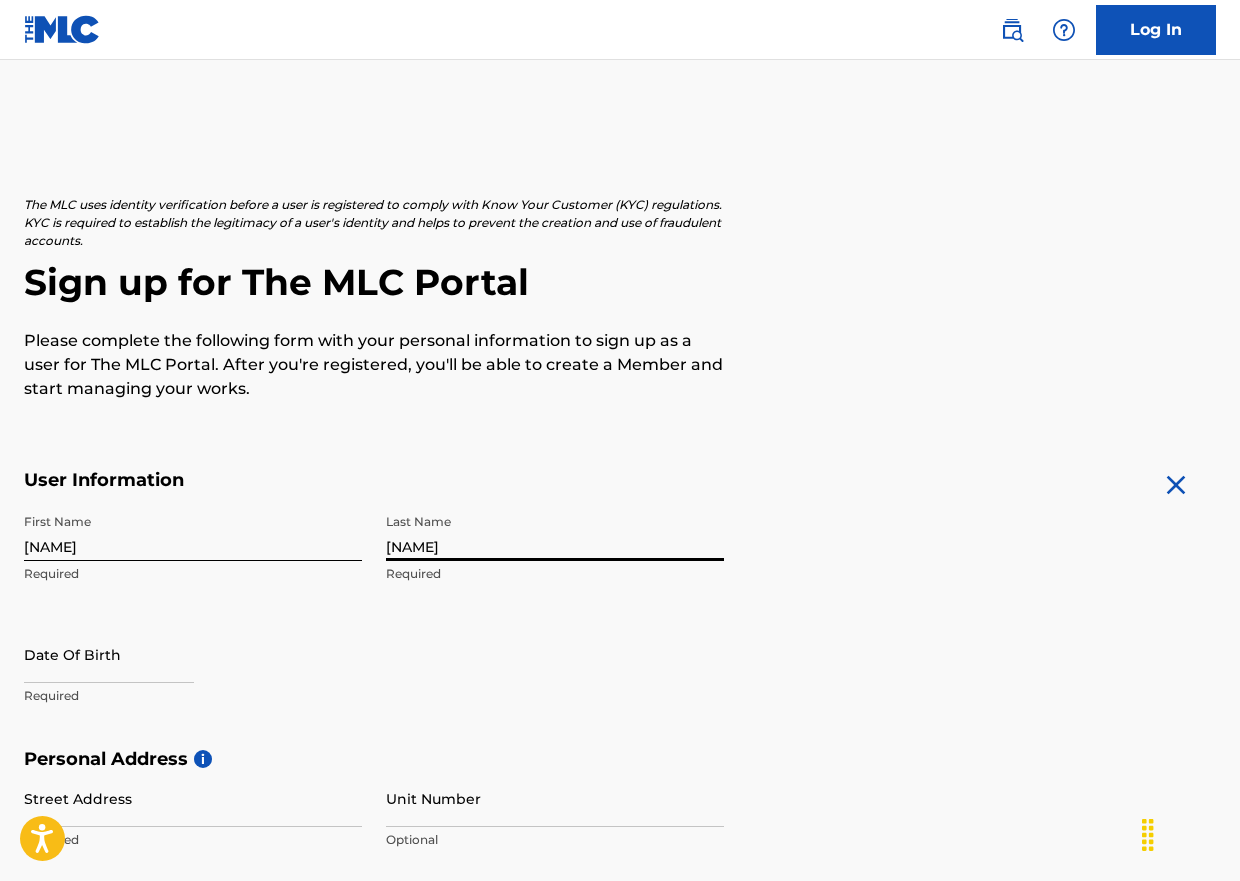 type on "[NAME]" 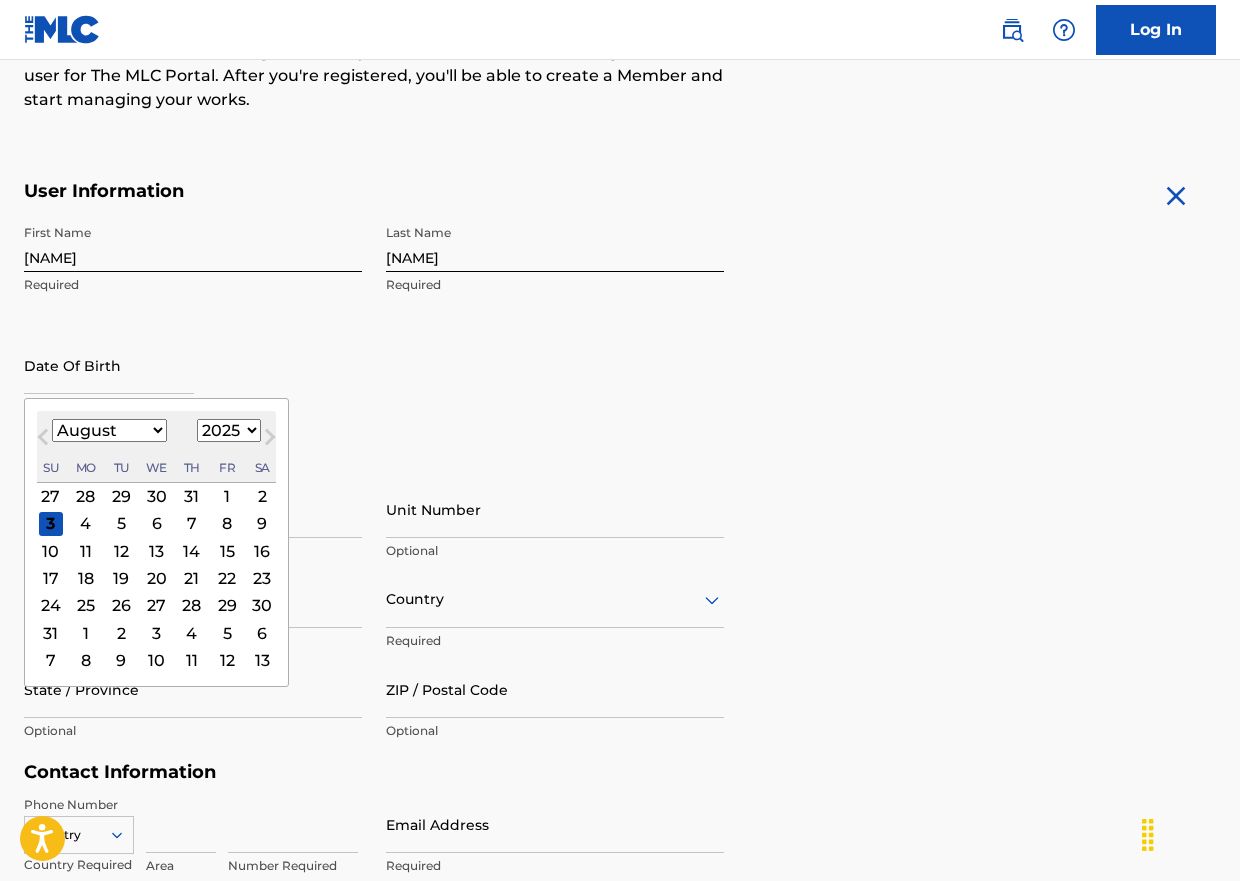scroll, scrollTop: 300, scrollLeft: 0, axis: vertical 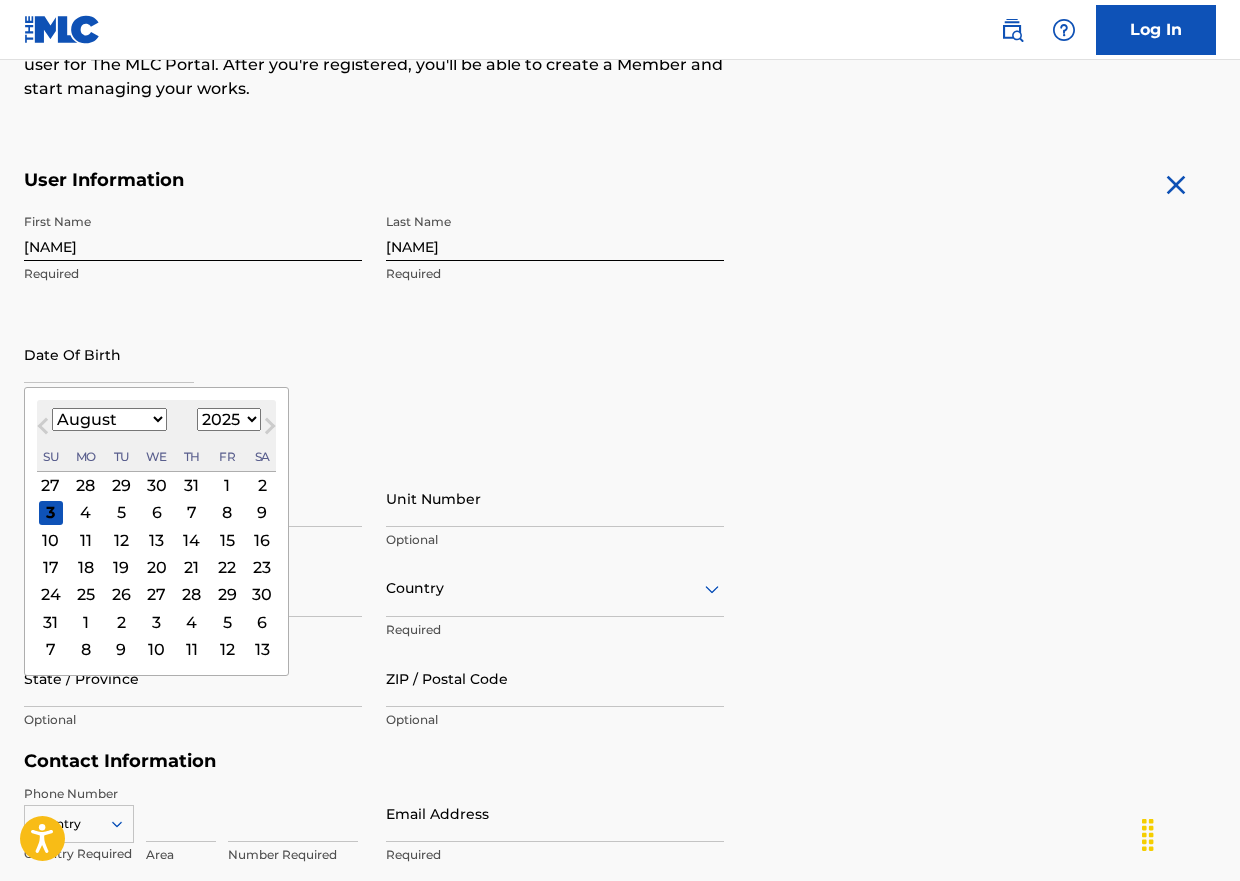 click on "January February March April May June July August September October November December" at bounding box center (109, 419) 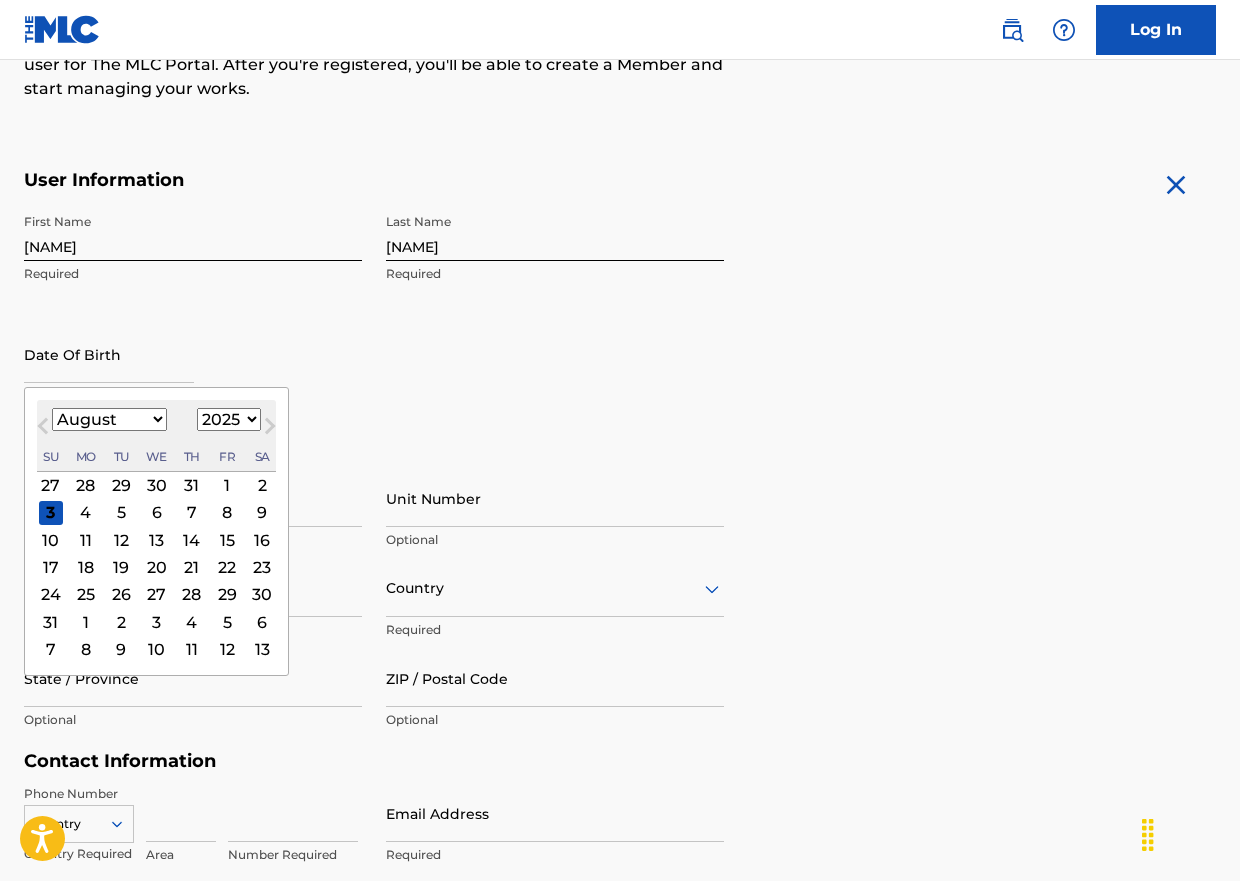 select on "9" 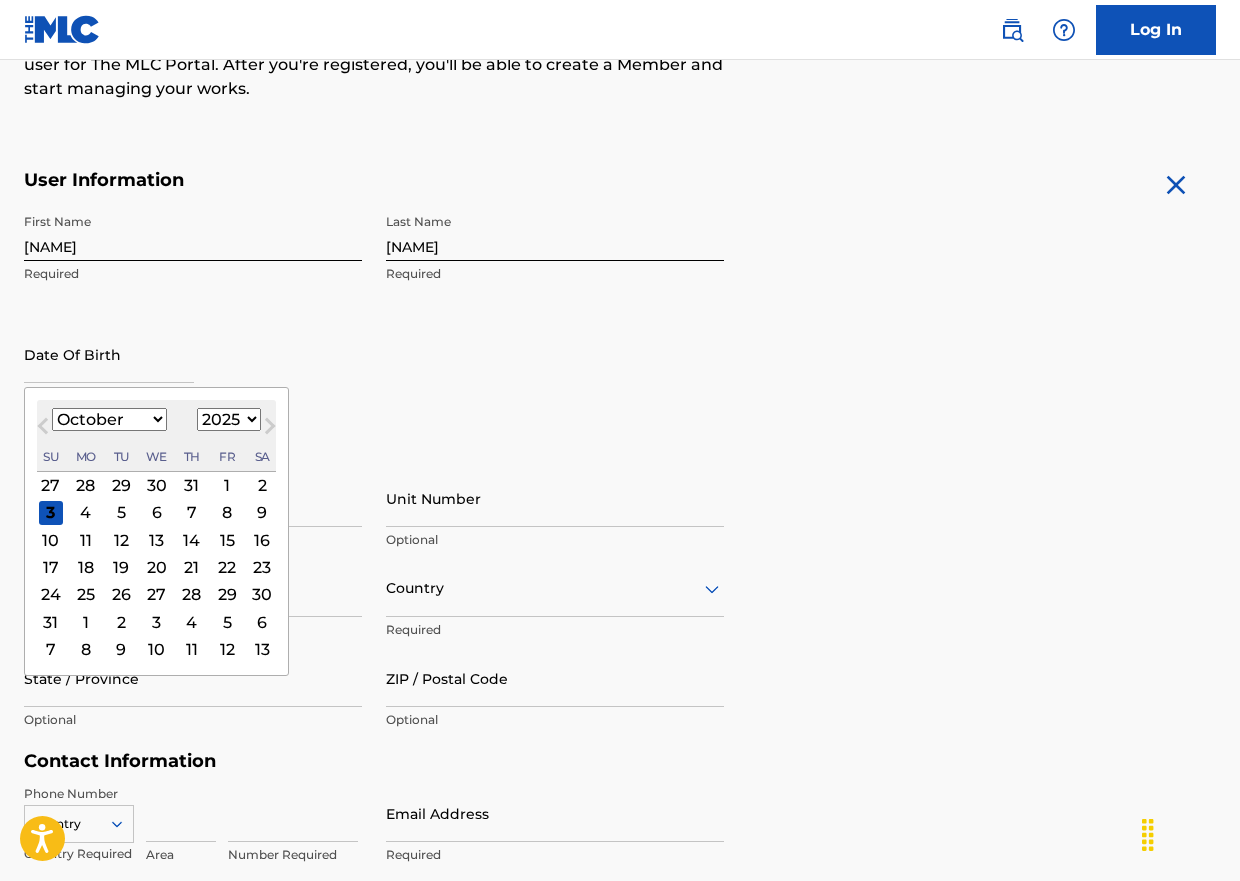 click on "January February March April May June July August September October November December" at bounding box center (109, 419) 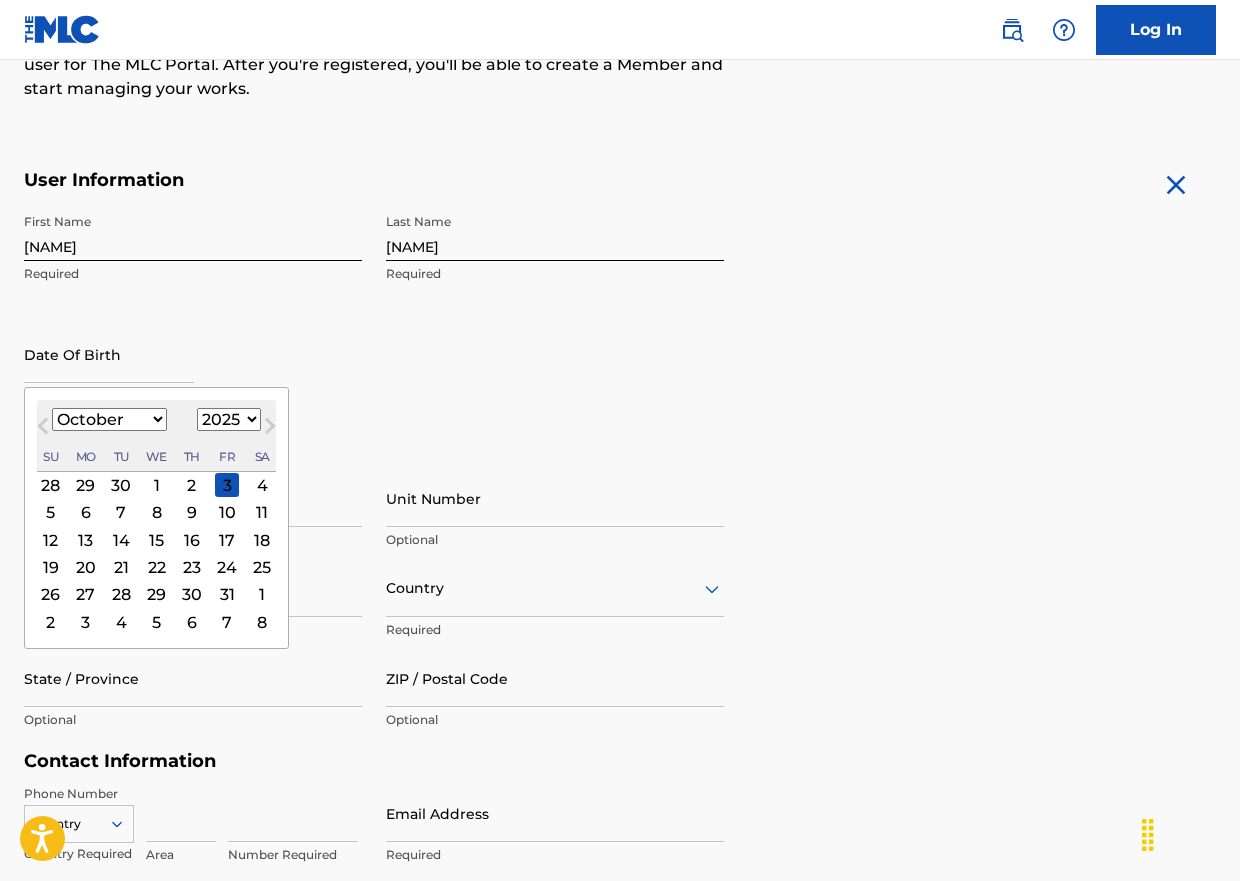 click on "1899 1900 1901 1902 1903 1904 1905 1906 1907 1908 1909 1910 1911 1912 1913 1914 1915 1916 1917 1918 1919 1920 1921 1922 1923 1924 1925 1926 1927 1928 1929 1930 1931 1932 1933 1934 1935 1936 1937 1938 1939 1940 1941 1942 1943 1944 1945 1946 1947 1948 1949 1950 1951 1952 1953 1954 1955 1956 1957 1958 1959 1960 1961 1962 1963 1964 1965 1966 1967 1968 1969 1970 1971 1972 1973 1974 1975 1976 1977 1978 1979 1980 1981 1982 1983 1984 1985 1986 1987 1988 1989 1990 1991 1992 1993 1994 1995 1996 1997 1998 1999 2000 2001 2002 2003 2004 2005 2006 2007 2008 2009 2010 2011 2012 2013 2014 2015 2016 2017 2018 2019 2020 2021 2022 2023 2024 2025 2026 2027 2028 2029 2030 2031 2032 2033 2034 2035 2036 2037 2038 2039 2040 2041 2042 2043 2044 2045 2046 2047 2048 2049 2050 2051 2052 2053 2054 2055 2056 2057 2058 2059 2060 2061 2062 2063 2064 2065 2066 2067 2068 2069 2070 2071 2072 2073 2074 2075 2076 2077 2078 2079 2080 2081 2082 2083 2084 2085 2086 2087 2088 2089 2090 2091 2092 2093 2094 2095 2096 2097 2098 2099 2100" at bounding box center (229, 419) 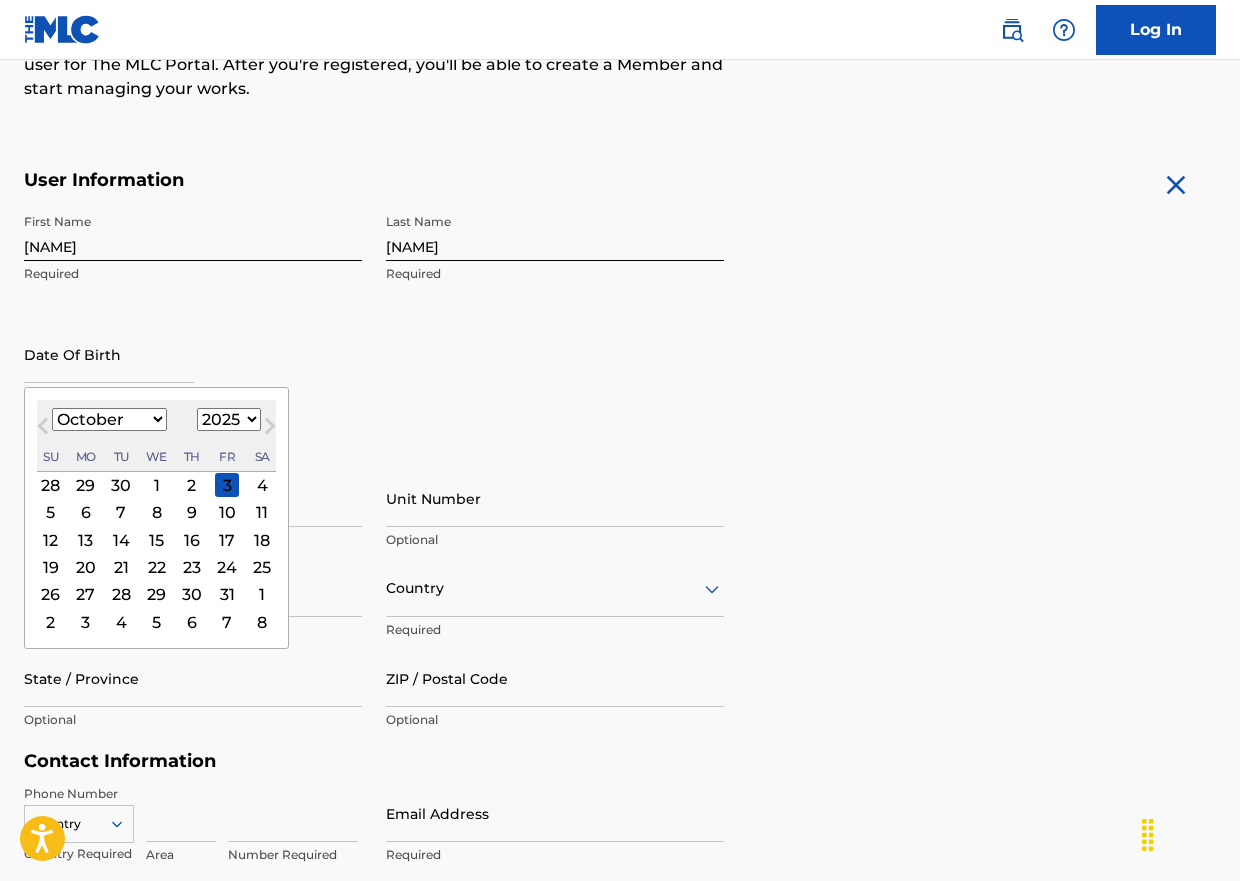 select on "1983" 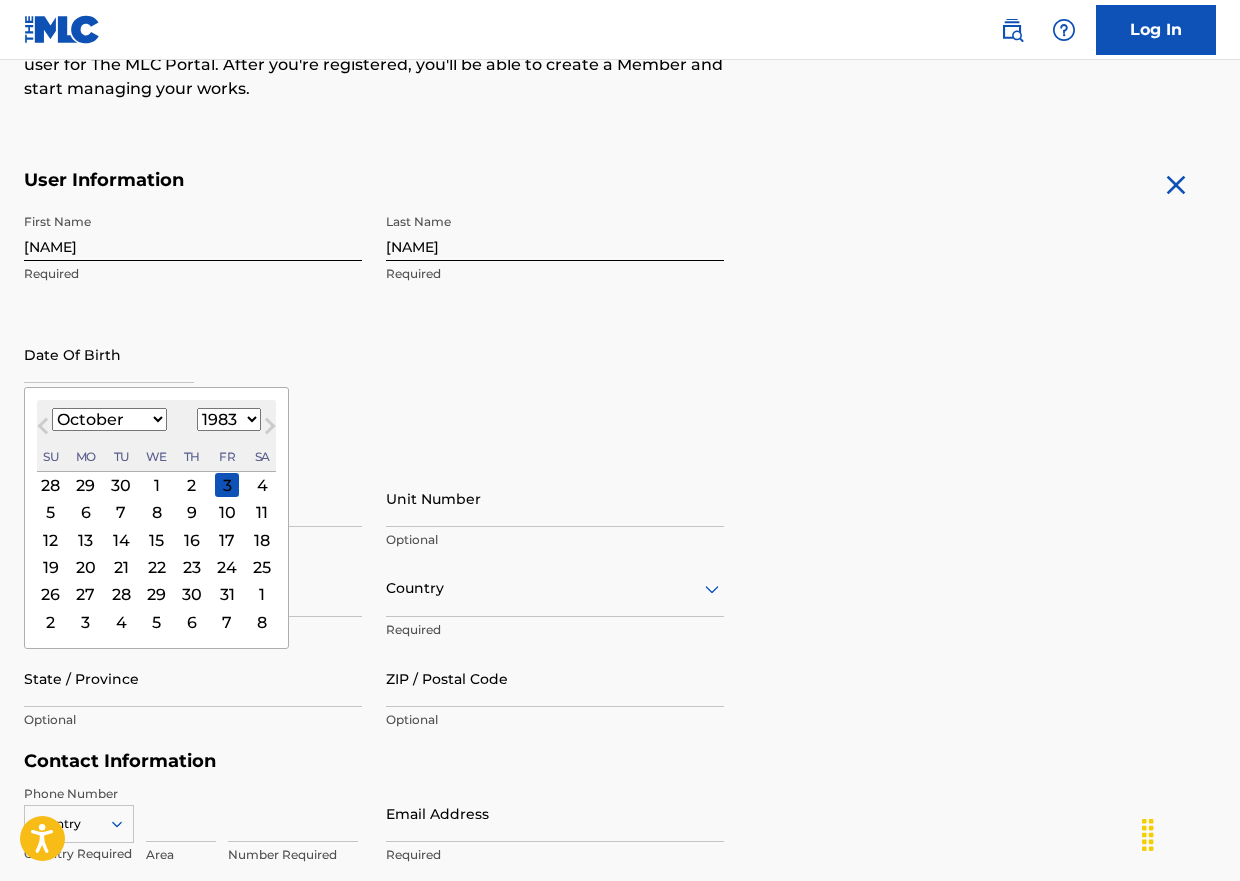 click on "1899 1900 1901 1902 1903 1904 1905 1906 1907 1908 1909 1910 1911 1912 1913 1914 1915 1916 1917 1918 1919 1920 1921 1922 1923 1924 1925 1926 1927 1928 1929 1930 1931 1932 1933 1934 1935 1936 1937 1938 1939 1940 1941 1942 1943 1944 1945 1946 1947 1948 1949 1950 1951 1952 1953 1954 1955 1956 1957 1958 1959 1960 1961 1962 1963 1964 1965 1966 1967 1968 1969 1970 1971 1972 1973 1974 1975 1976 1977 1978 1979 1980 1981 1982 1983 1984 1985 1986 1987 1988 1989 1990 1991 1992 1993 1994 1995 1996 1997 1998 1999 2000 2001 2002 2003 2004 2005 2006 2007 2008 2009 2010 2011 2012 2013 2014 2015 2016 2017 2018 2019 2020 2021 2022 2023 2024 2025 2026 2027 2028 2029 2030 2031 2032 2033 2034 2035 2036 2037 2038 2039 2040 2041 2042 2043 2044 2045 2046 2047 2048 2049 2050 2051 2052 2053 2054 2055 2056 2057 2058 2059 2060 2061 2062 2063 2064 2065 2066 2067 2068 2069 2070 2071 2072 2073 2074 2075 2076 2077 2078 2079 2080 2081 2082 2083 2084 2085 2086 2087 2088 2089 2090 2091 2092 2093 2094 2095 2096 2097 2098 2099 2100" at bounding box center [229, 419] 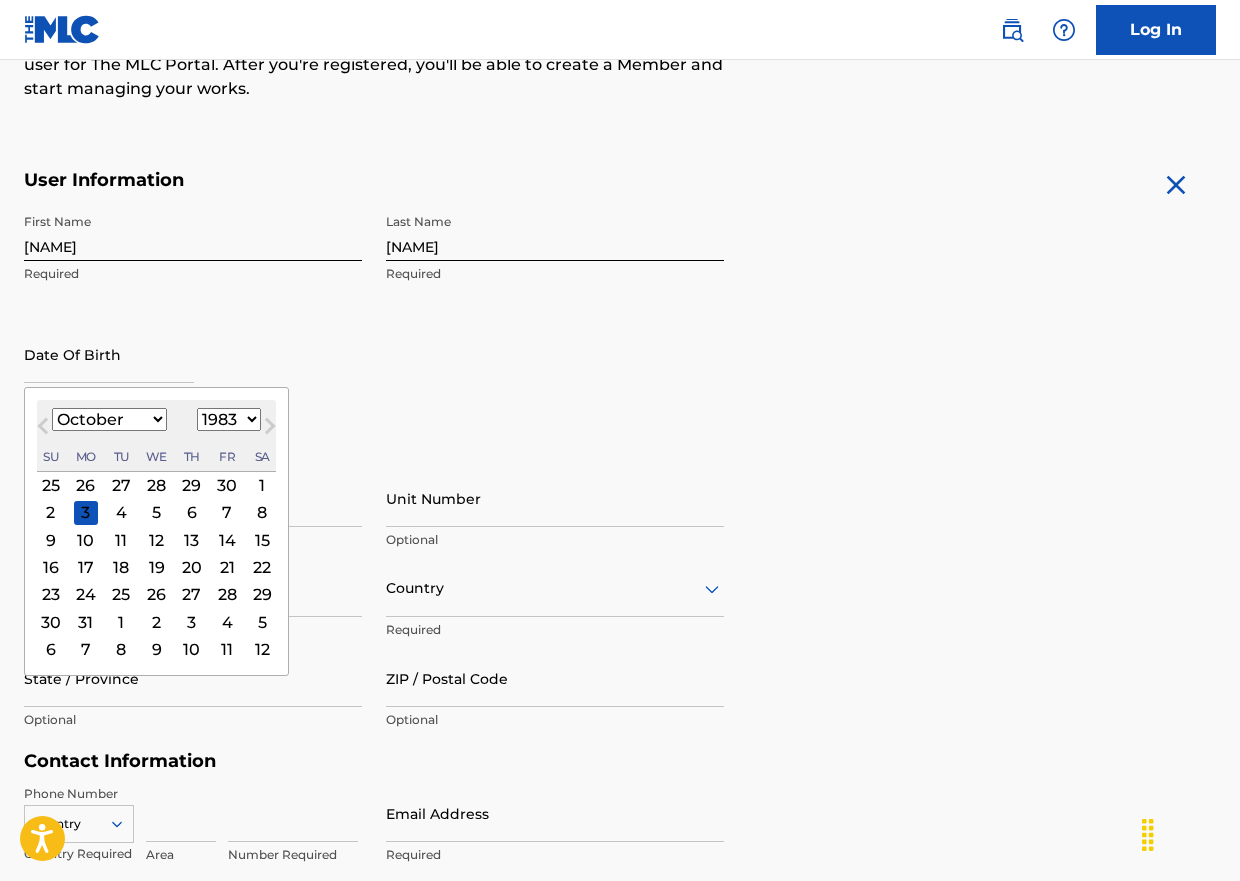 click on "27" at bounding box center (192, 595) 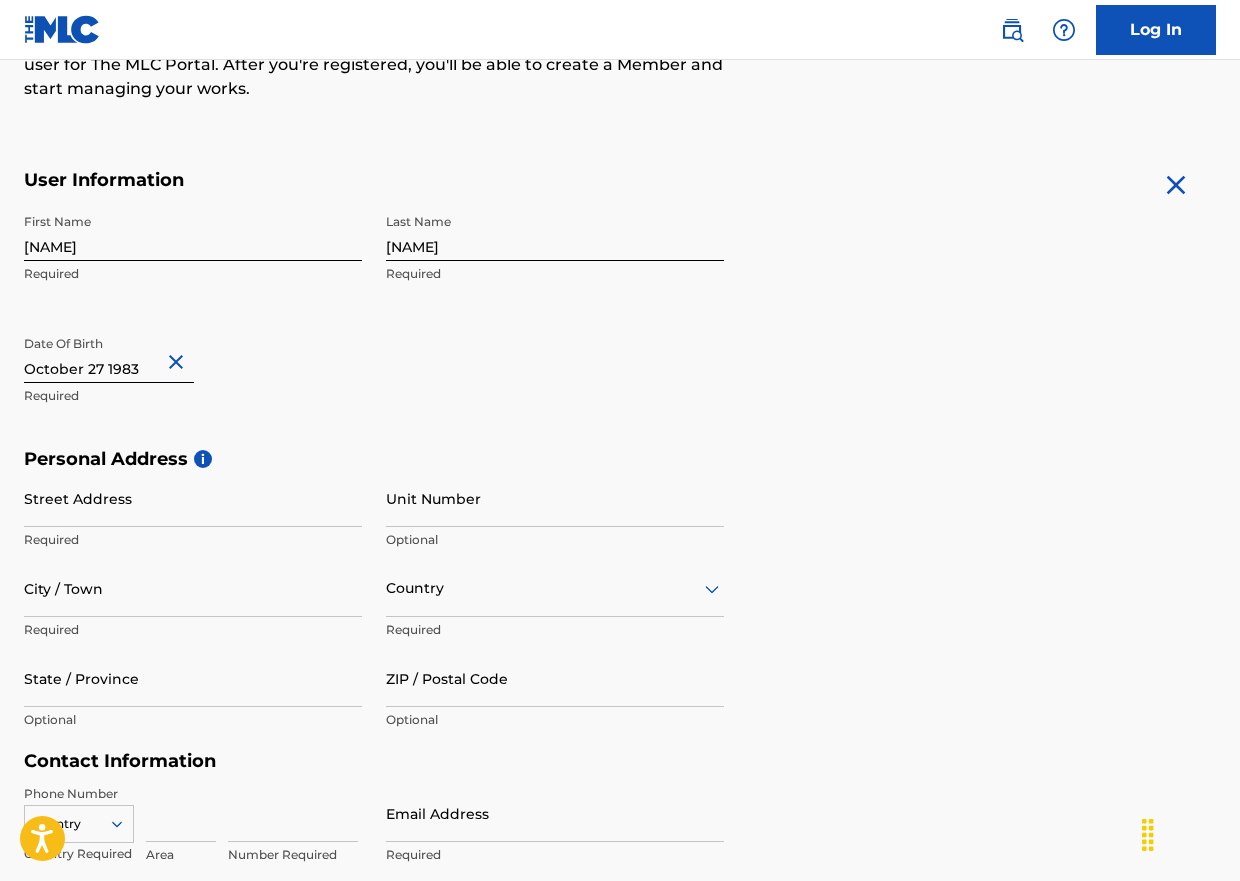 click on "Street Address" at bounding box center (193, 498) 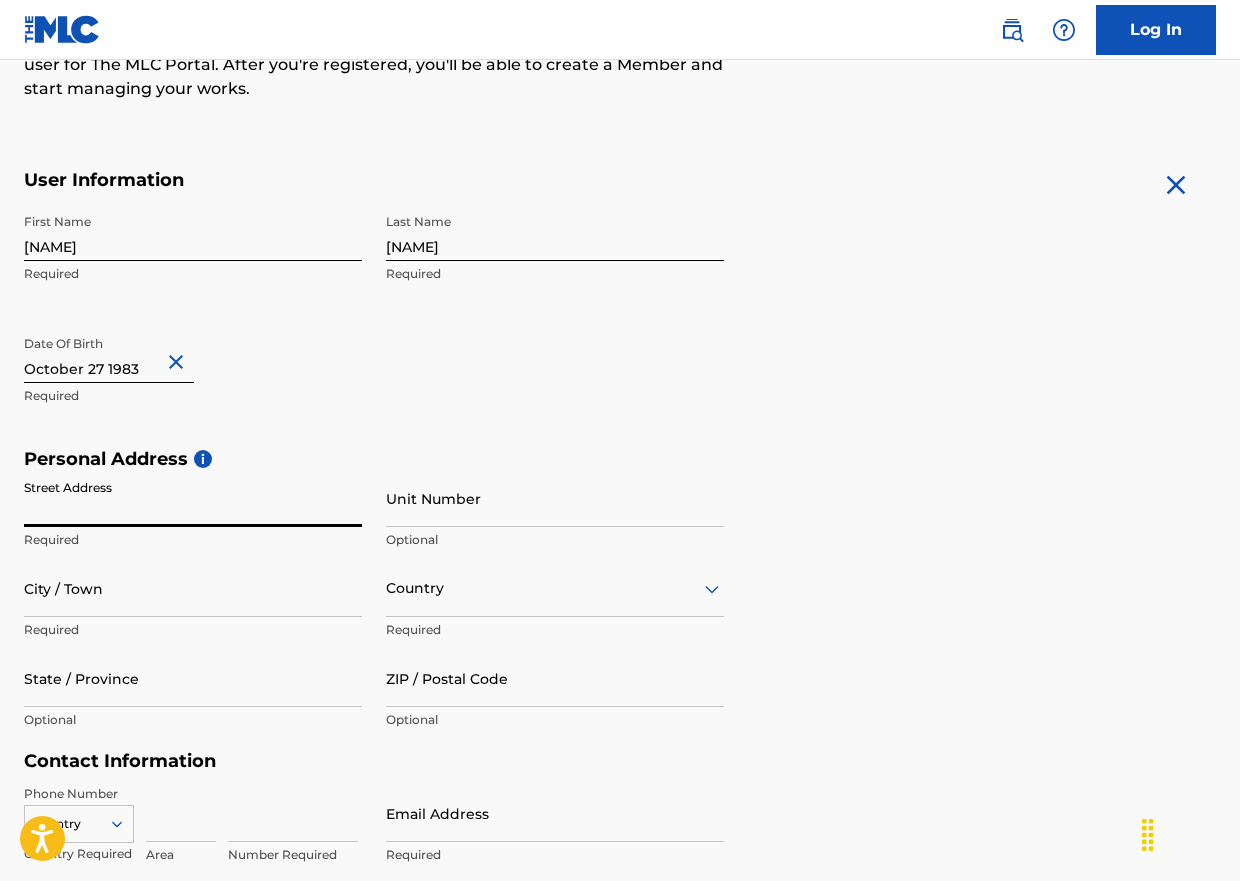 type on "[NUMBER] [STREET]" 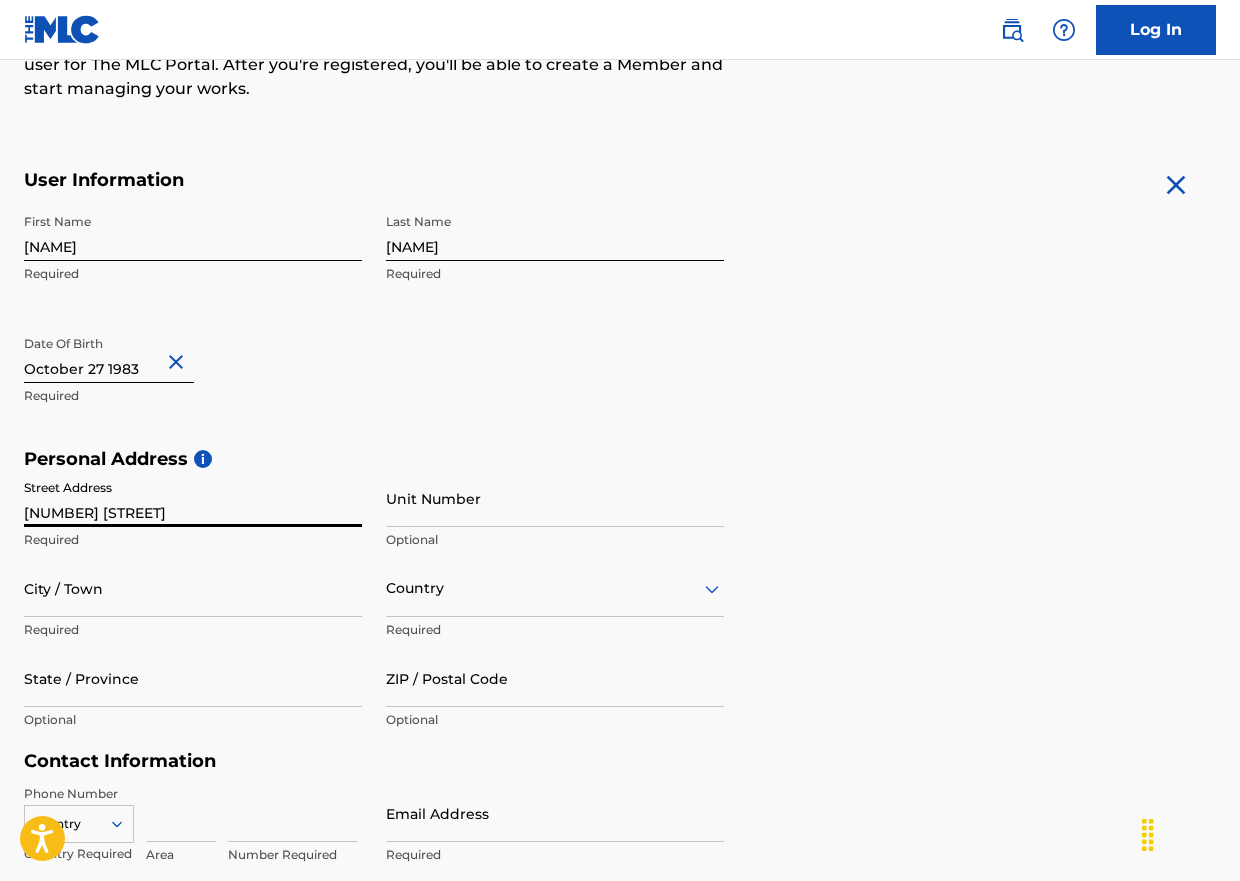 type on "[NAME]" 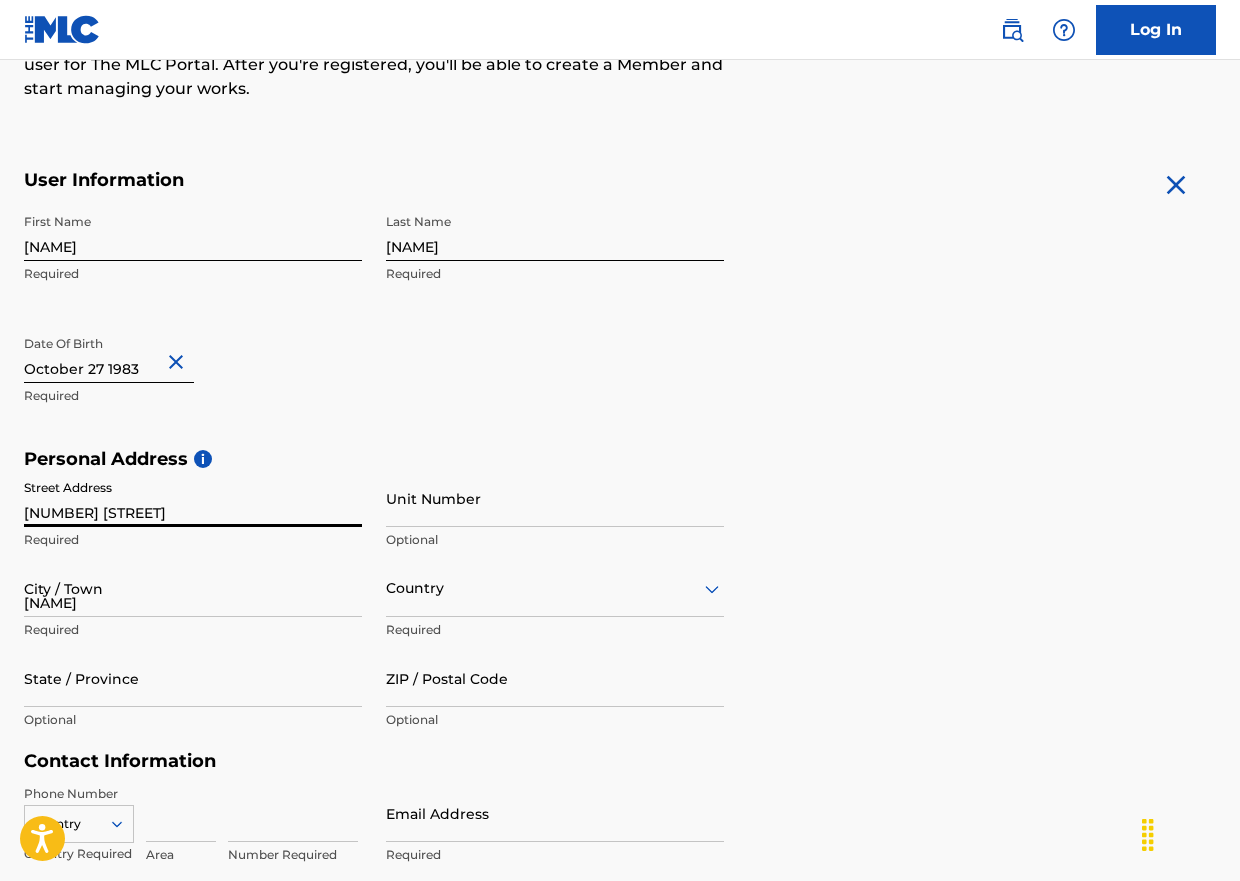 type on "United States" 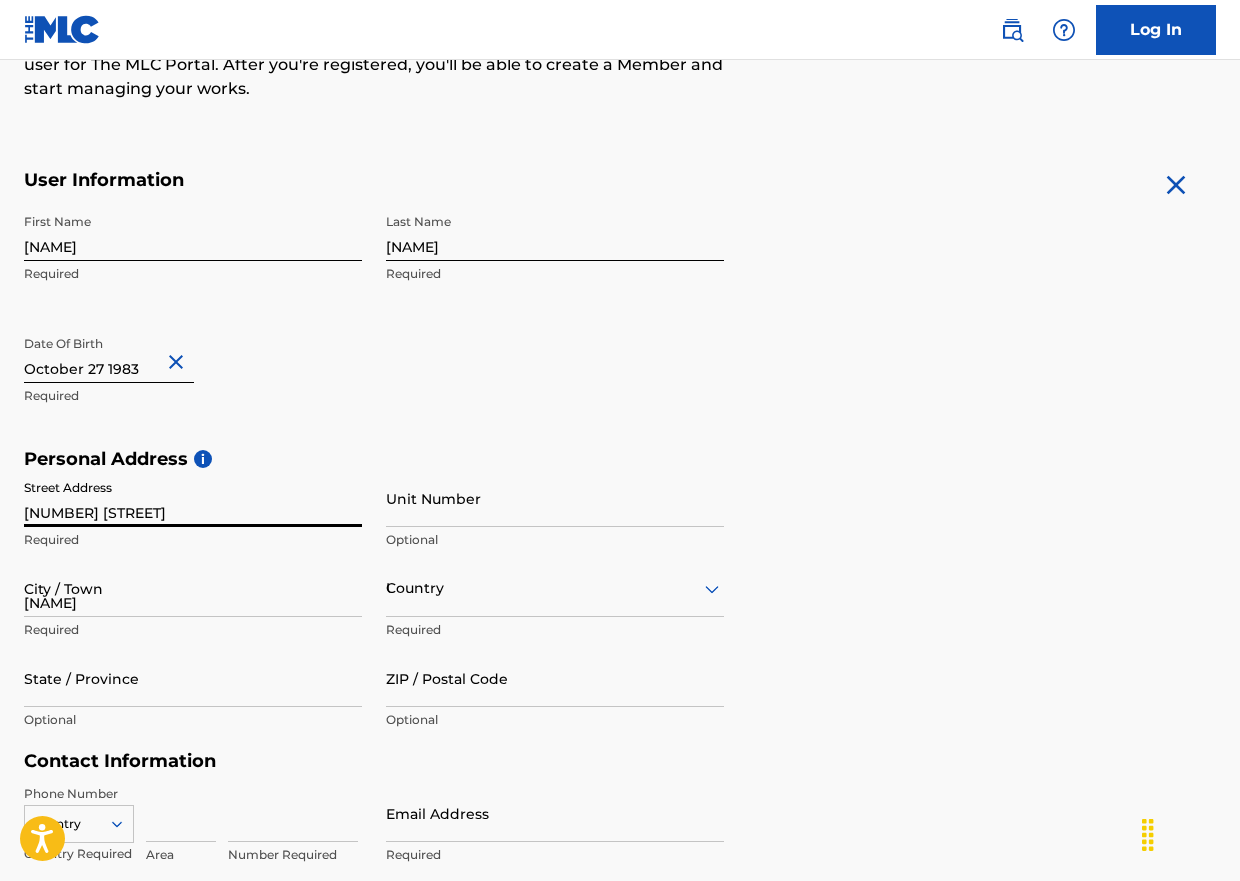 type on "[STATE]" 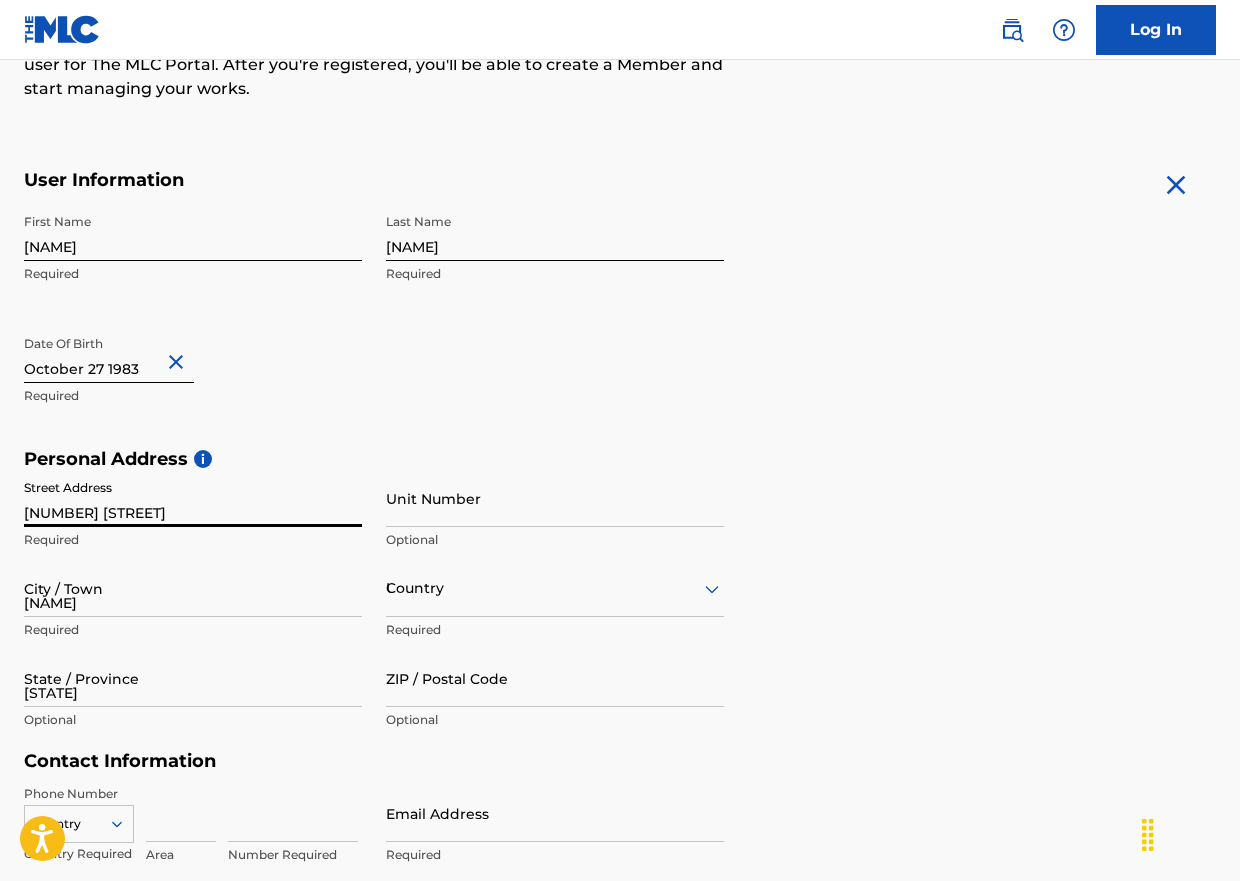 type on "62035" 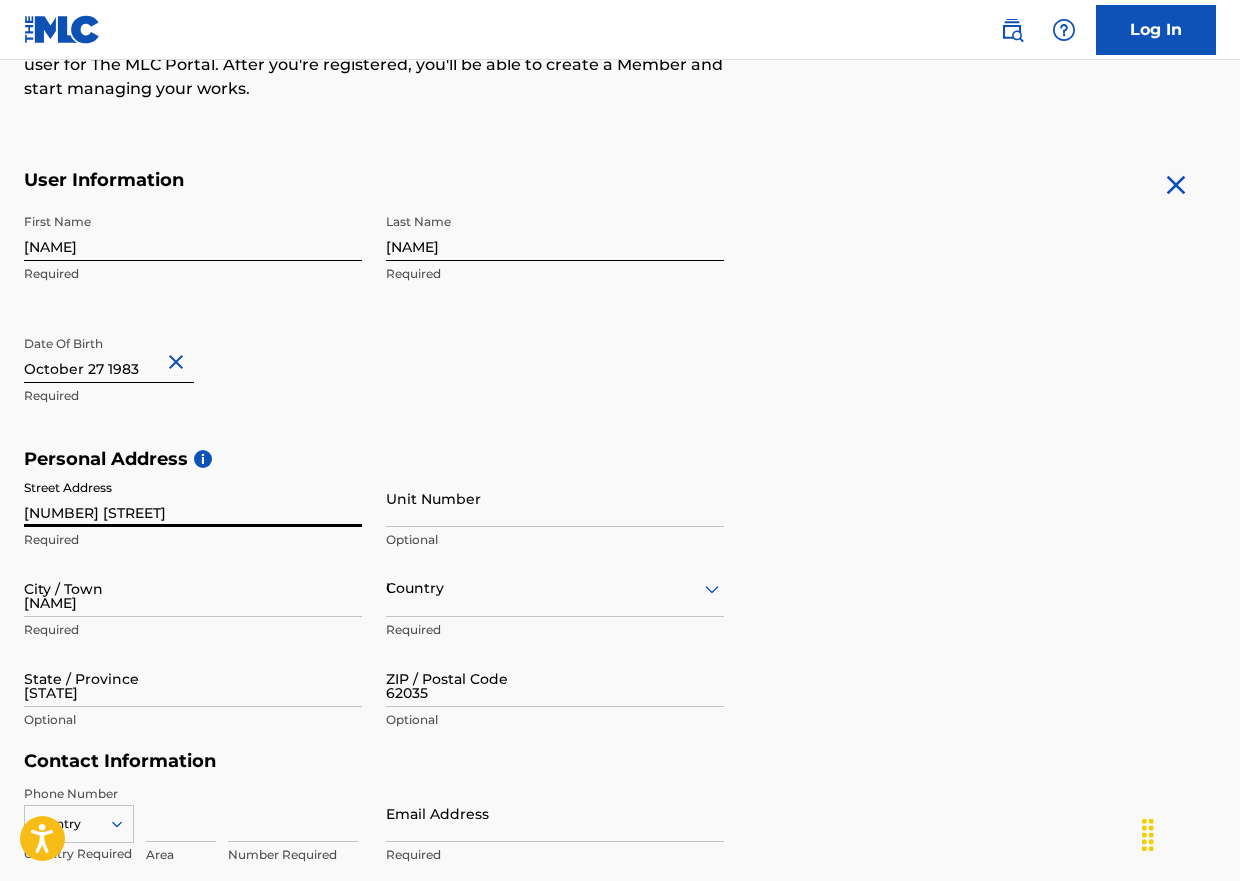 type on "1" 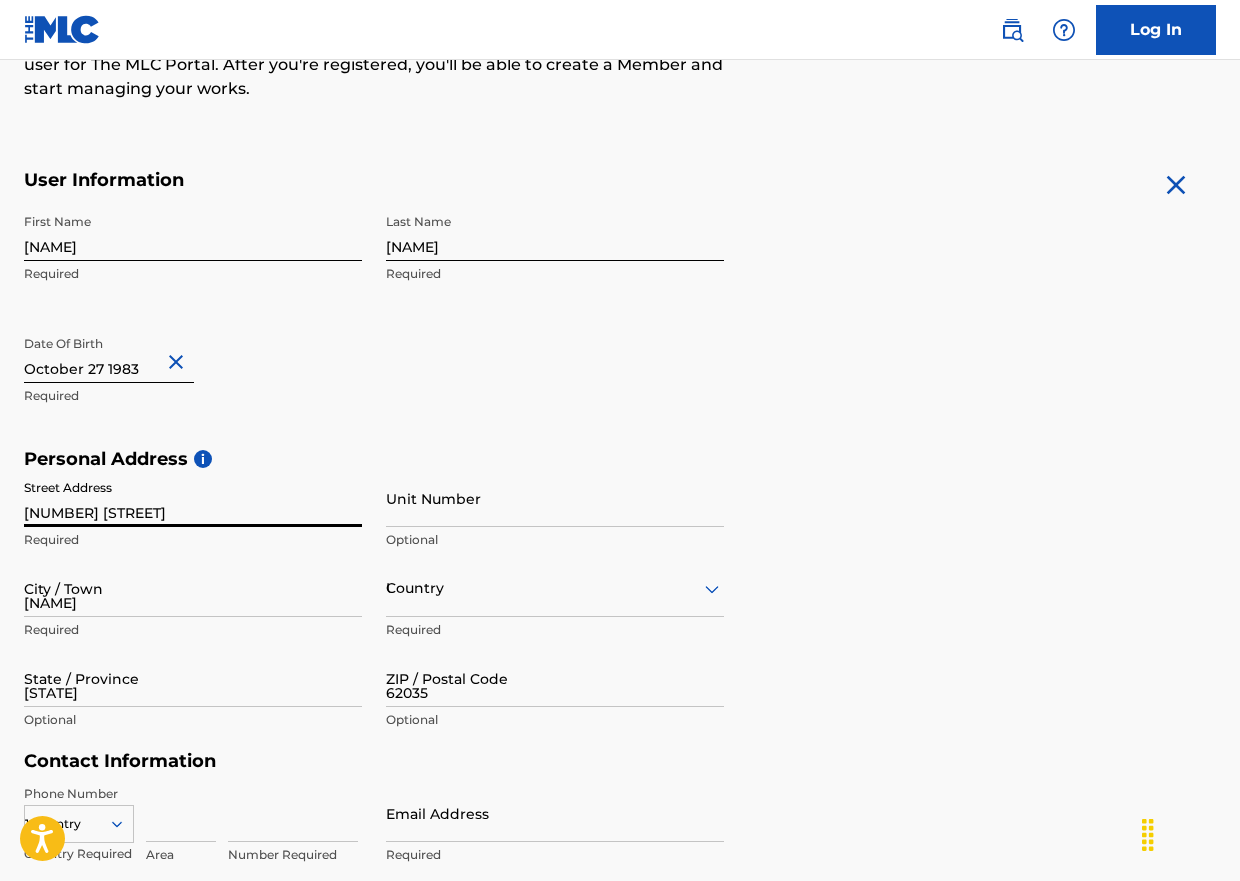 type on "618" 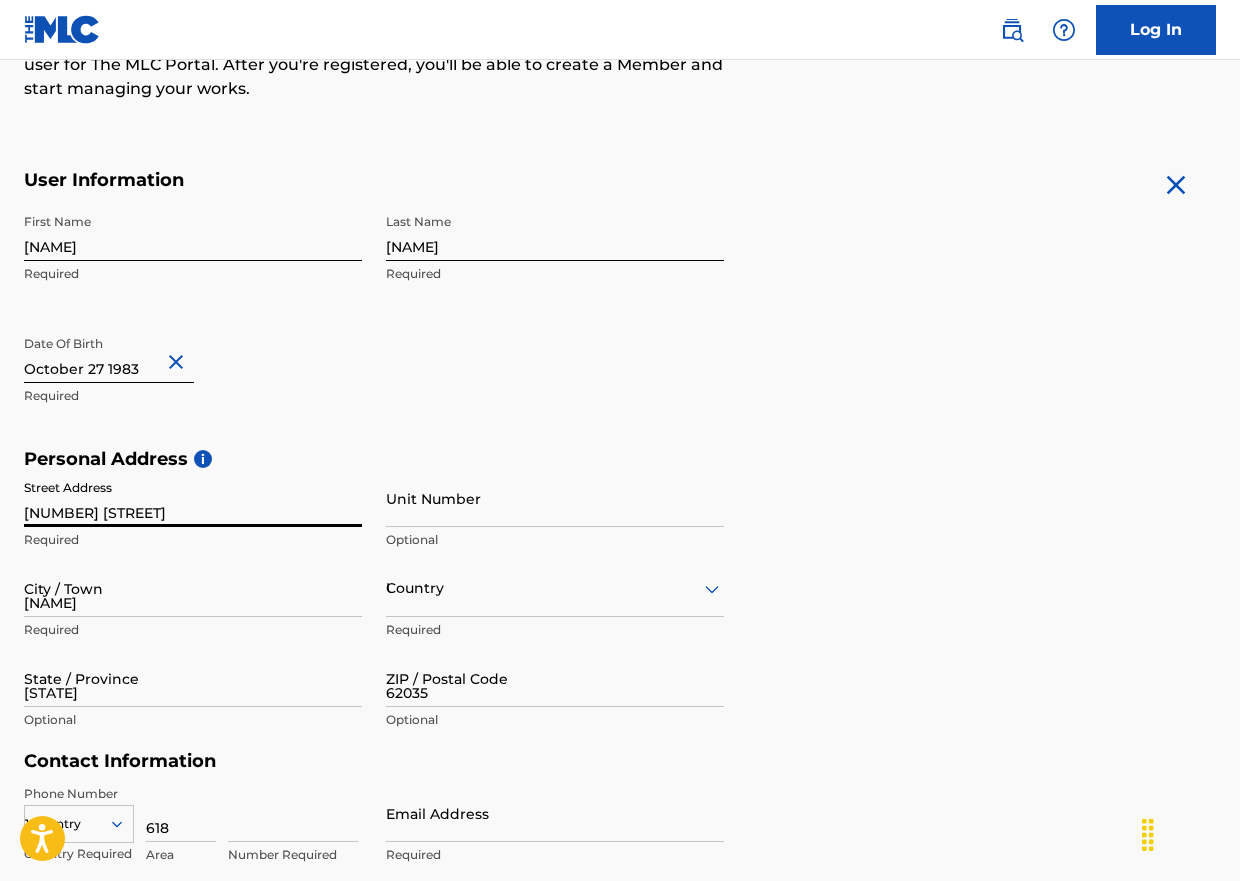 type on "3632937" 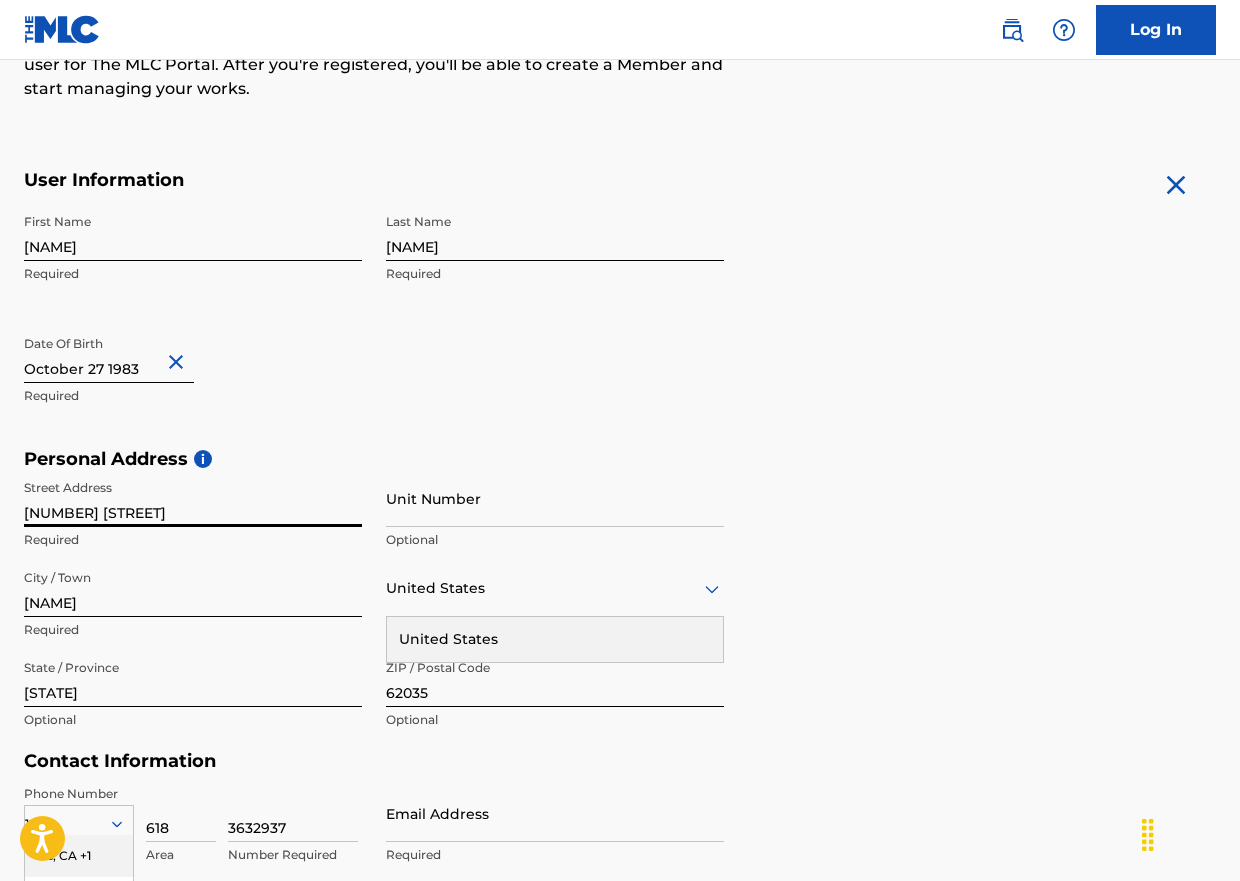 scroll, scrollTop: 555, scrollLeft: 0, axis: vertical 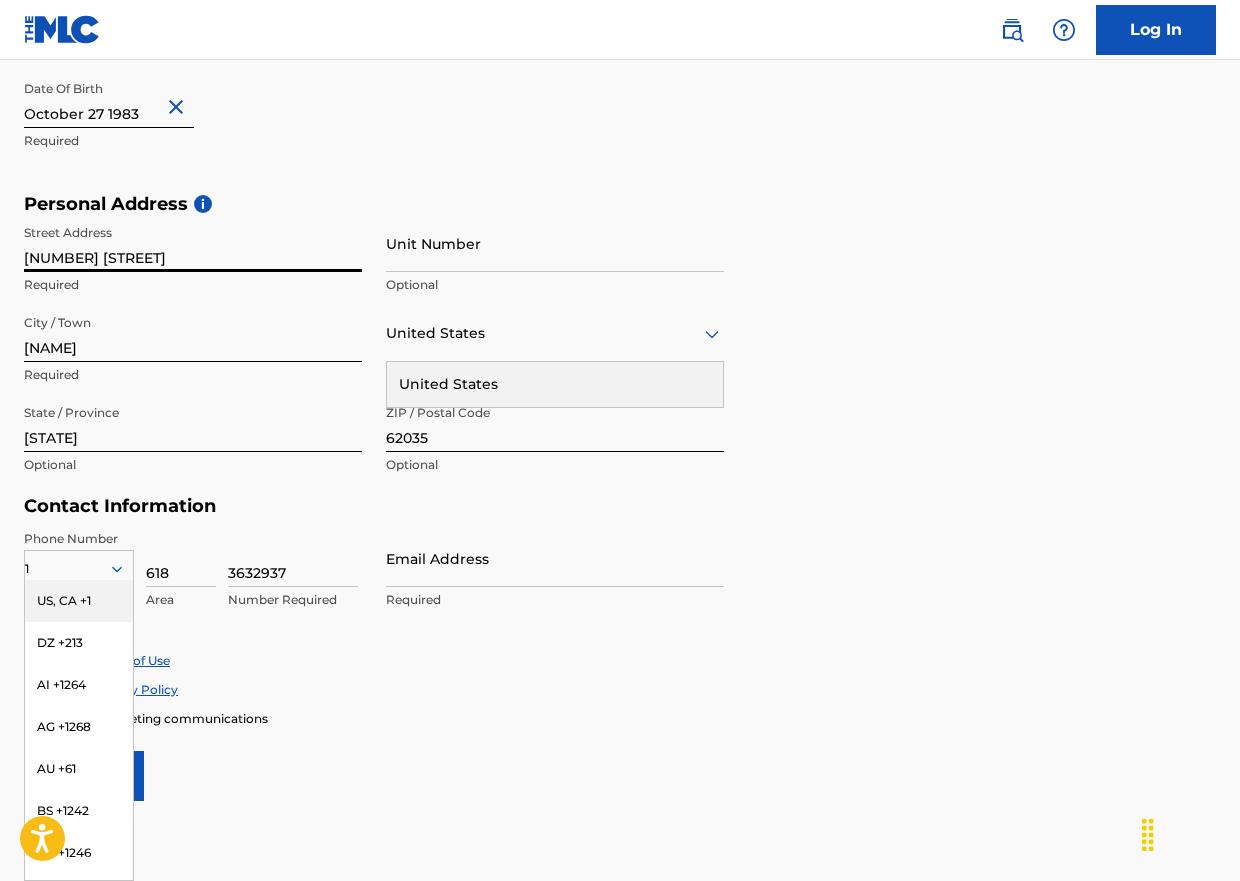 click on "[PERSONAL_ADDRESS] [STREET_ADDRESS] [NUMBER] [STREET] [UNIT] [CITY] [COUNTRY] [COUNTRY] [STATE] [ZIP]" at bounding box center (620, 344) 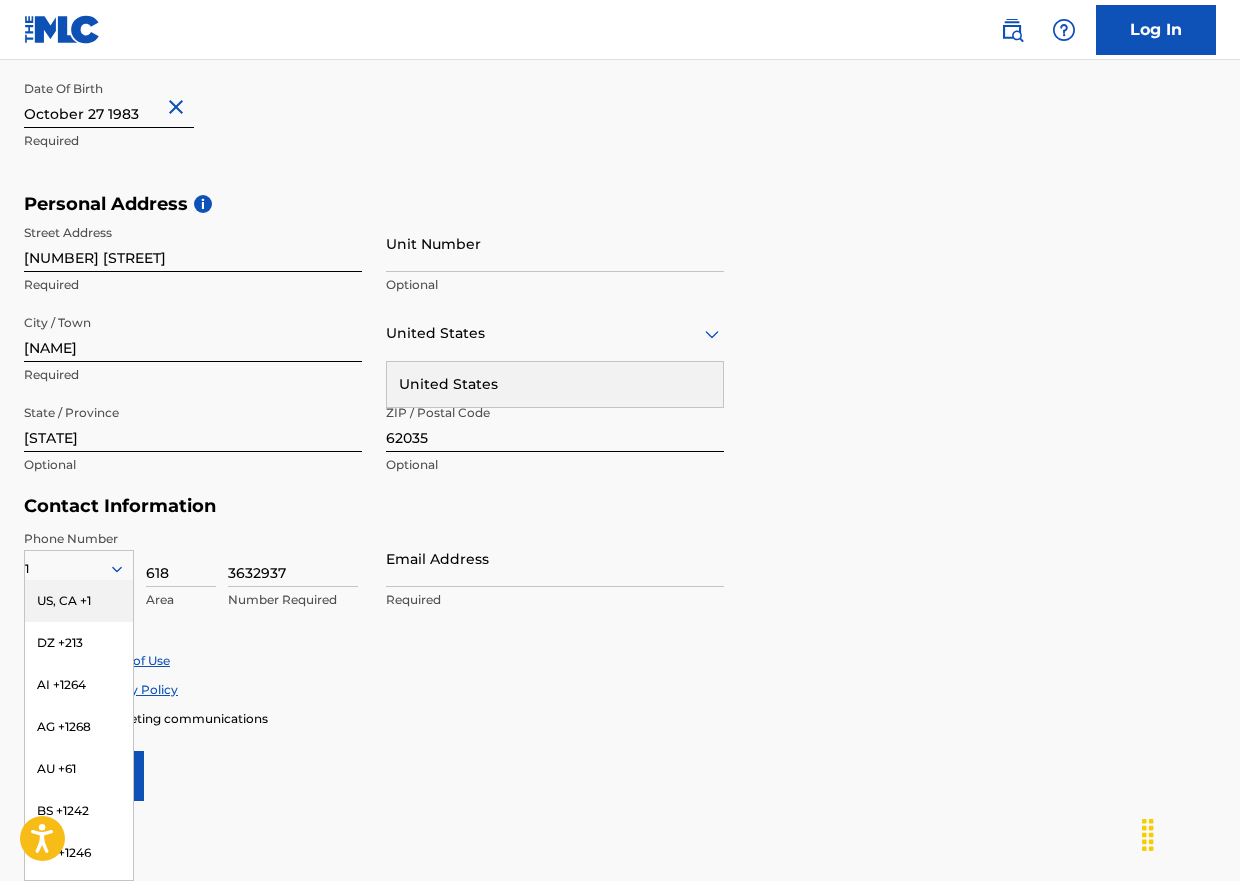 click on "United States" at bounding box center (555, 384) 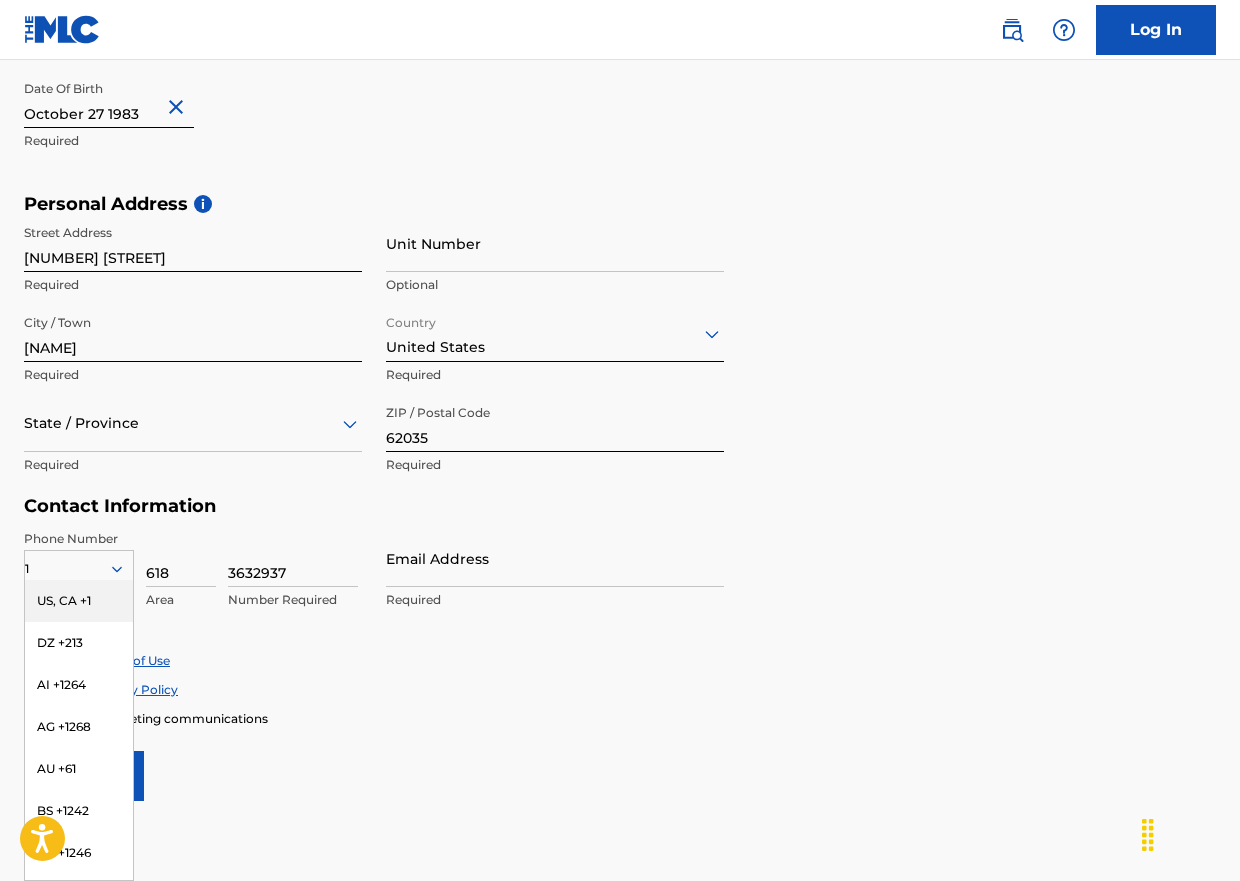 click on "[USER_INFORMATION] [FIRST_NAME] [FIRST] [LAST_NAME] [LAST] [DATE_OF_BIRTH] [PERSONAL_ADDRESS] [STREET_ADDRESS] [NUMBER] [STREET] [UNIT] [CITY] [COUNTRY] [STATE] [ZIP] [CONTACT_INFORMATION] [PHONE_NUMBER] [COUNTRY] [AREA] [NUMBER] [EMAIL_ADDRESS] [ACCEPT] [ACCEPT] [ENROLL]" at bounding box center [620, 357] 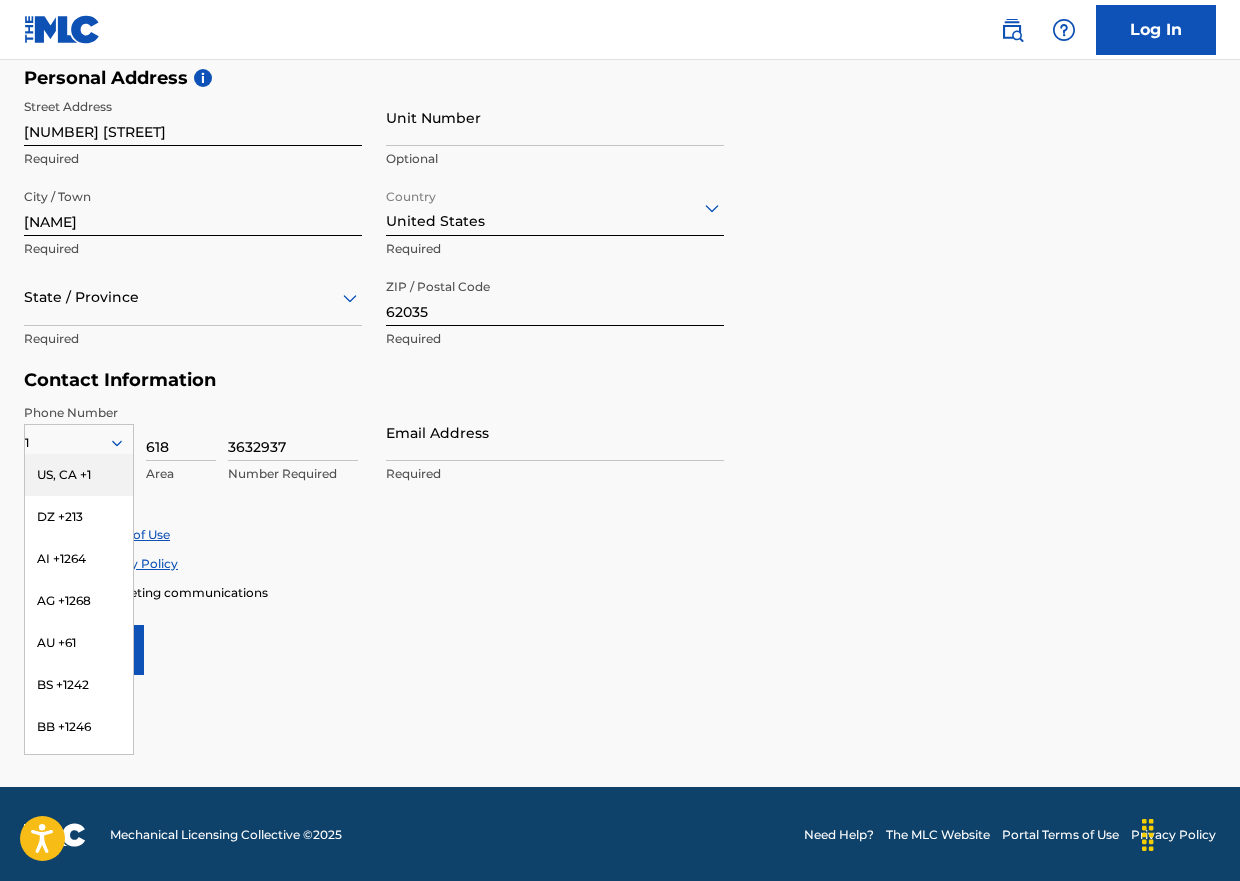 scroll, scrollTop: 683, scrollLeft: 0, axis: vertical 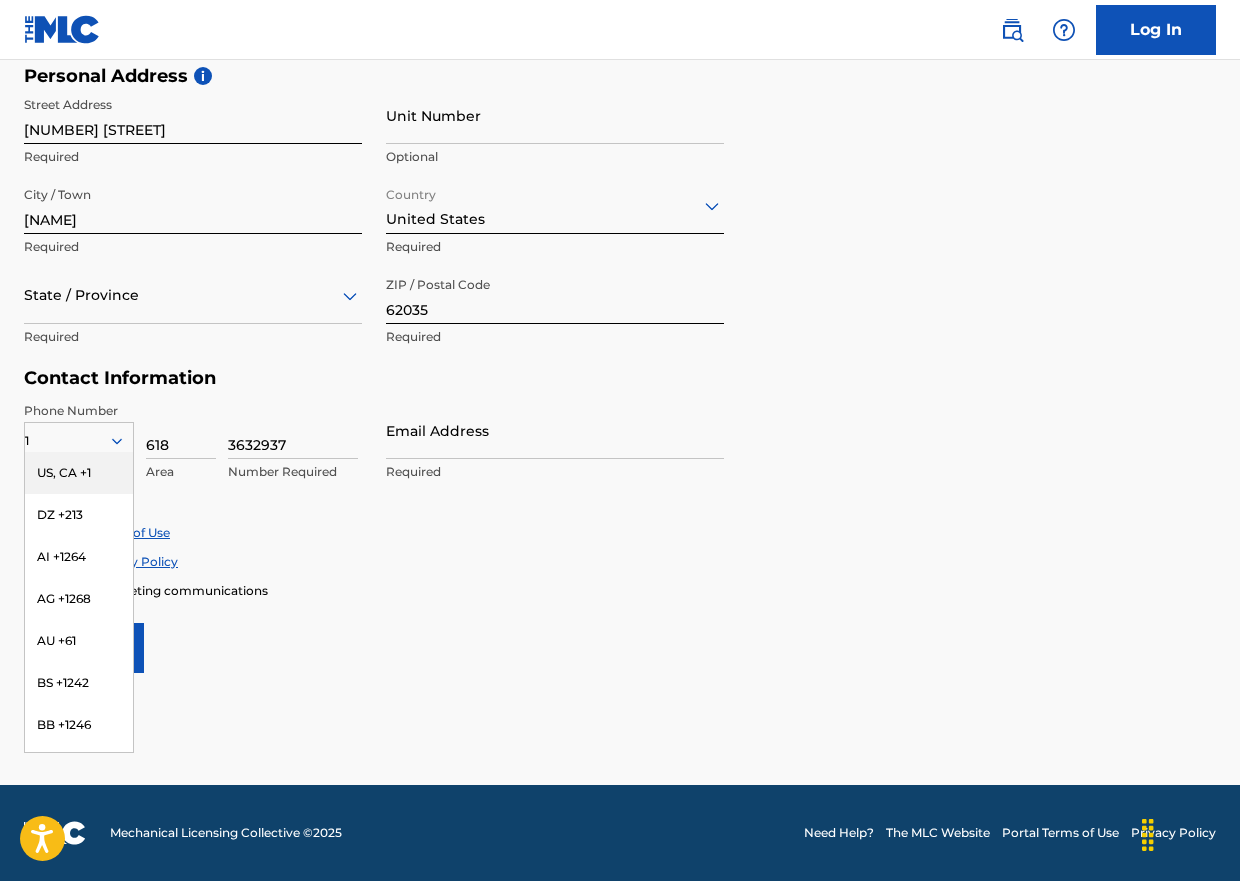 click on "US, CA +1" at bounding box center (79, 473) 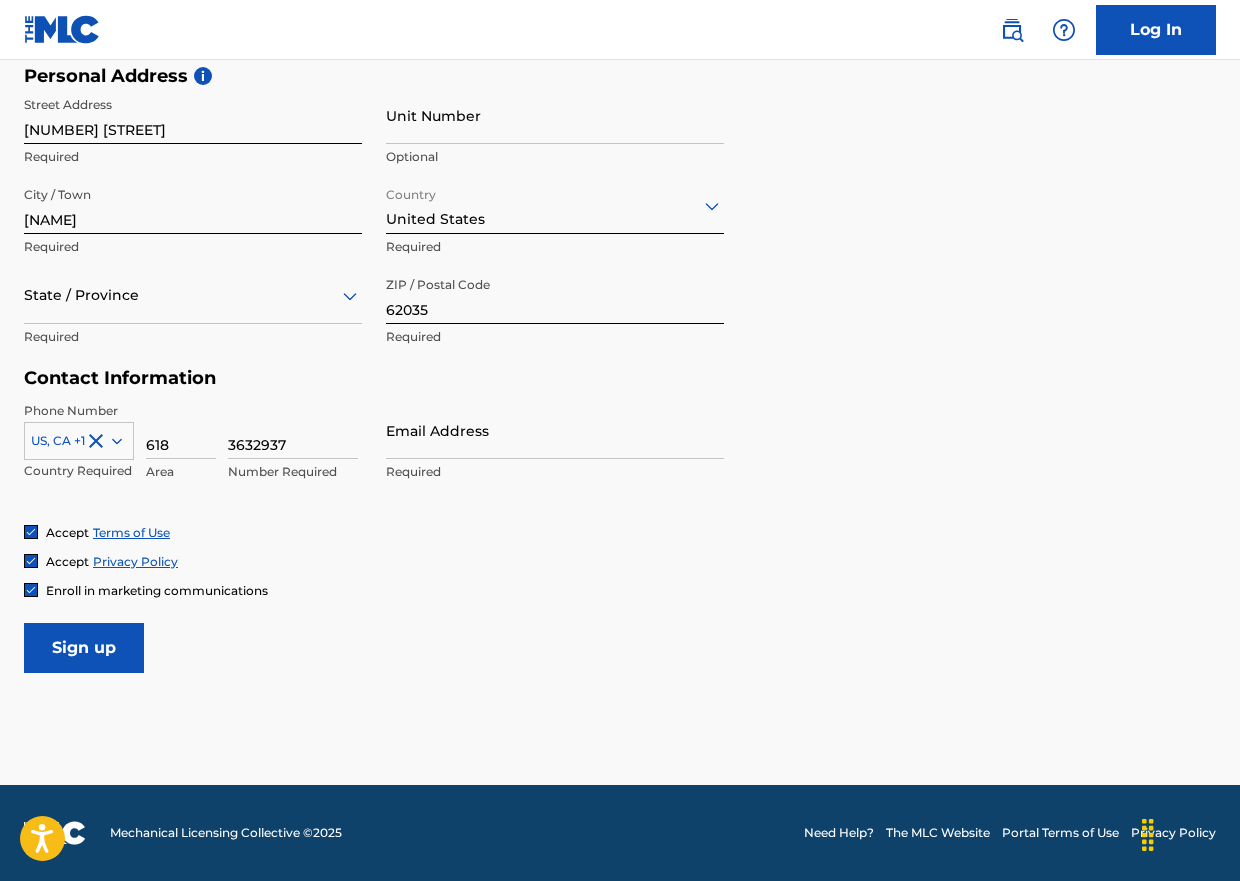 click on "Email Address" at bounding box center [555, 430] 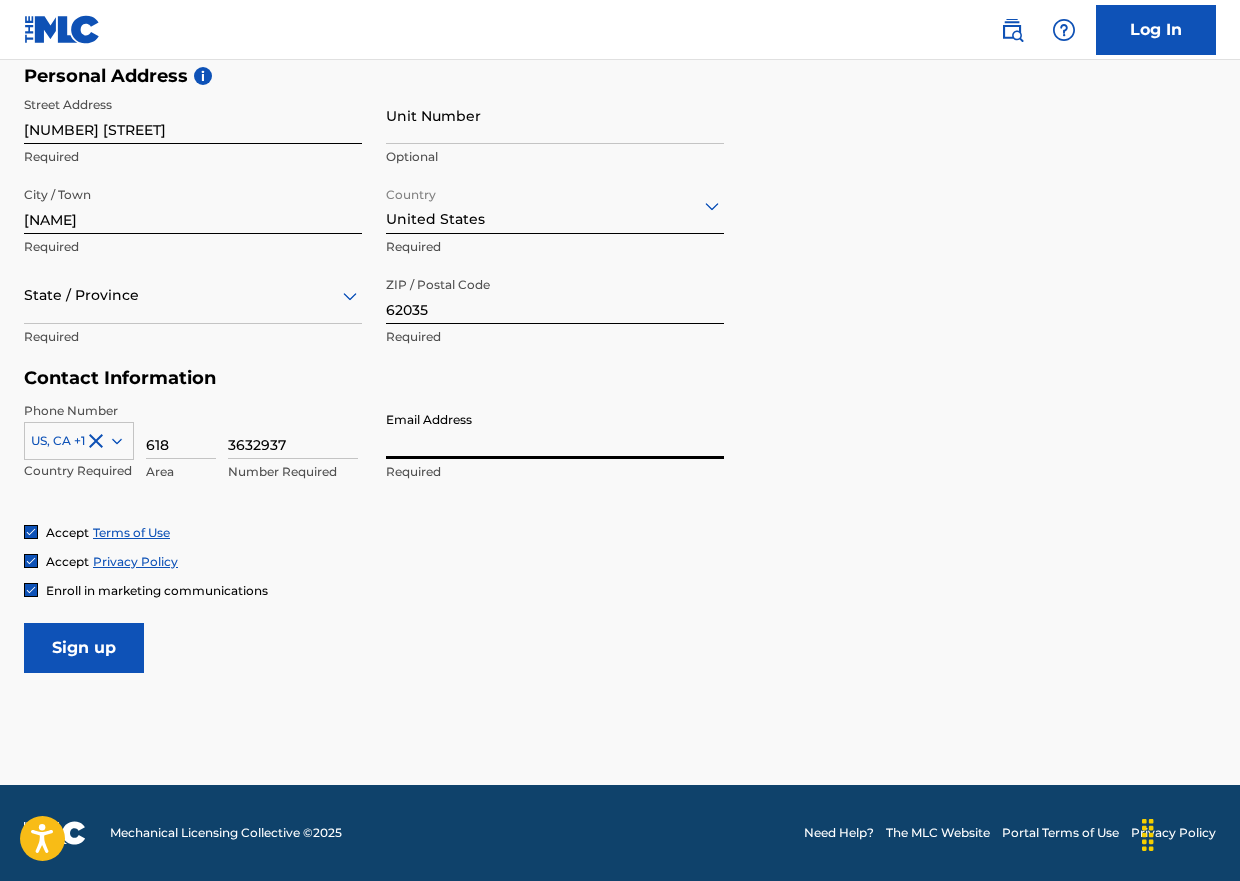 type on "[EMAIL]" 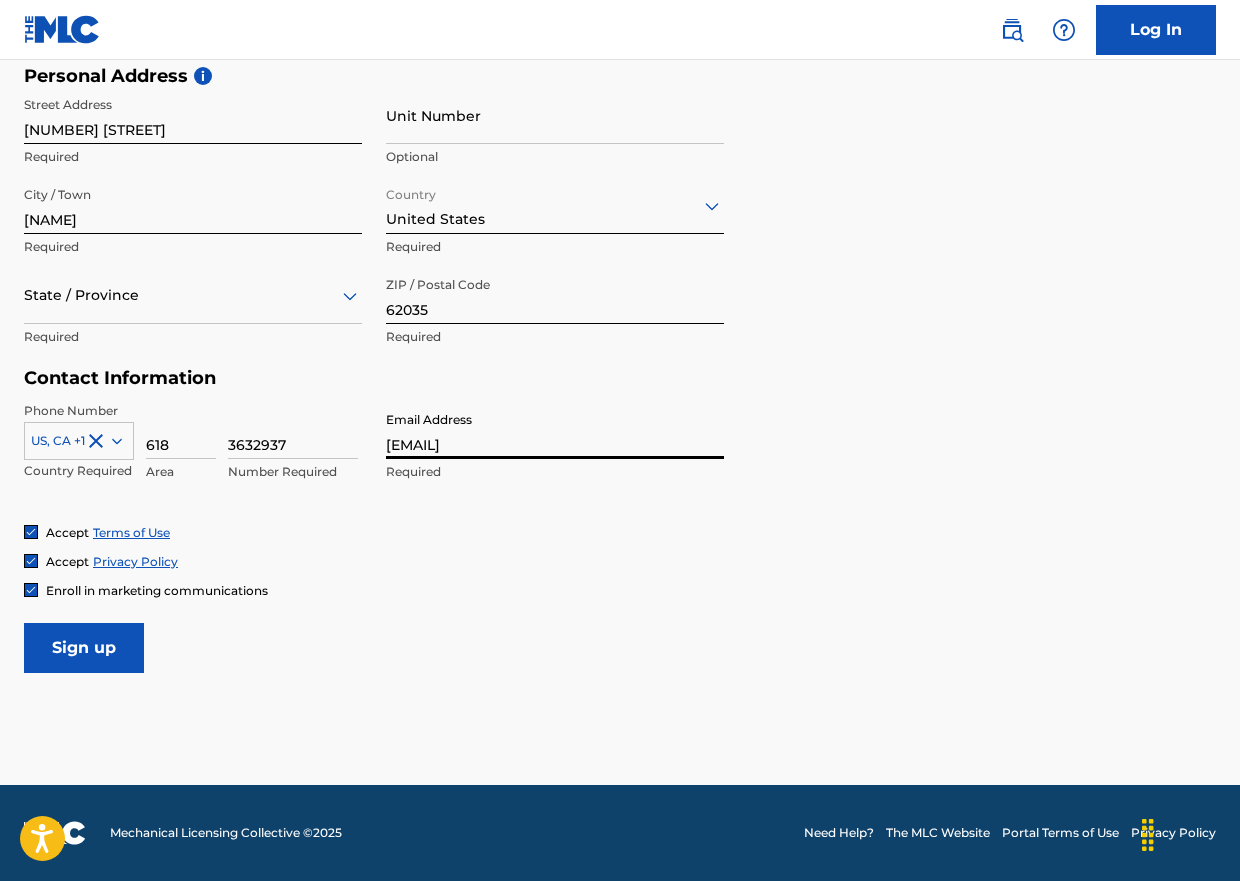 type on "United States" 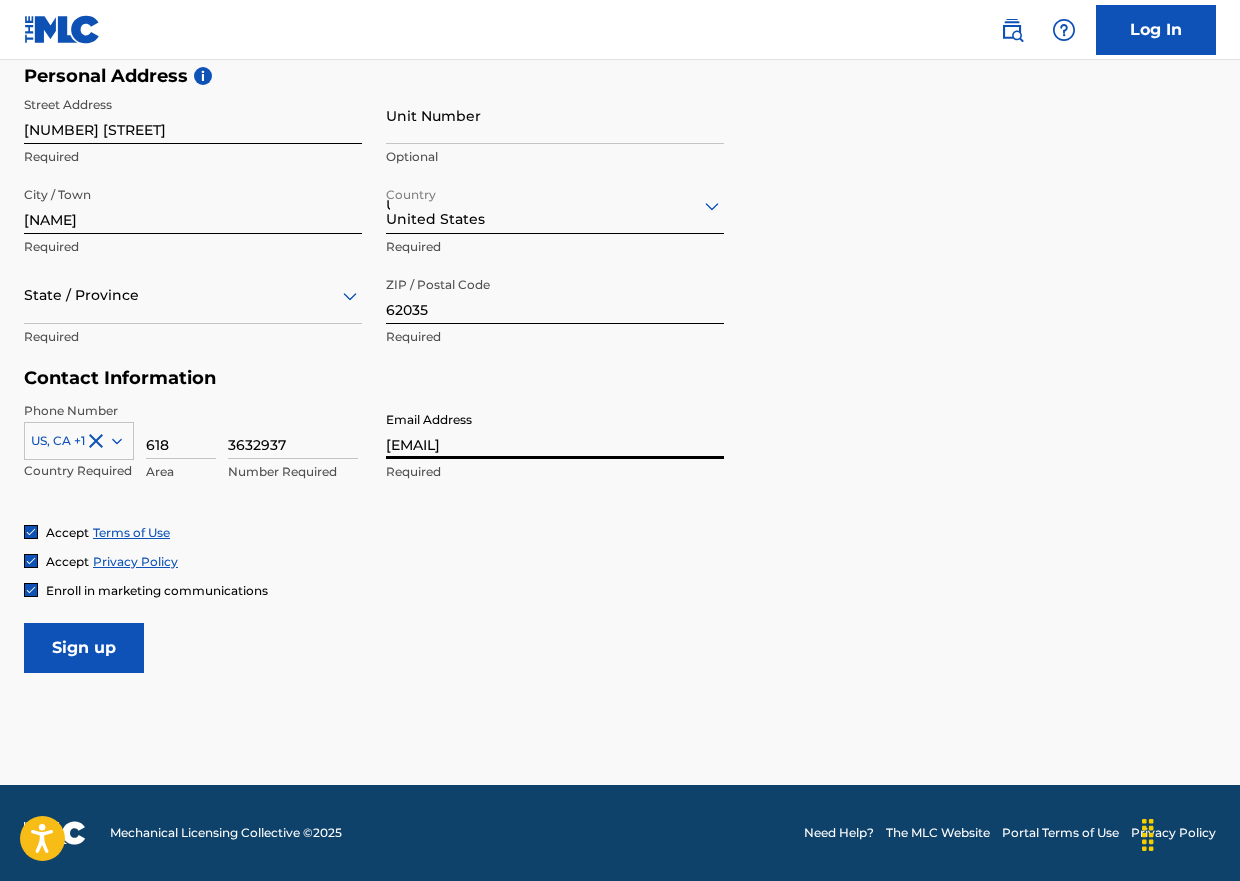 type on "[STATE]" 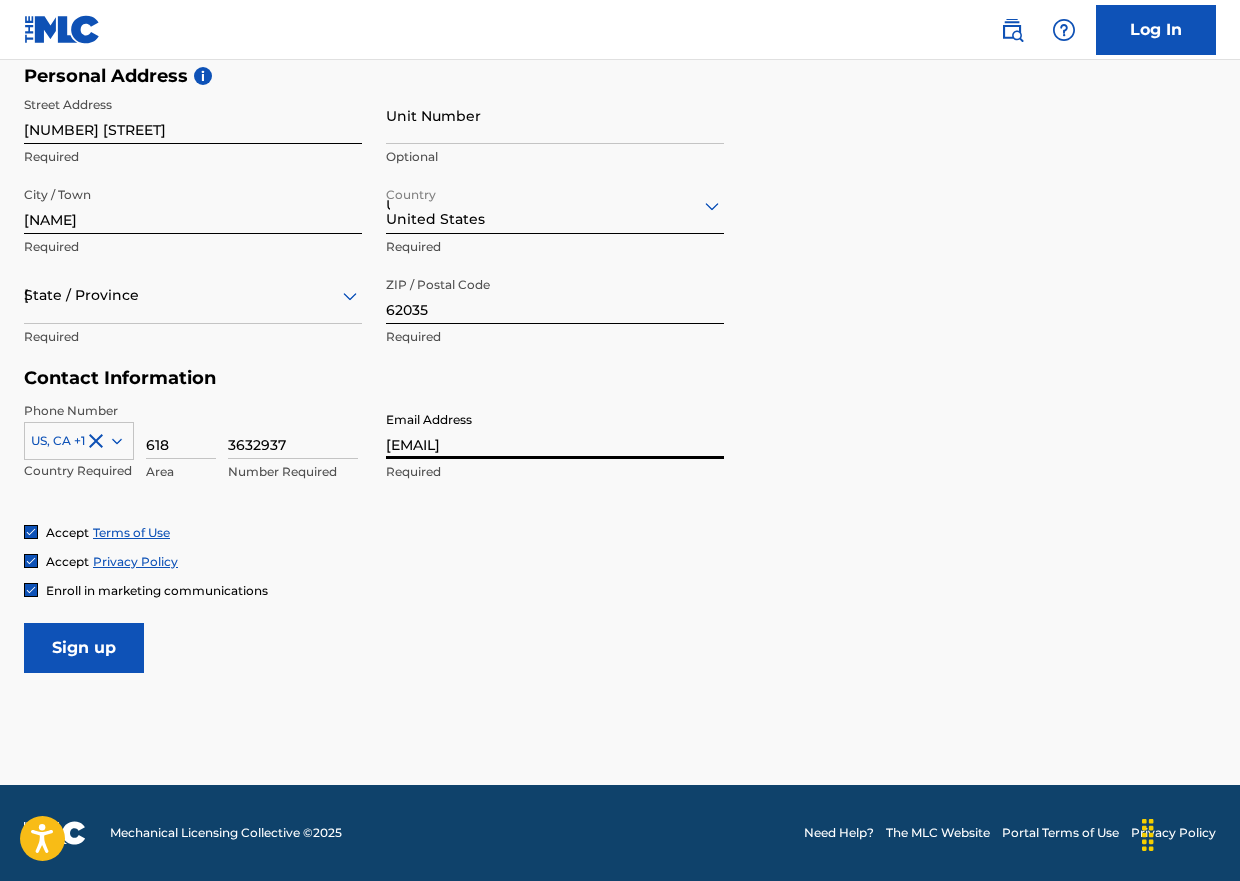 type on "1" 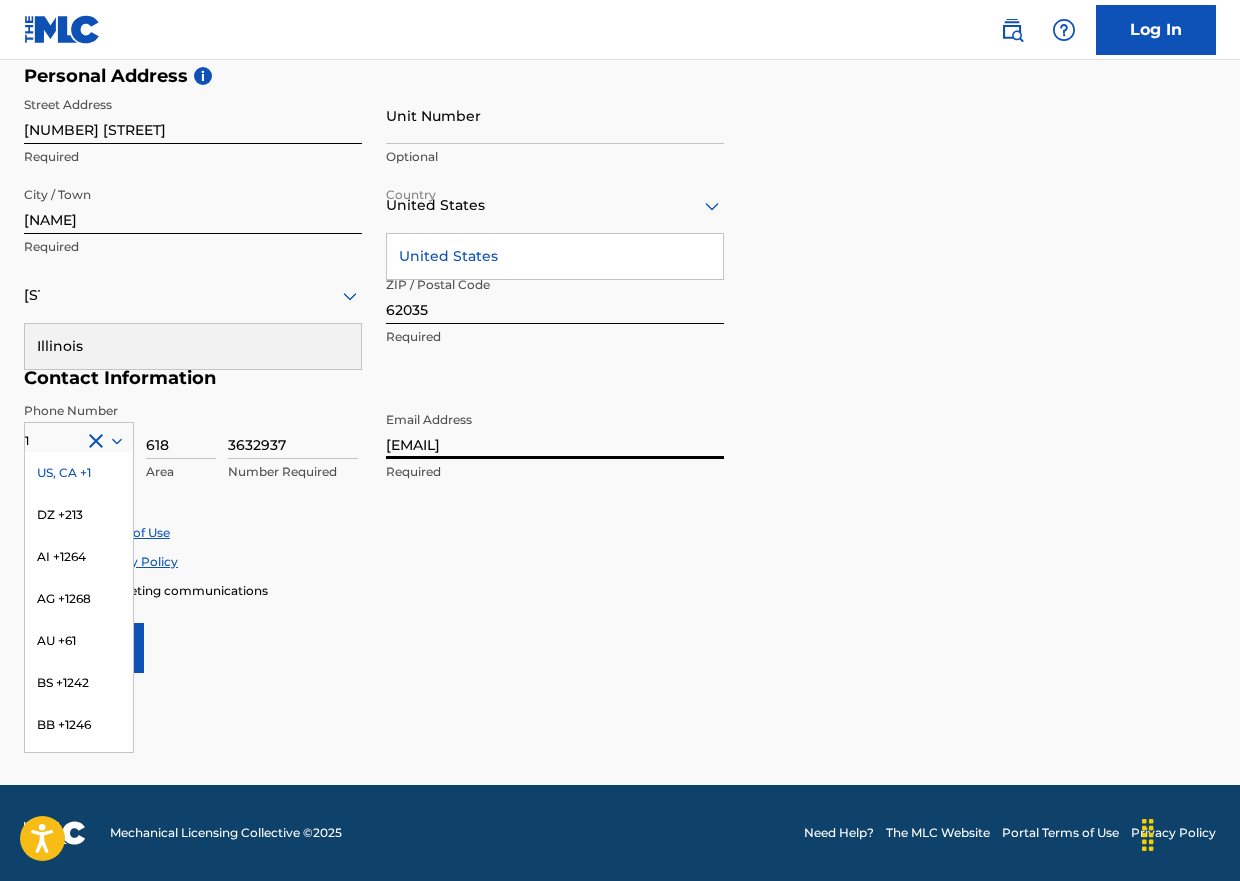 click on "Accept Terms of Use" at bounding box center (620, 532) 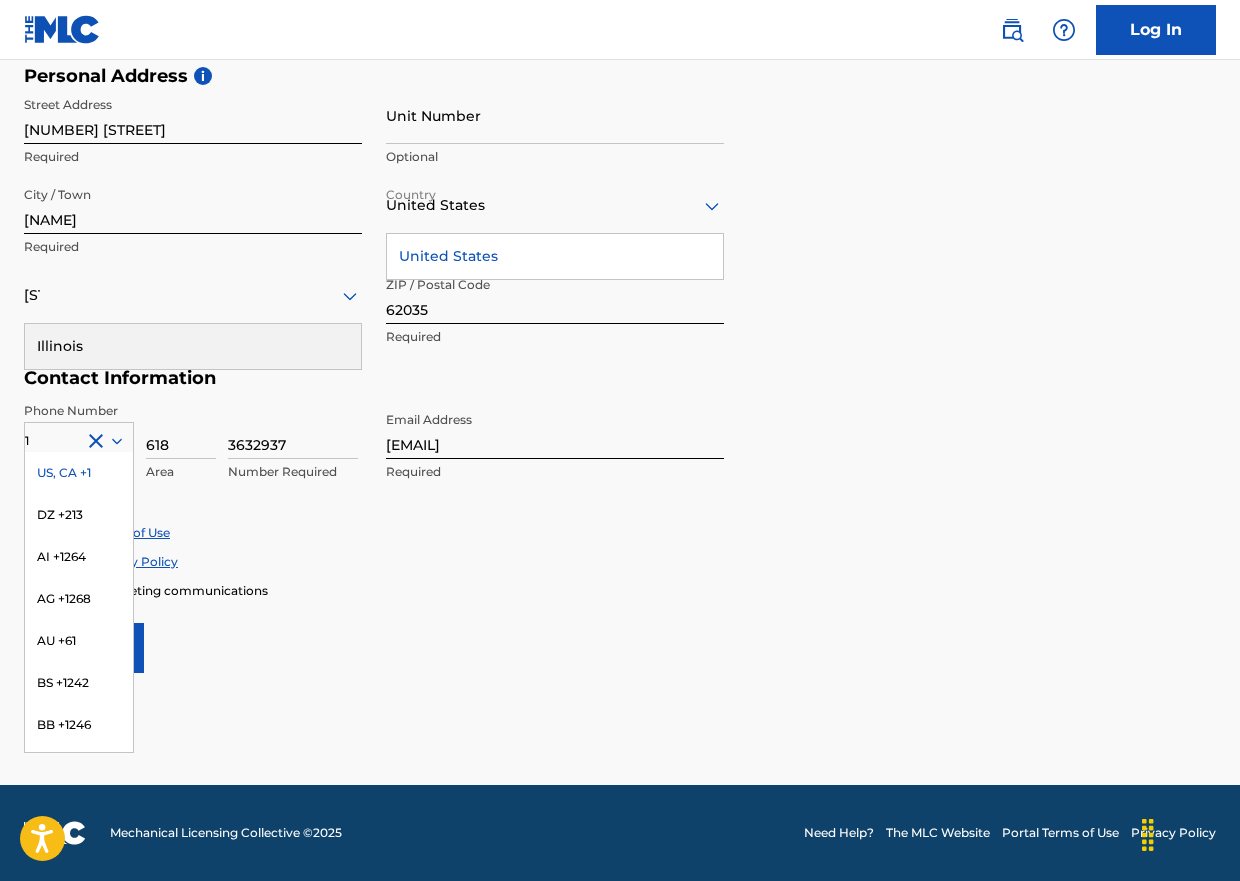 click on "US, CA +1" at bounding box center [79, 473] 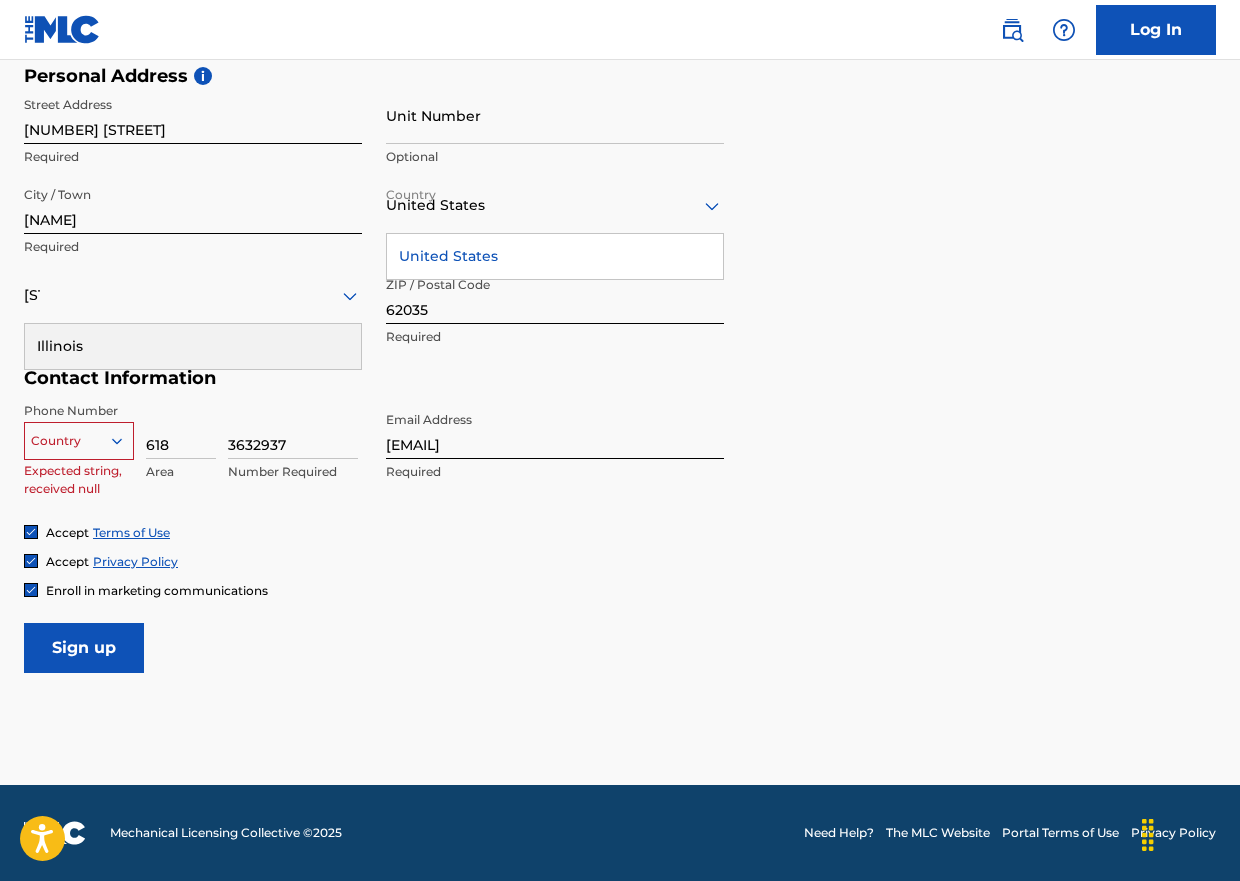 click at bounding box center (79, 441) 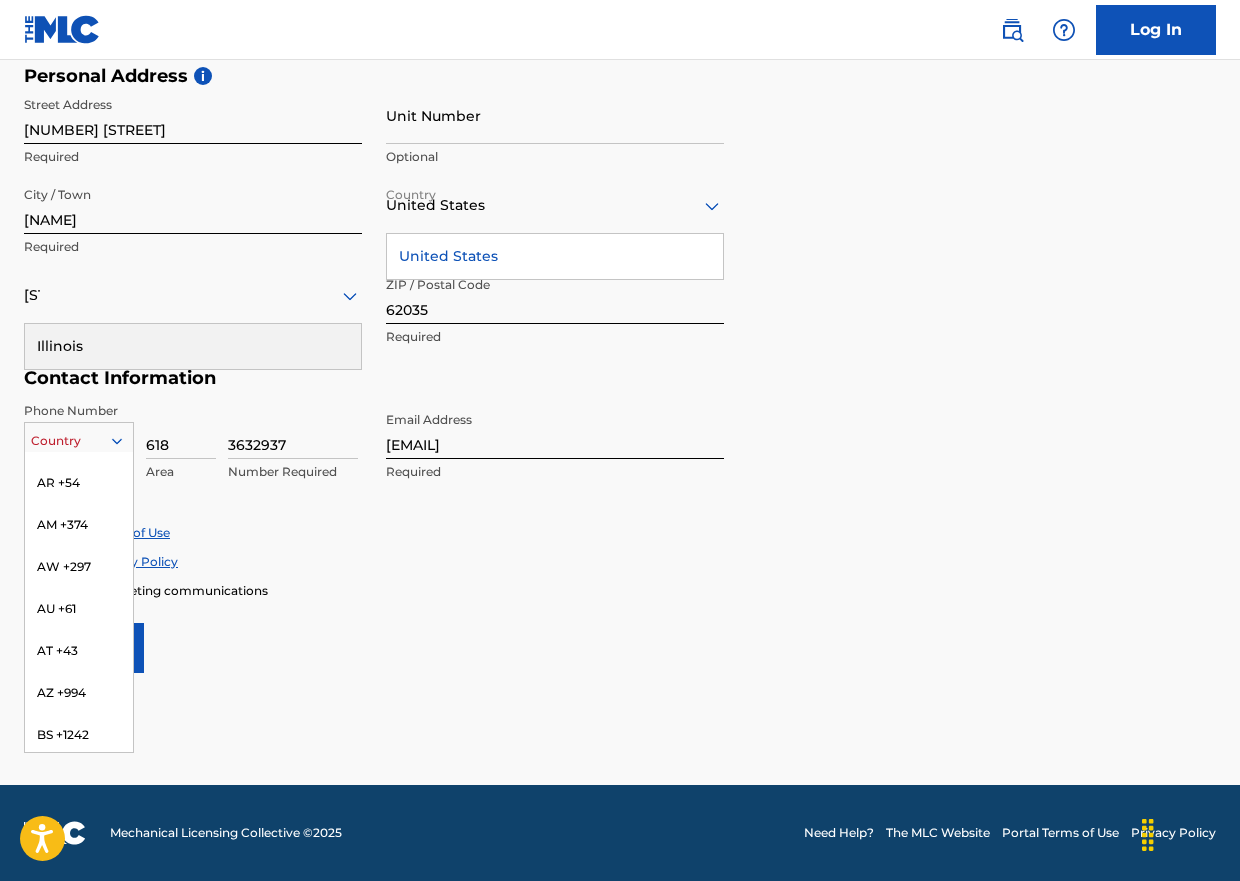 scroll, scrollTop: 0, scrollLeft: 0, axis: both 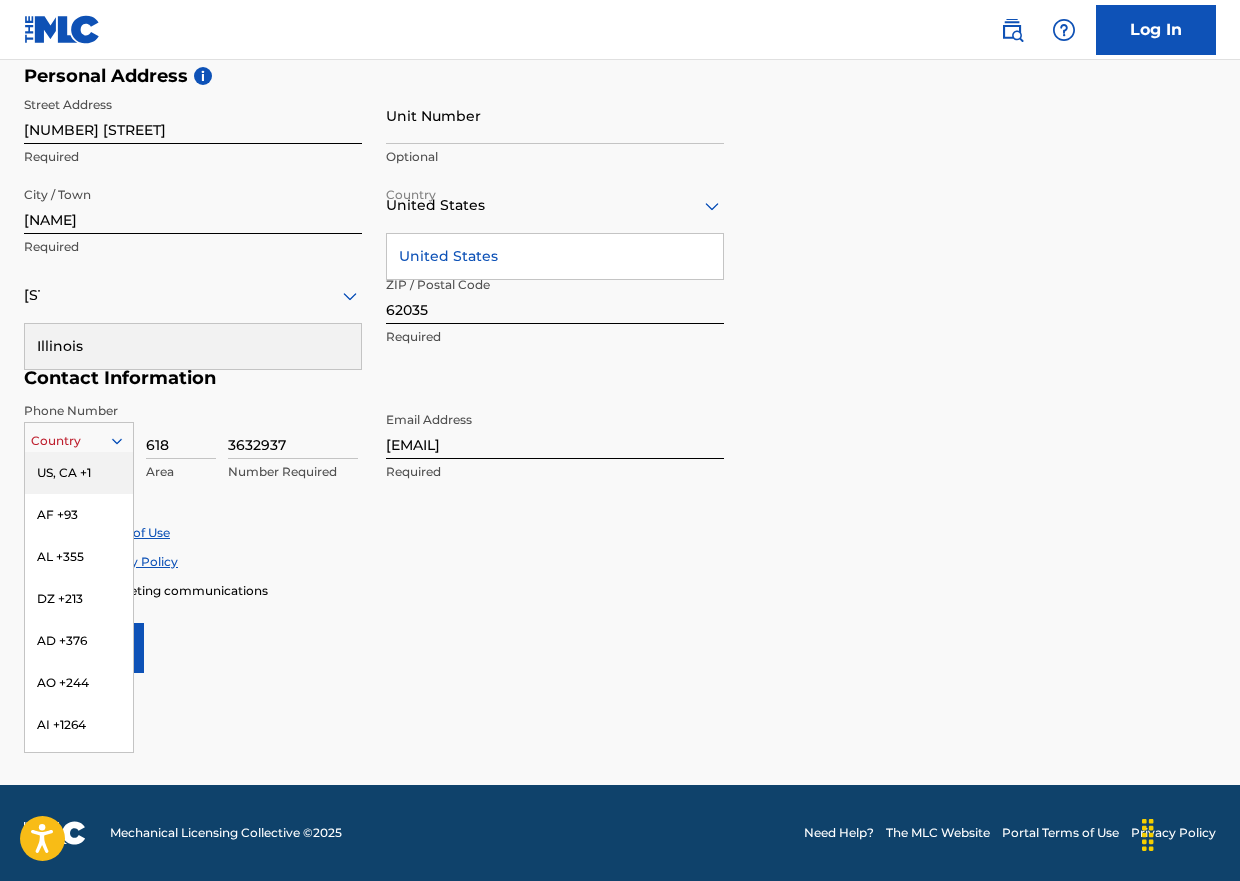 click on "US, CA +1" at bounding box center (79, 473) 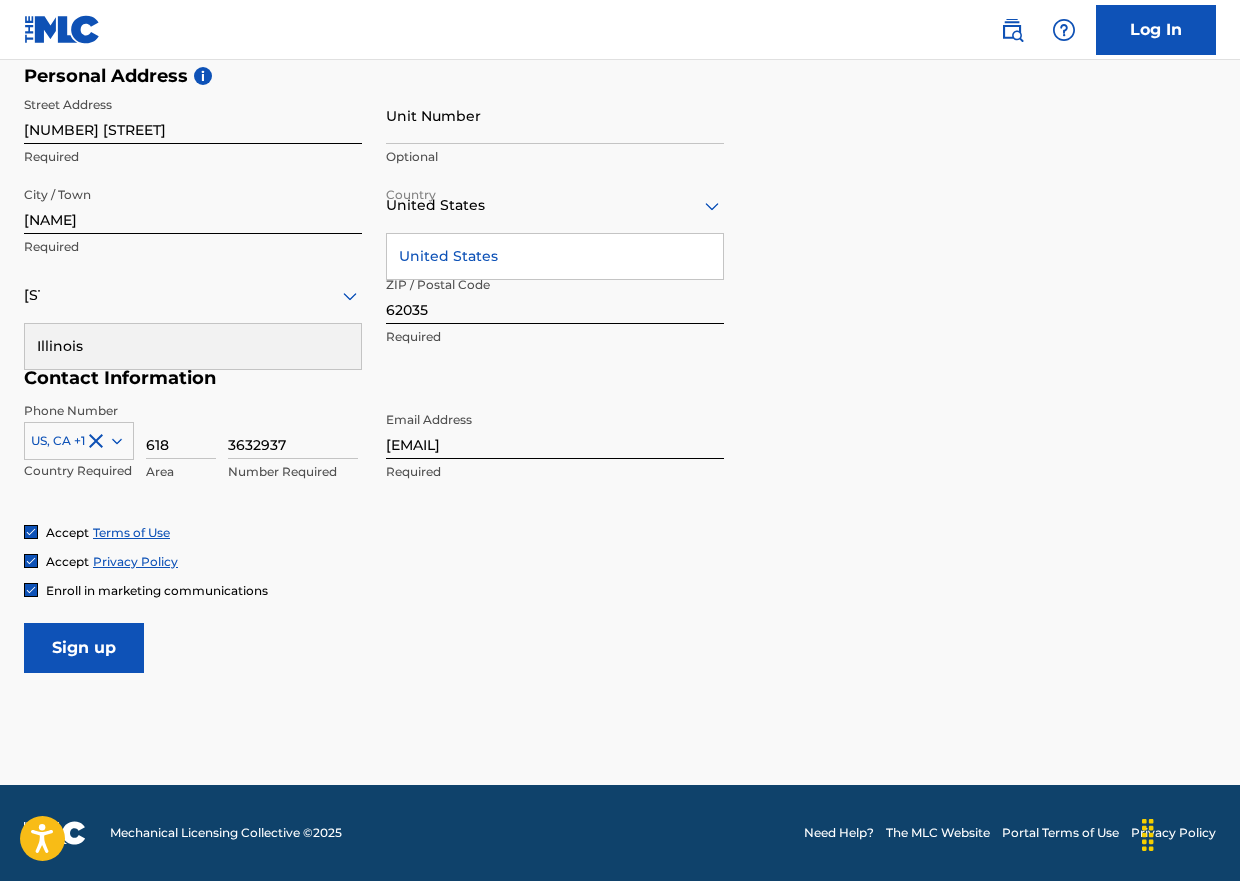 click on "Accept Terms of Use Accept Privacy Policy Enroll in marketing communications" at bounding box center [620, 561] 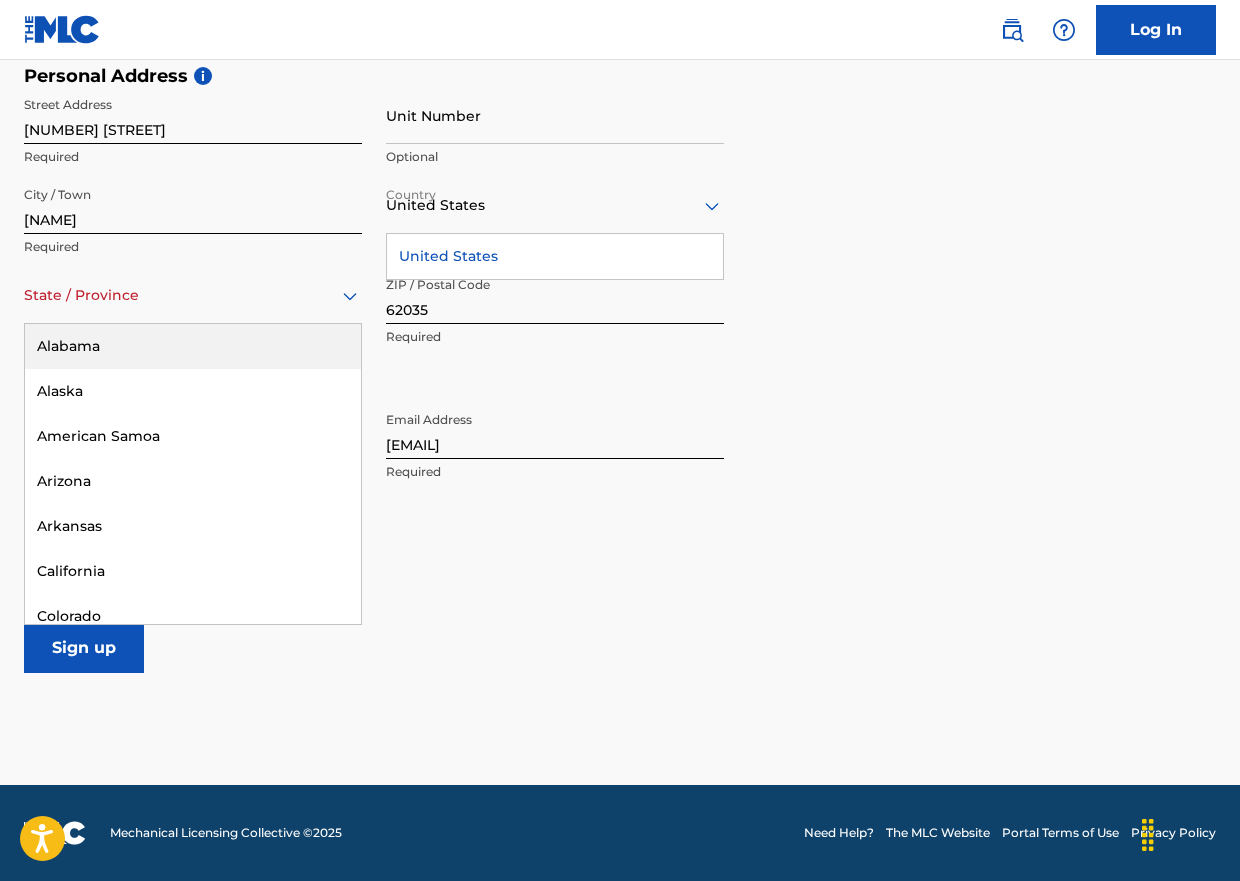 click on "State / Province" at bounding box center [193, 295] 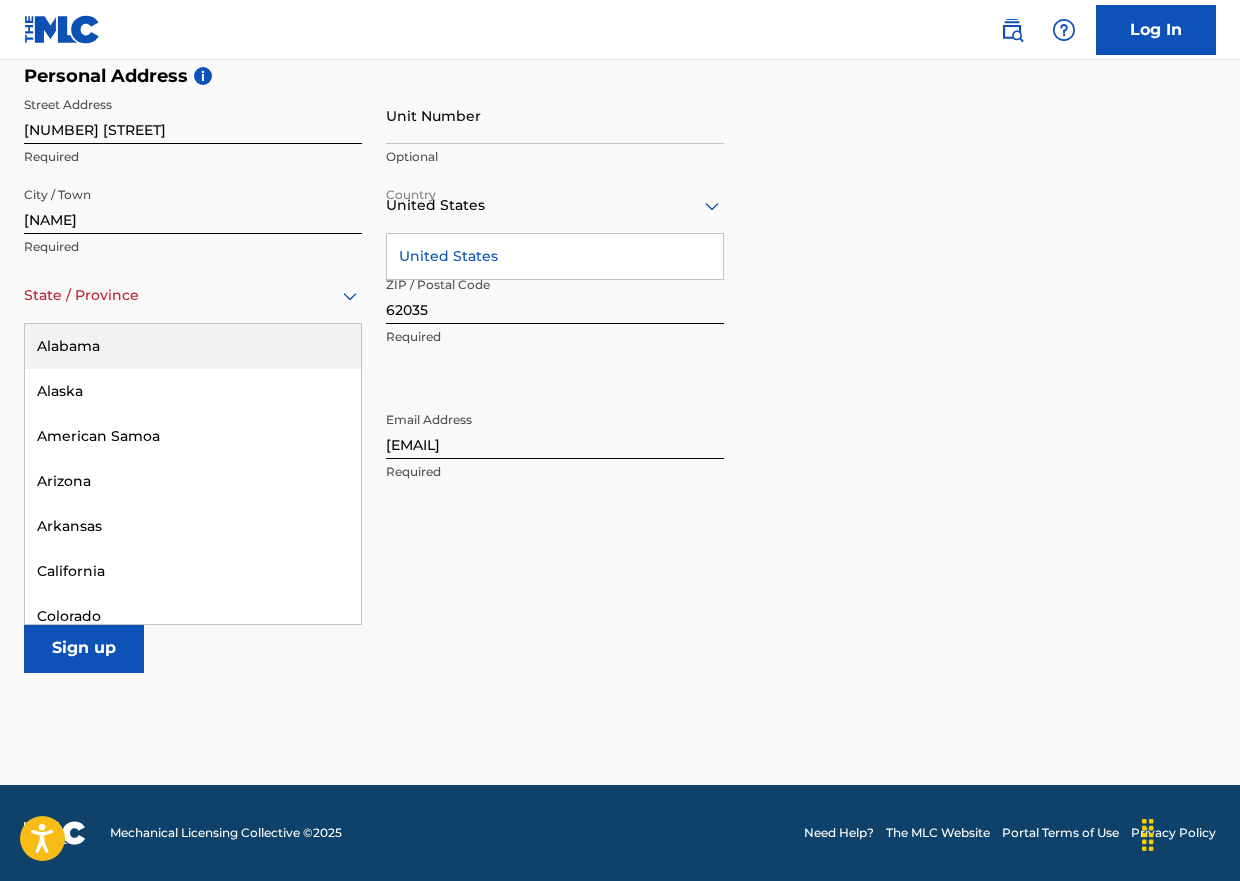 type on "i" 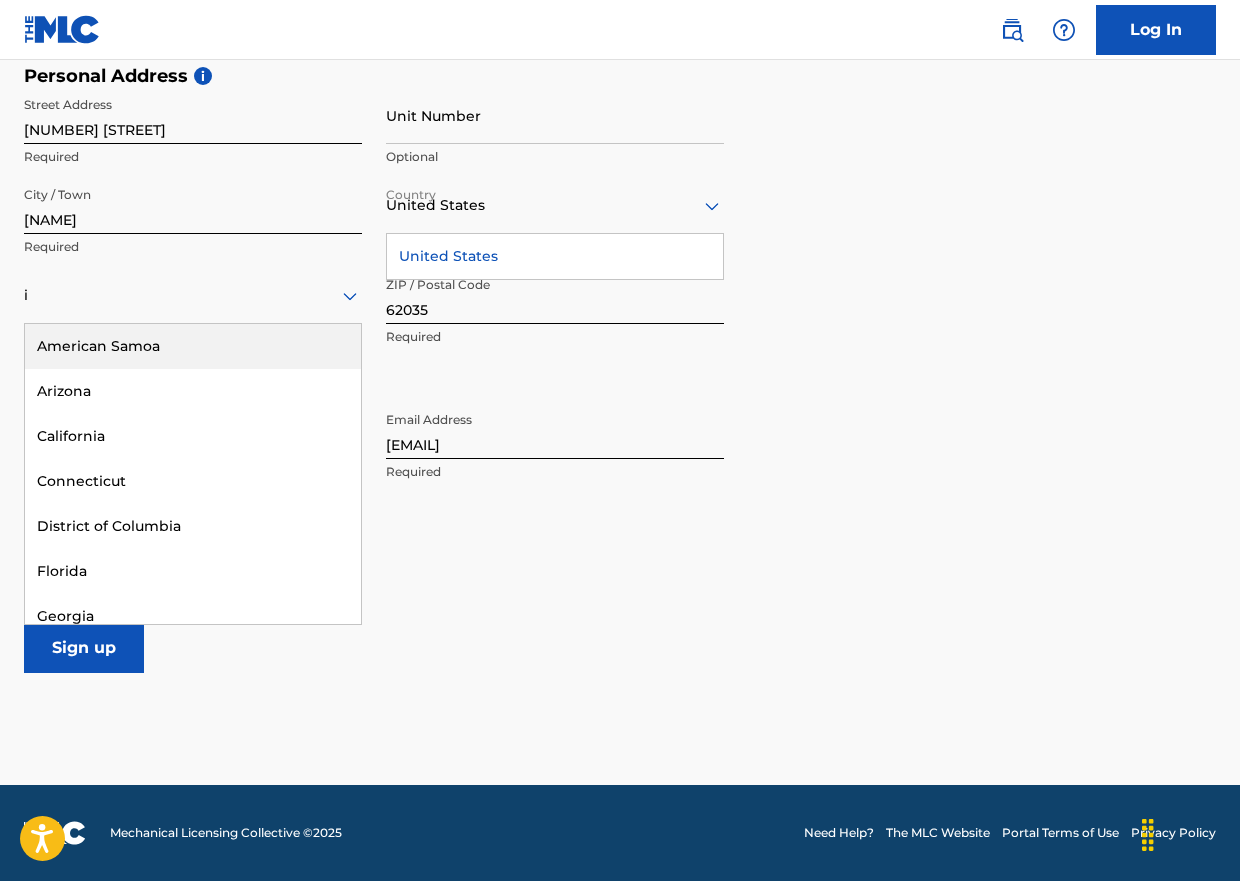 click on "American Samoa" at bounding box center (193, 346) 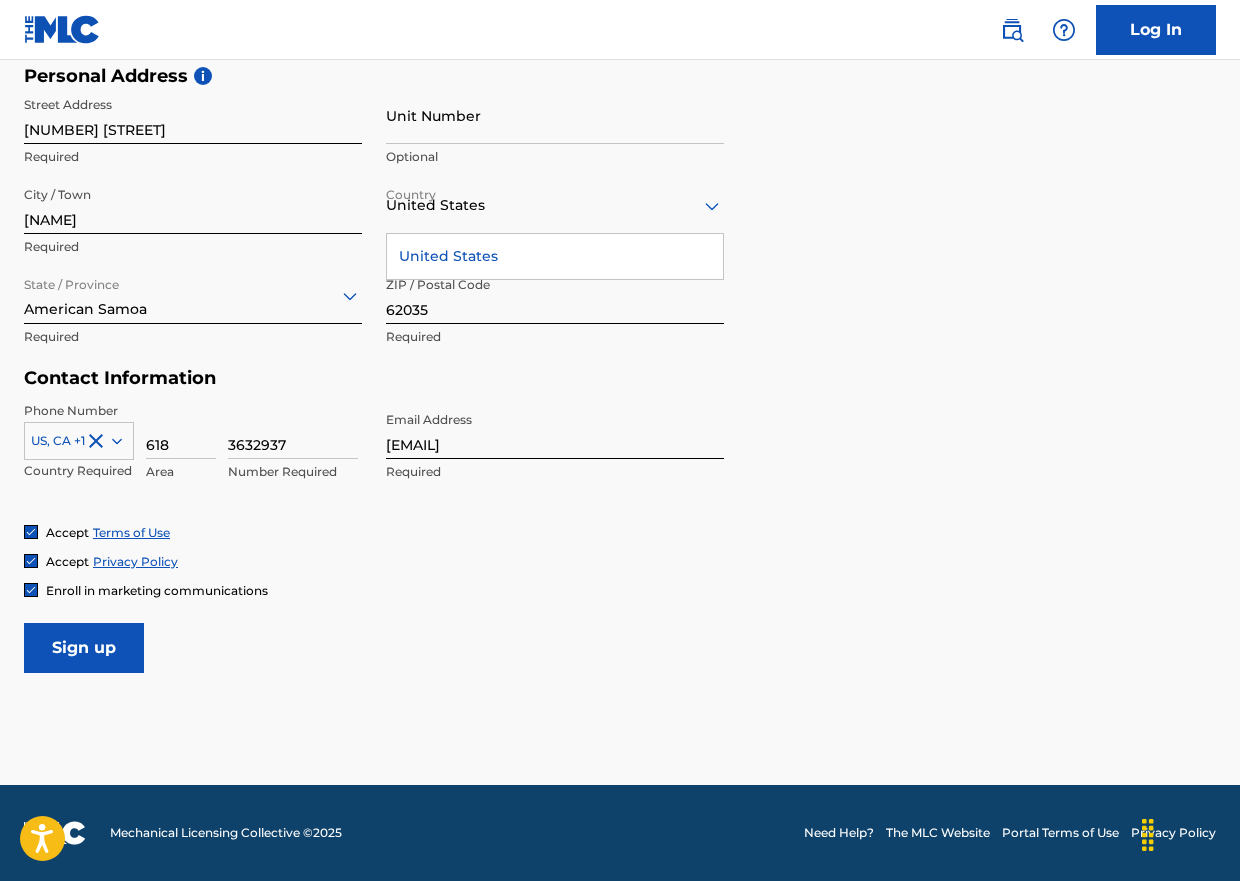 click on "American Samoa" at bounding box center (193, 295) 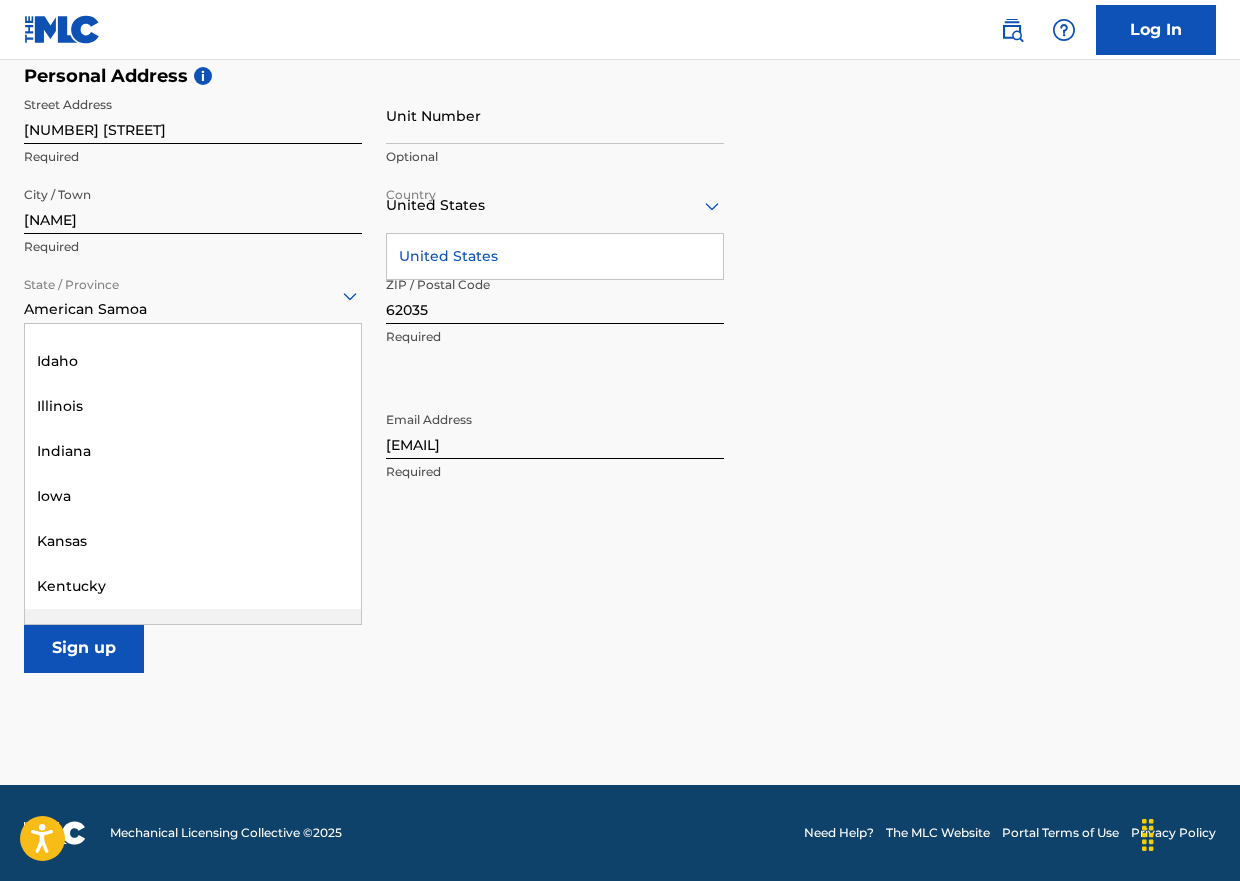 scroll, scrollTop: 600, scrollLeft: 0, axis: vertical 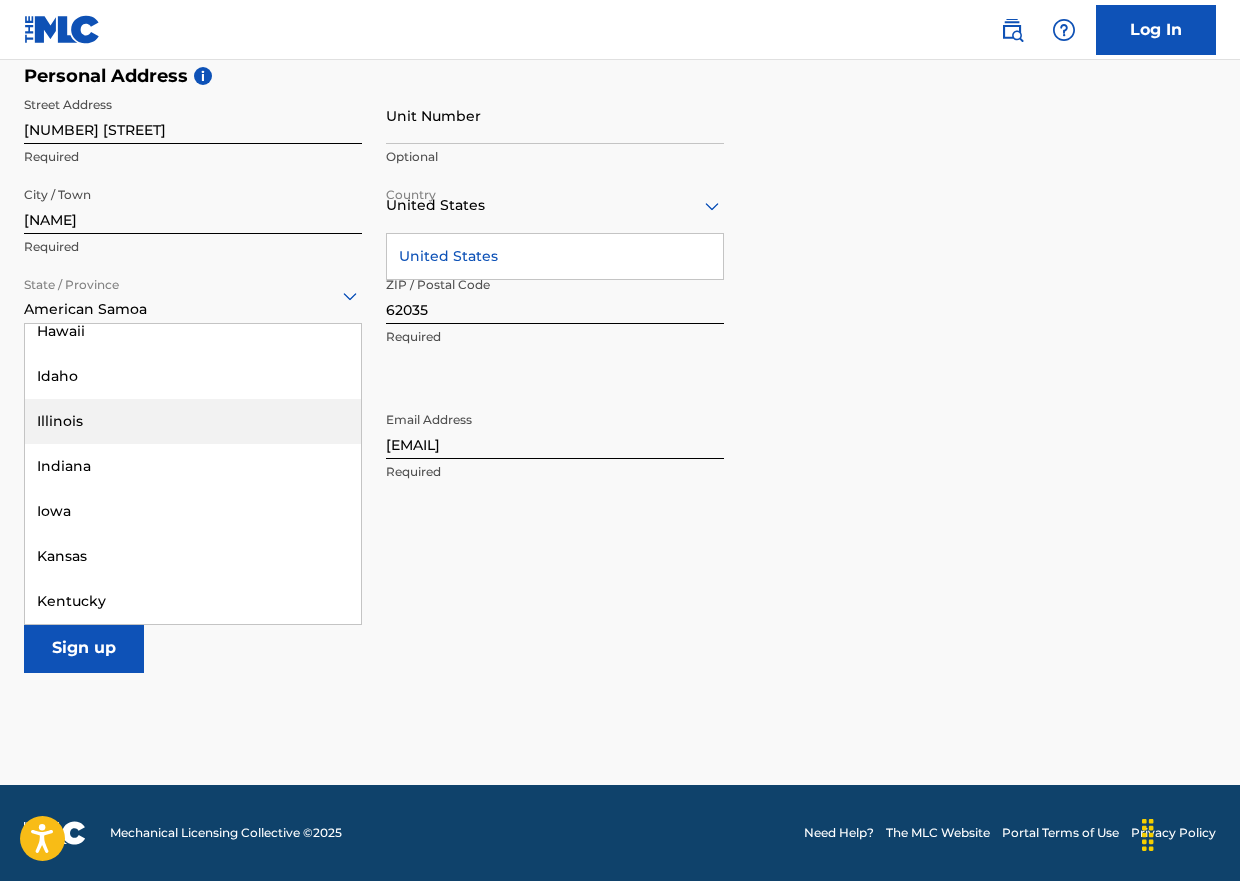 click on "Illinois" at bounding box center (193, 421) 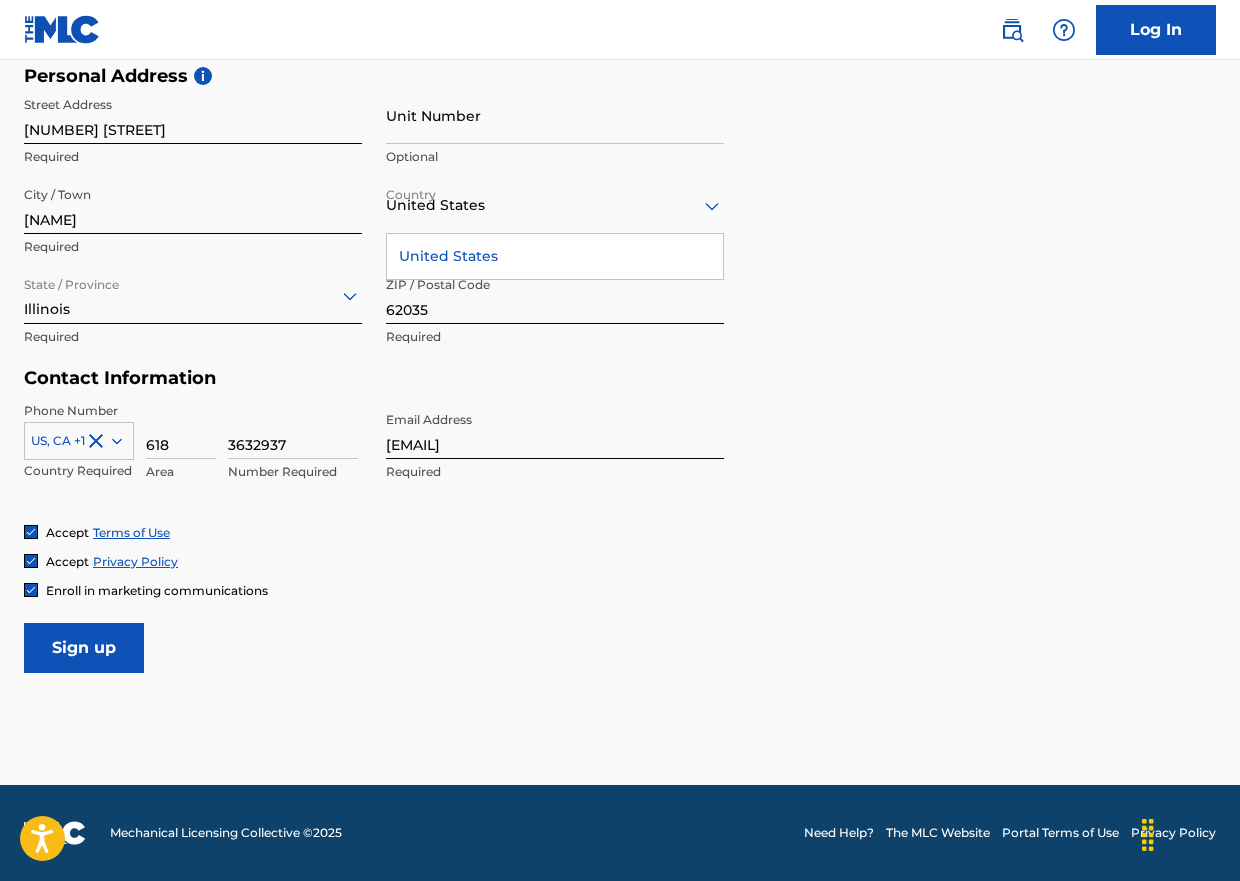 click on "United States" at bounding box center [555, 256] 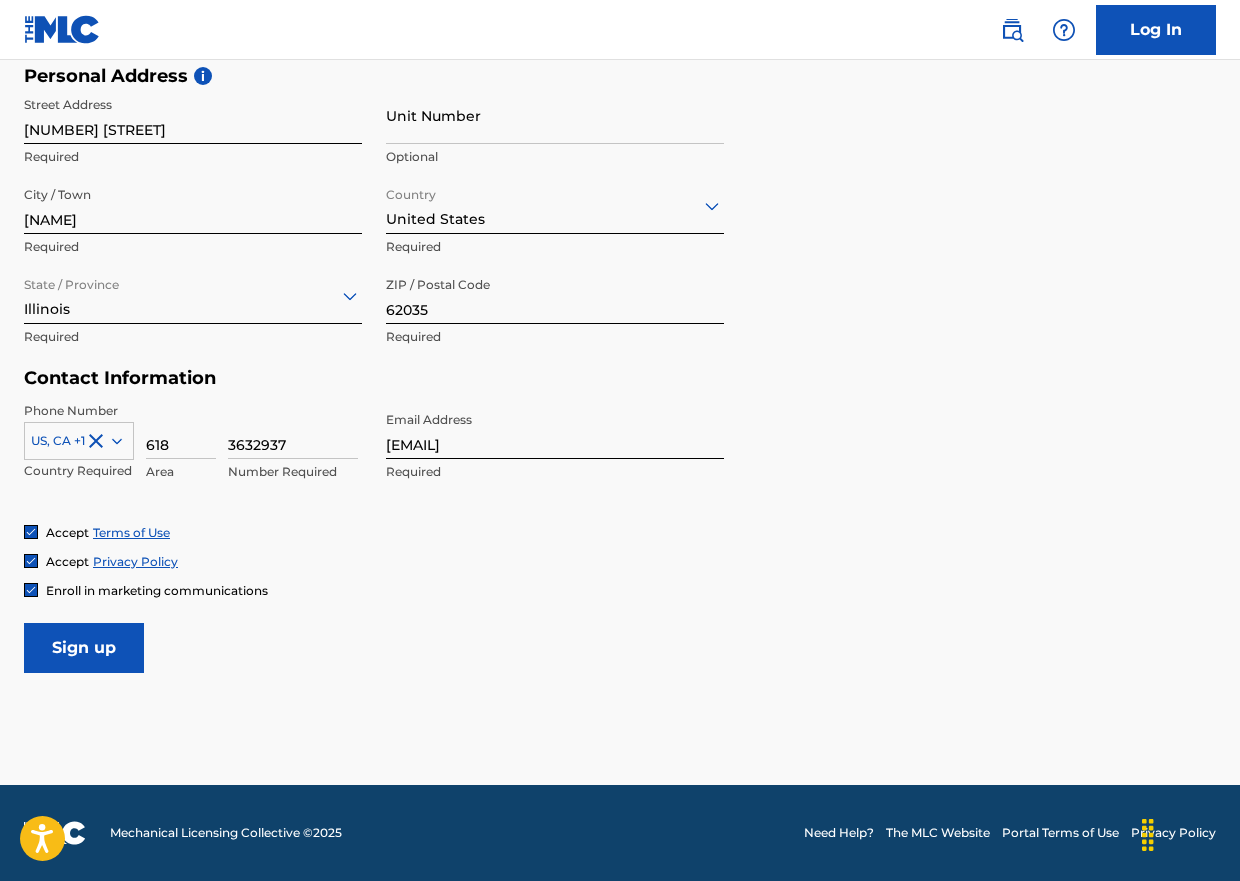 click on "[PERSONAL_ADDRESS] [STREET_ADDRESS] [NUMBER] [STREET] [UNIT] [CITY] [COUNTRY] [COUNTRY] [STATE] [ZIP]" at bounding box center (620, 216) 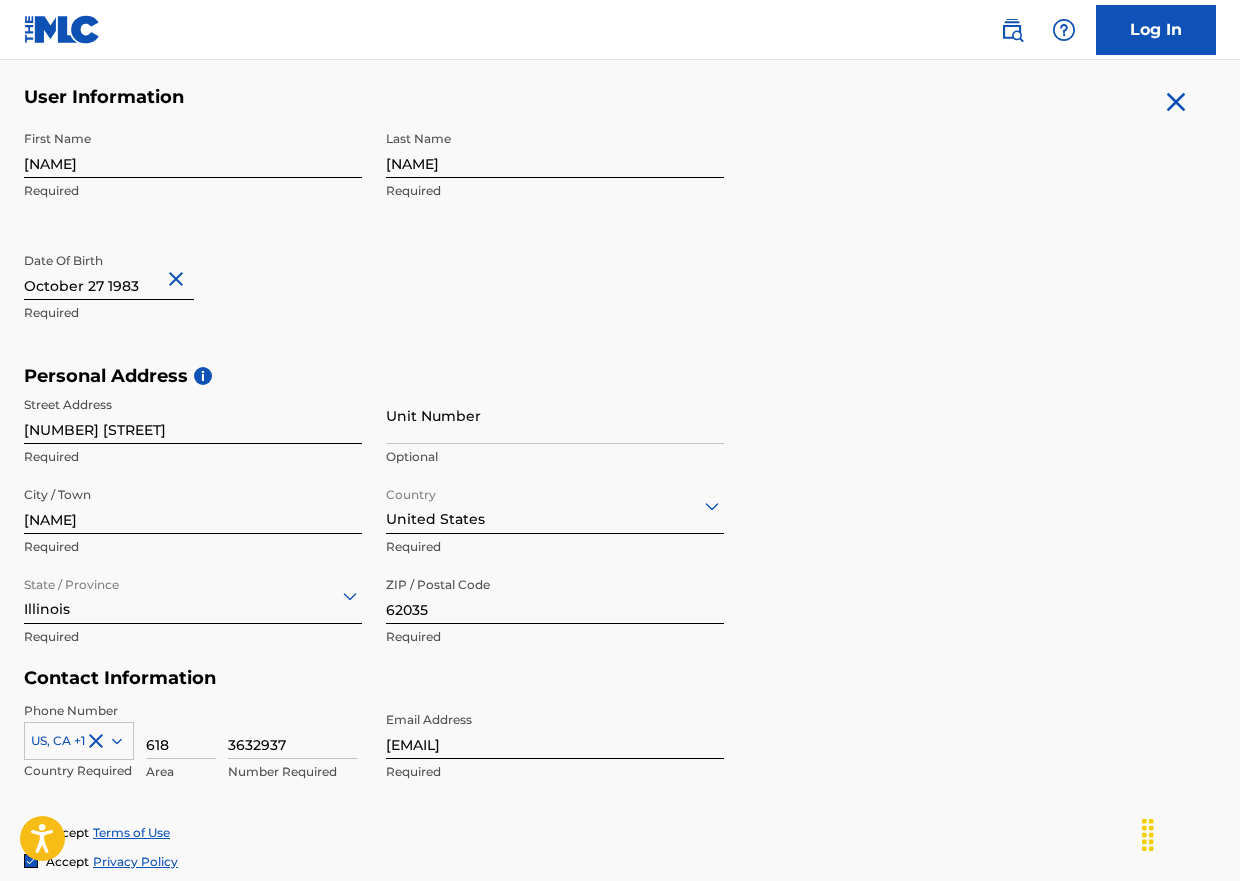 scroll, scrollTop: 683, scrollLeft: 0, axis: vertical 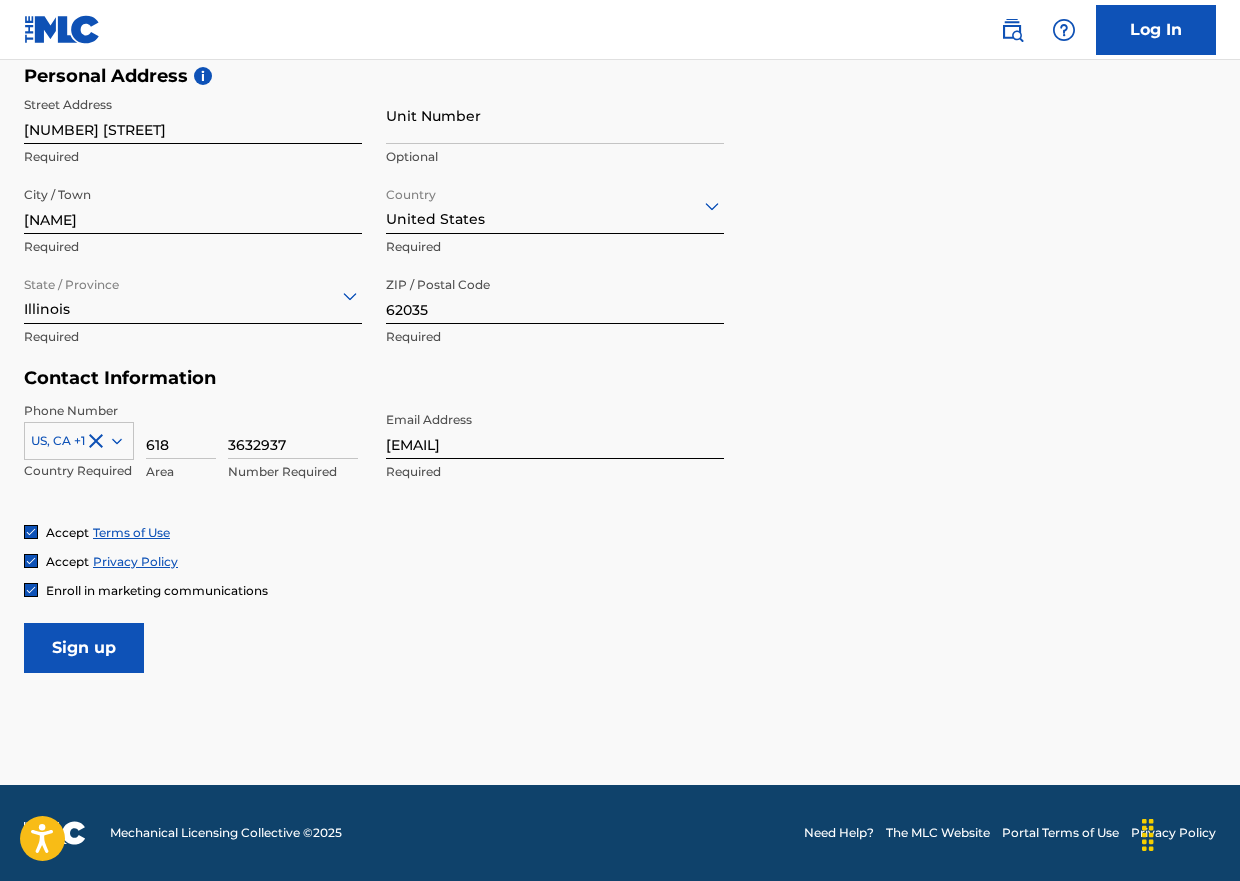 click on "Sign up" at bounding box center [84, 648] 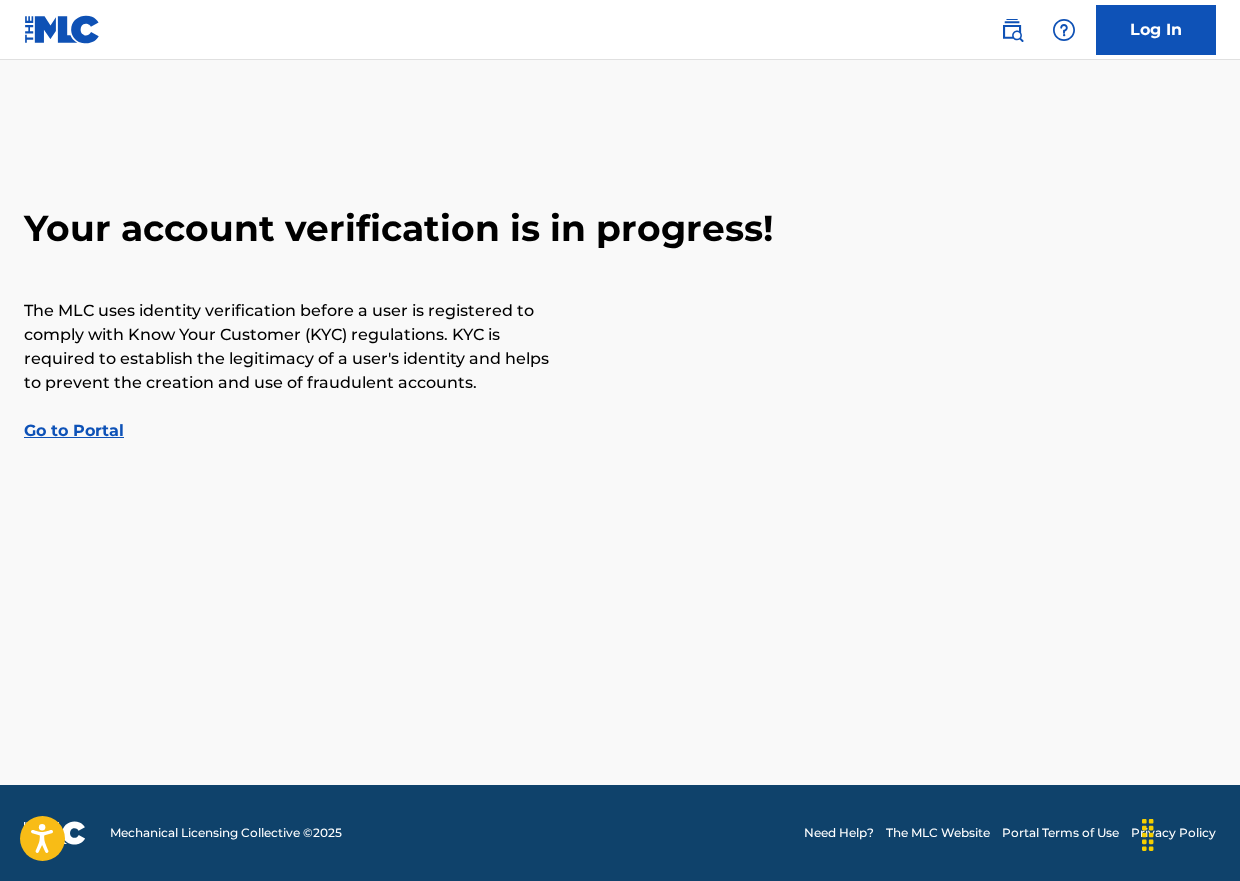 scroll, scrollTop: 0, scrollLeft: 0, axis: both 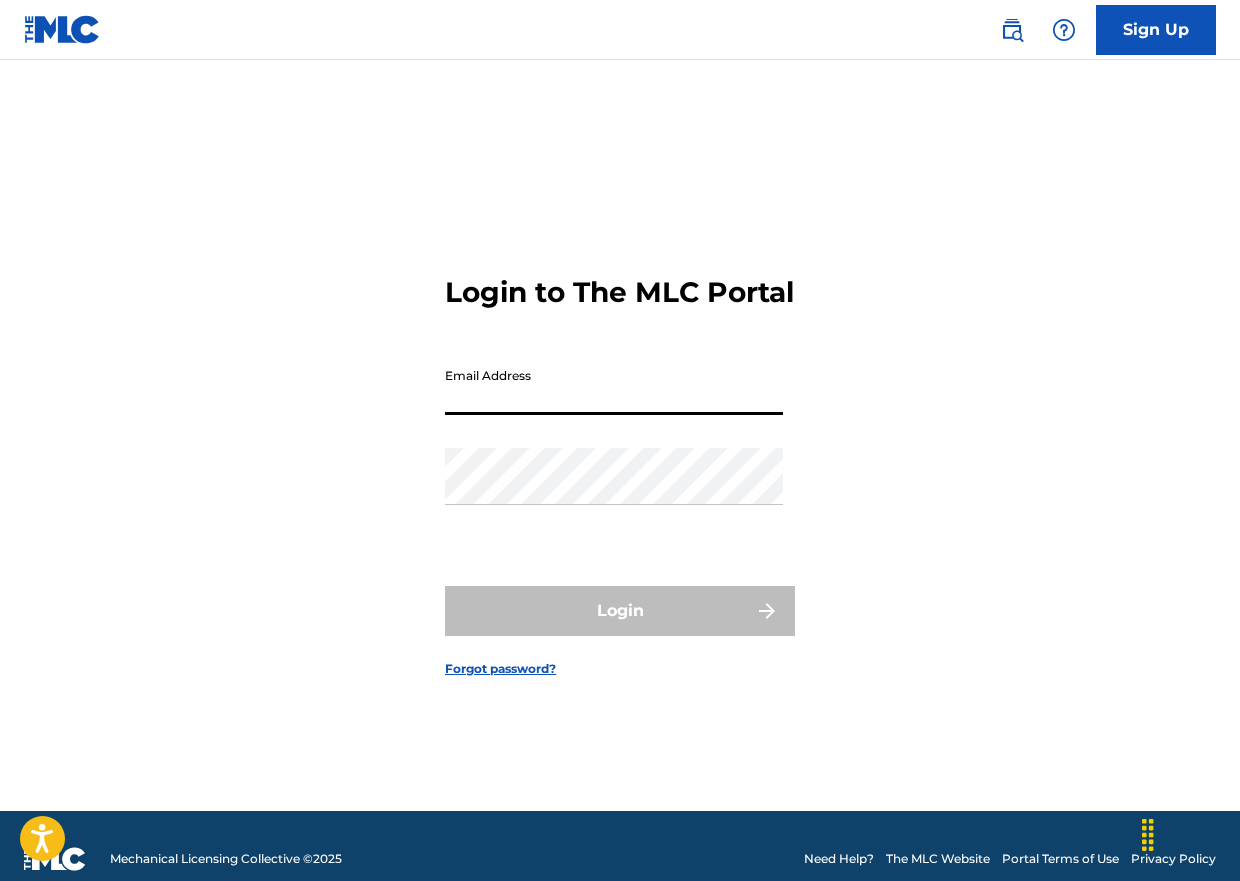 click on "Email Address" at bounding box center (614, 386) 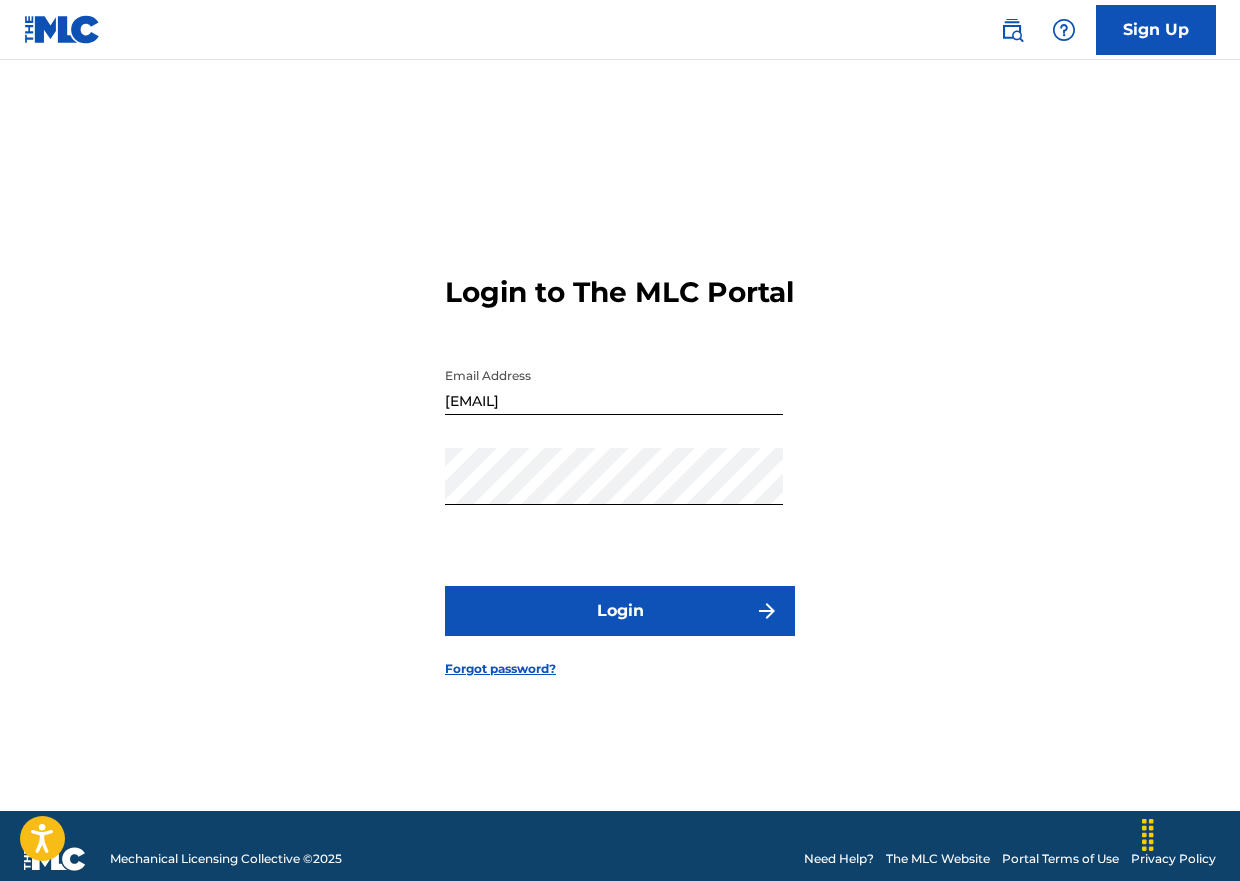 click on "Login" at bounding box center [620, 611] 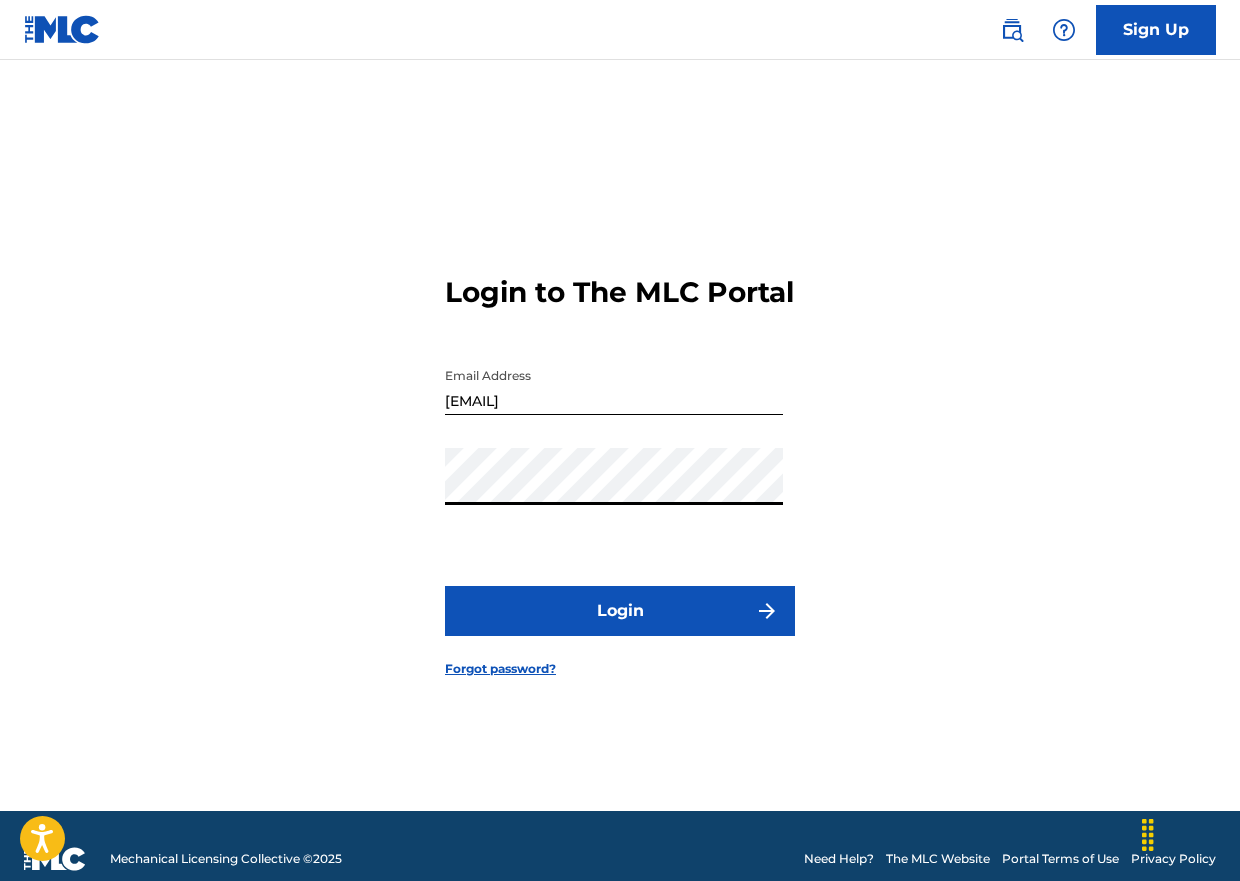 click on "[LOGIN] [EMAIL_ADDRESS] [PASSWORD] [LOGIN] [FORGOT_PASSWORD]" at bounding box center (620, 460) 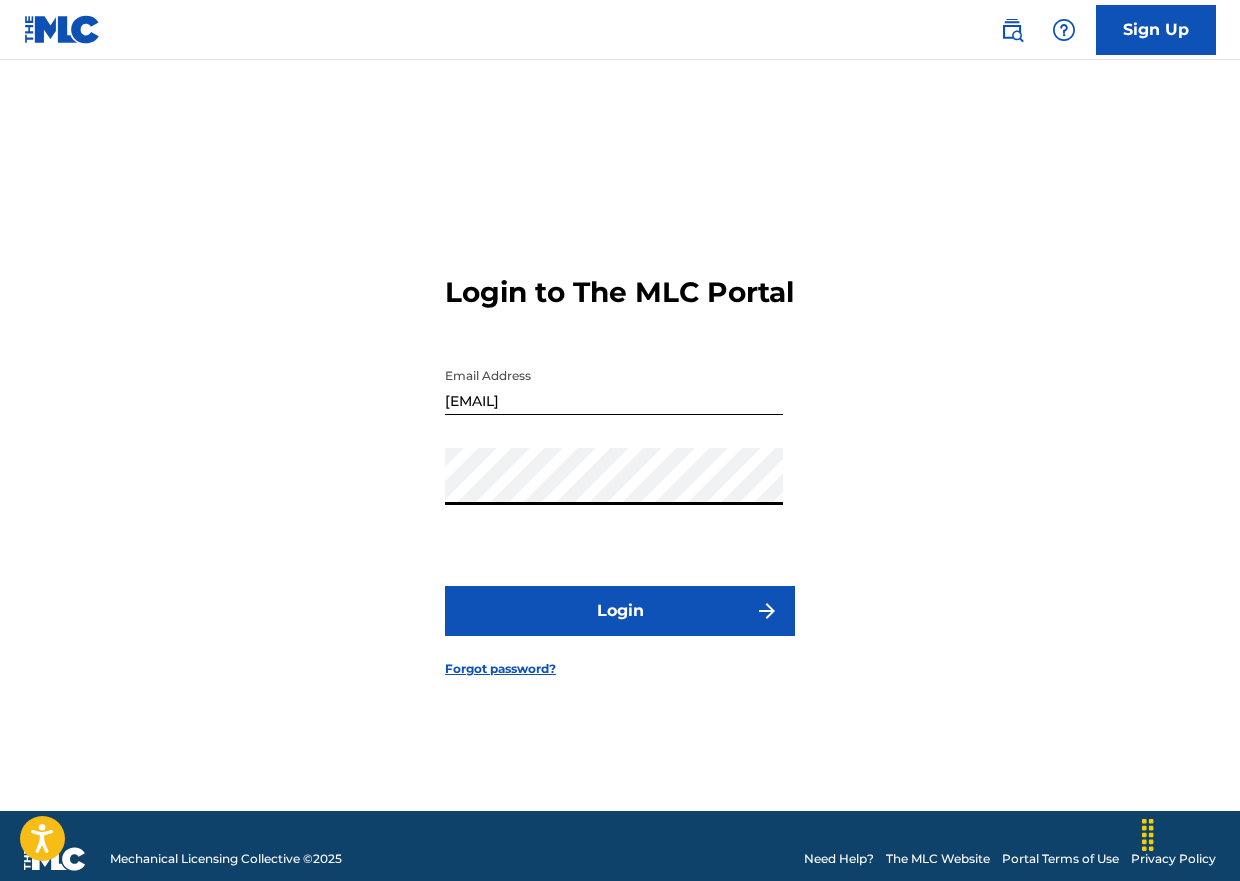 click on "[LOGIN] [EMAIL_ADDRESS] [PASSWORD] [LOGIN] [FORGOT_PASSWORD]" at bounding box center [620, 460] 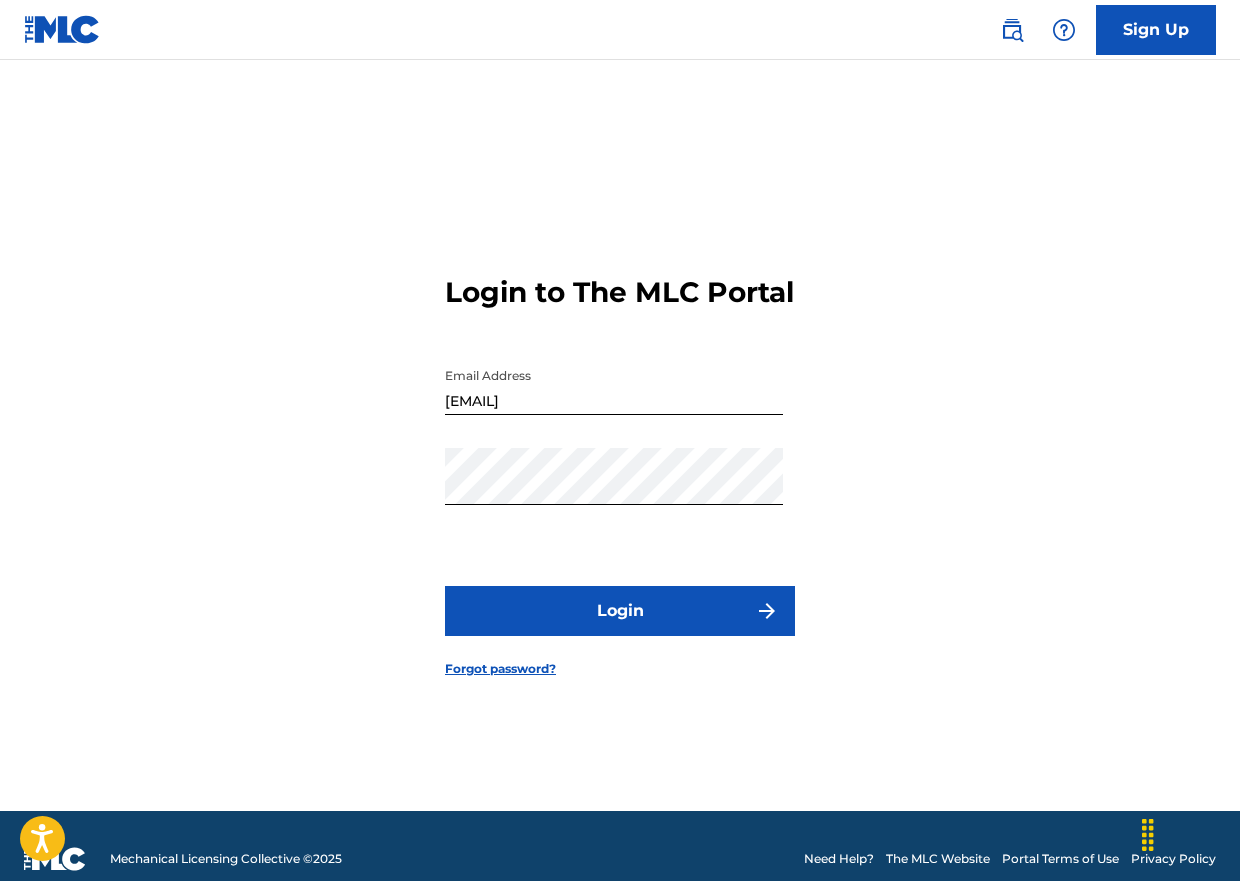 click on "Login" at bounding box center [620, 611] 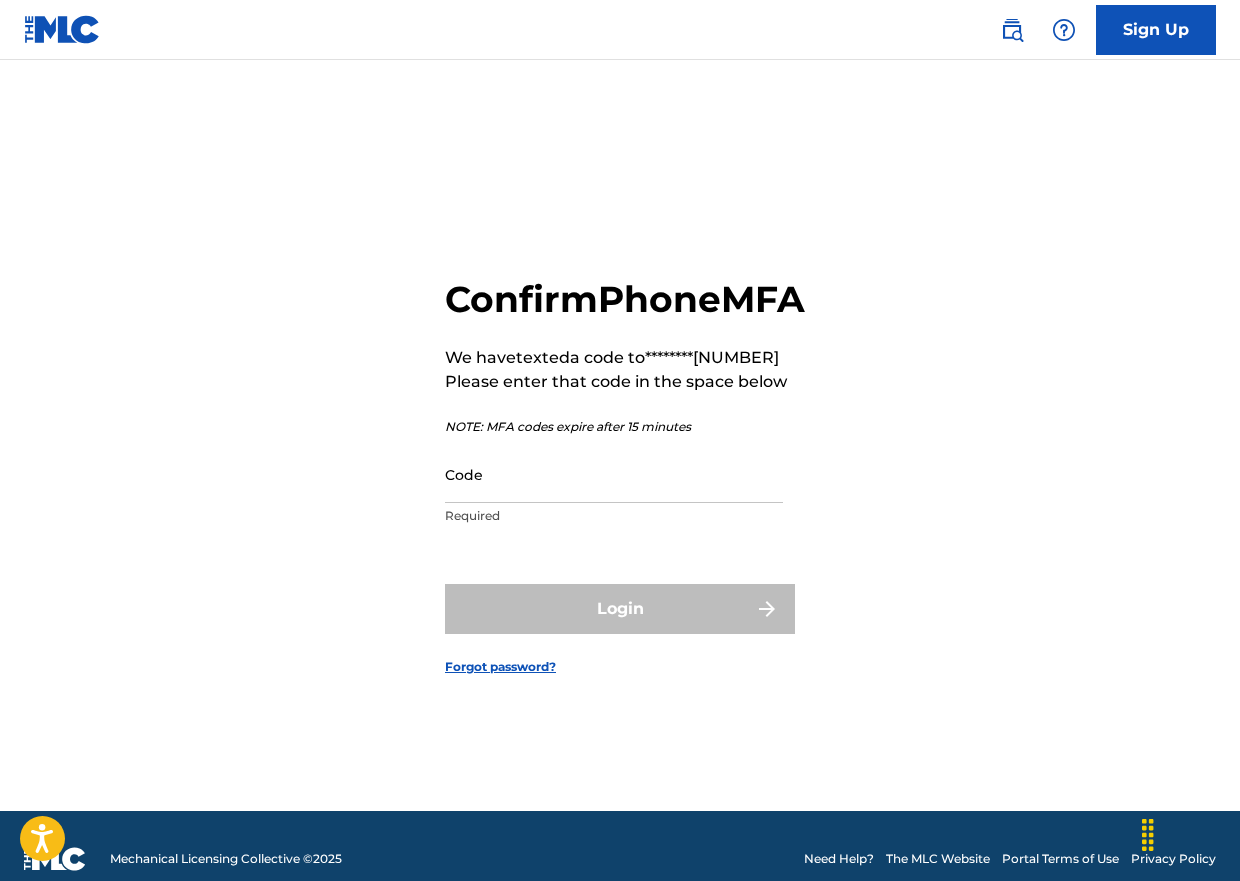 click on "Code" at bounding box center [614, 474] 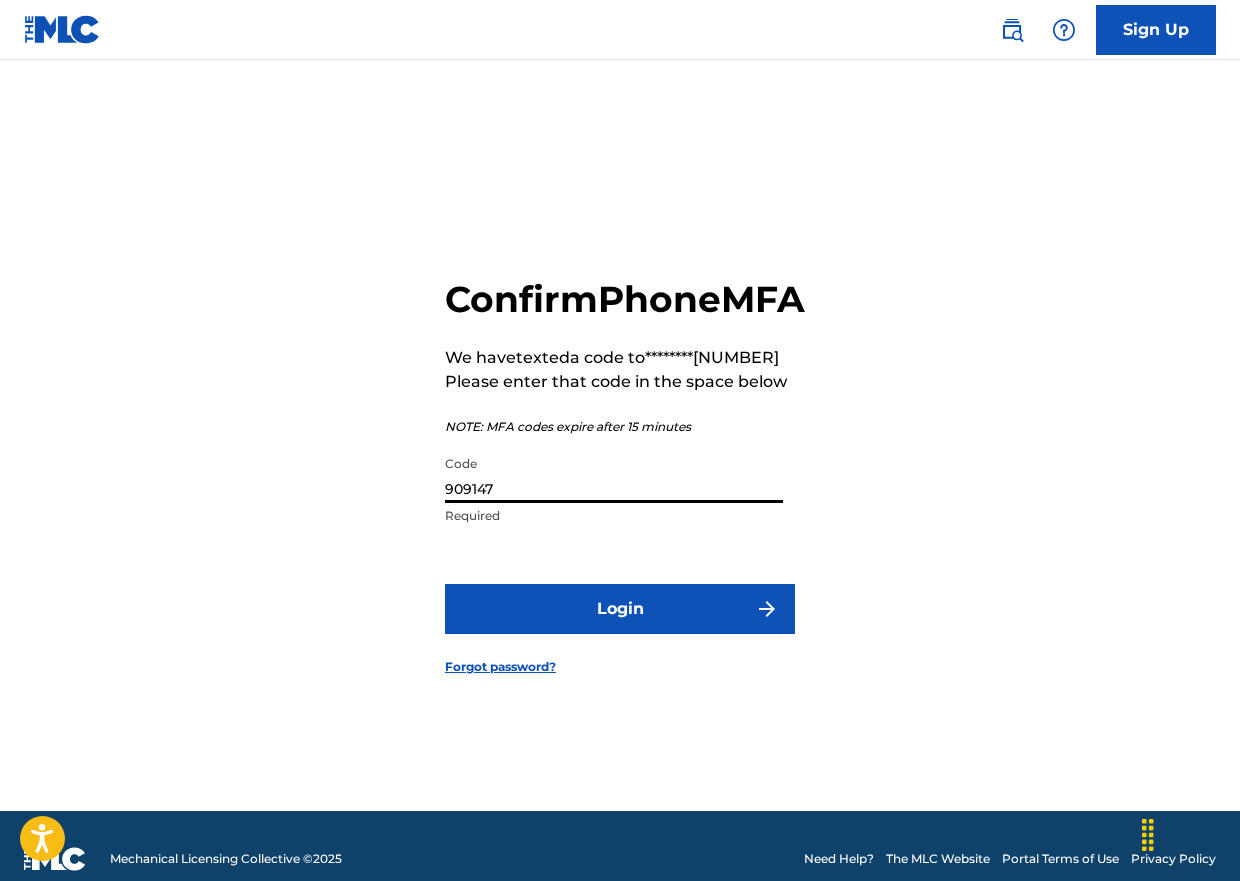 type on "909147" 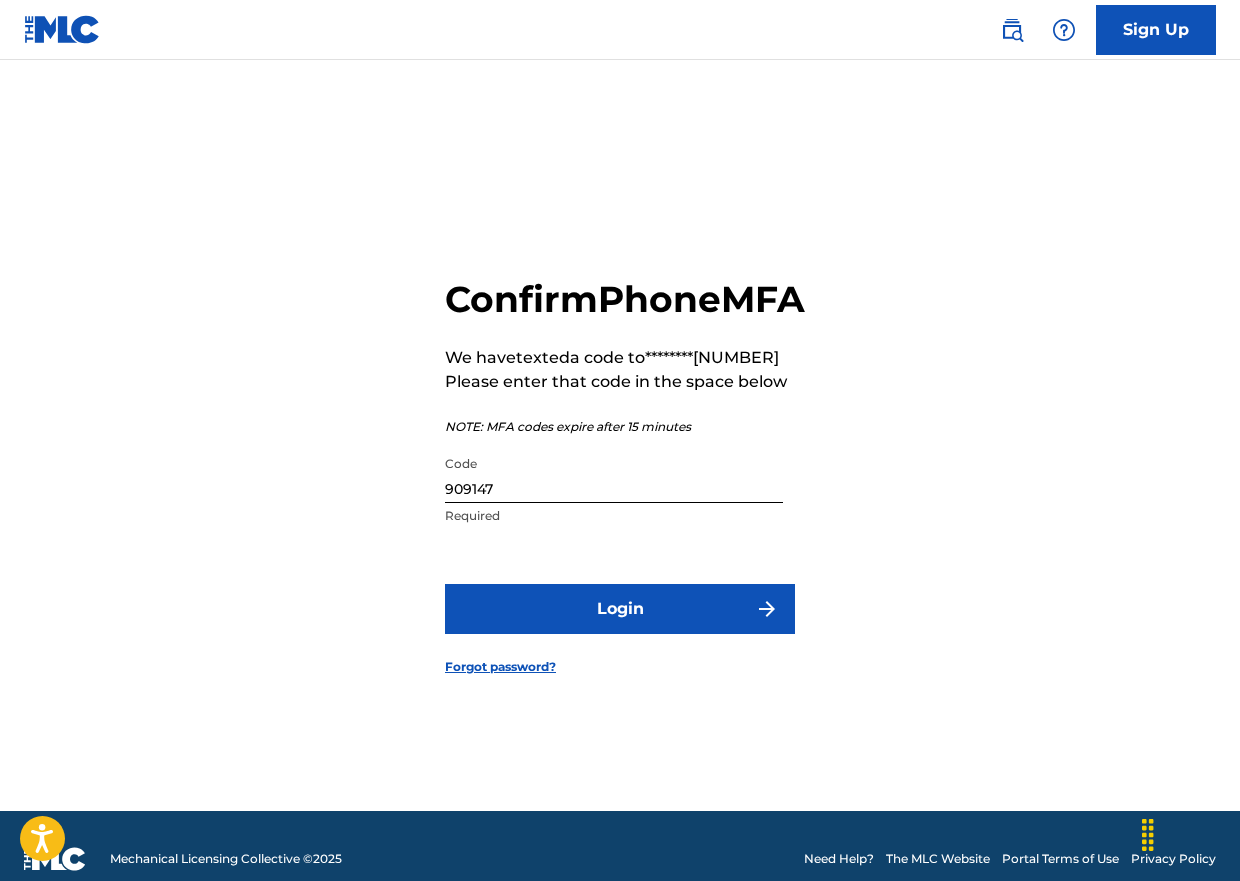 click on "Login" at bounding box center (620, 609) 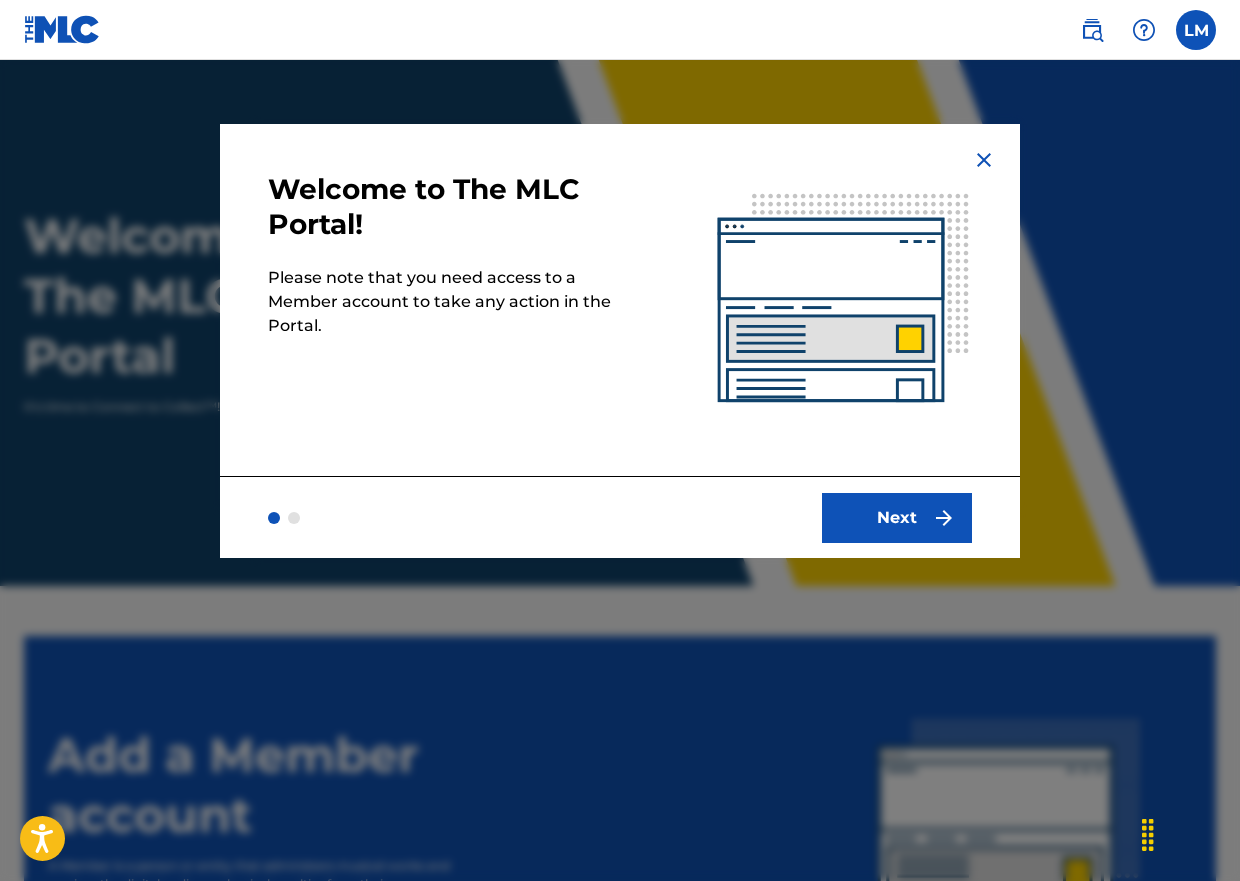 scroll, scrollTop: 0, scrollLeft: 0, axis: both 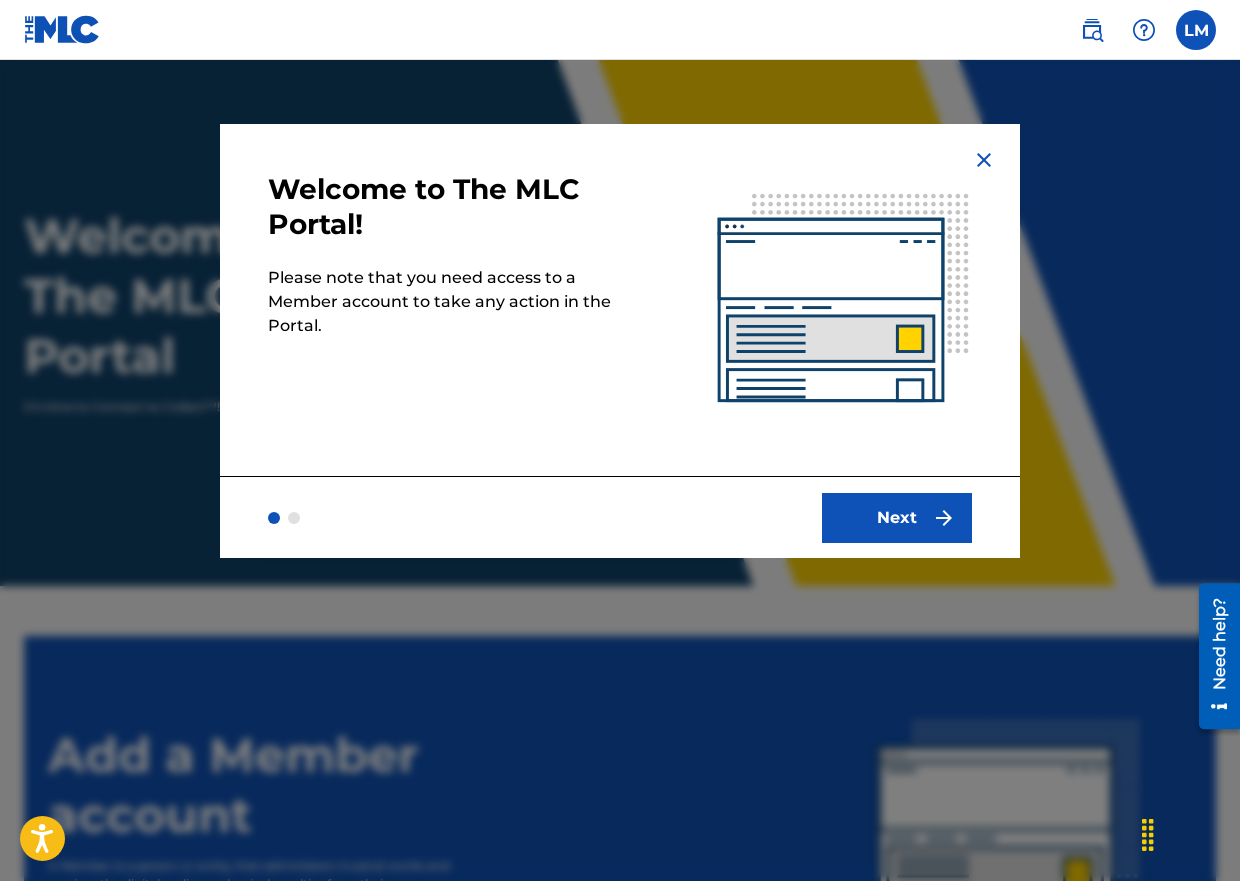 click on "Next" at bounding box center (897, 518) 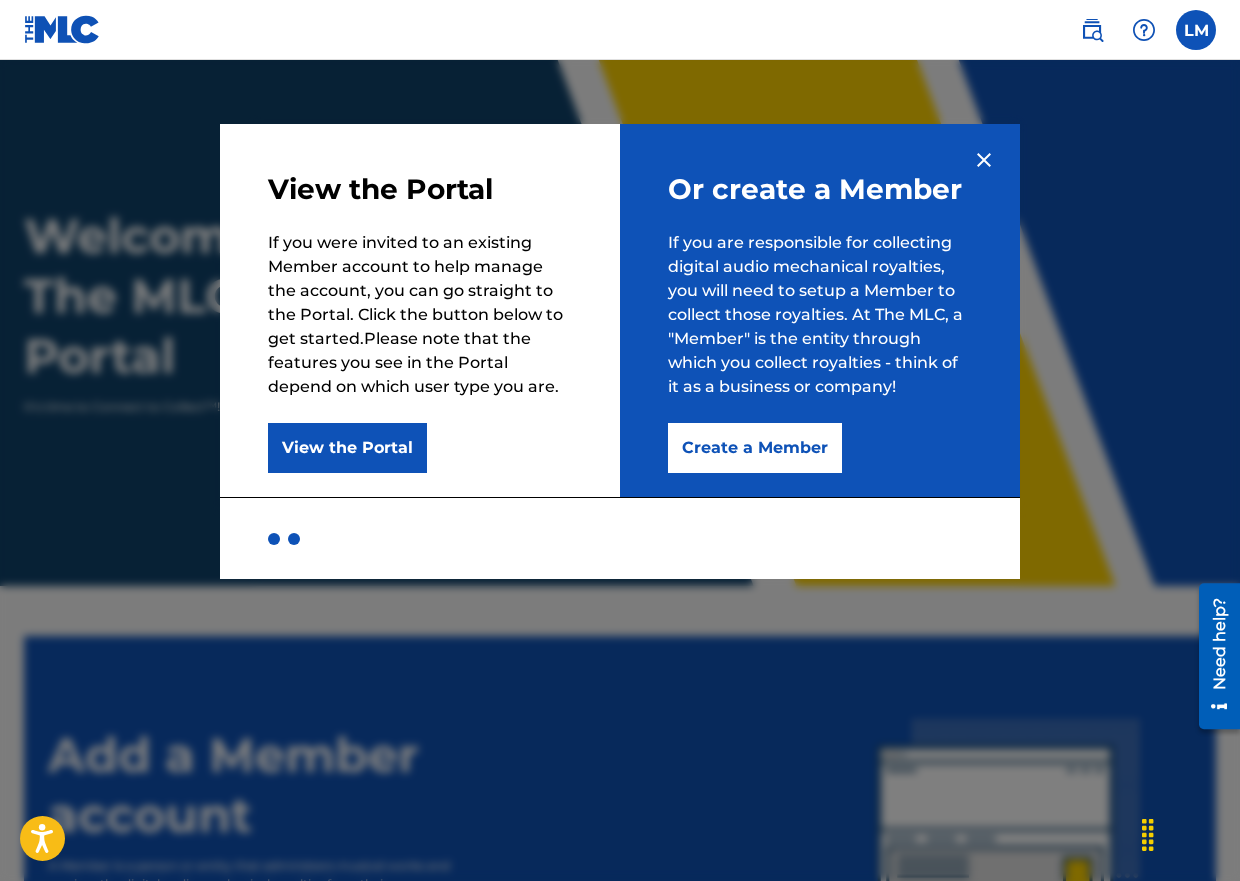 click on "Create a Member" at bounding box center (755, 448) 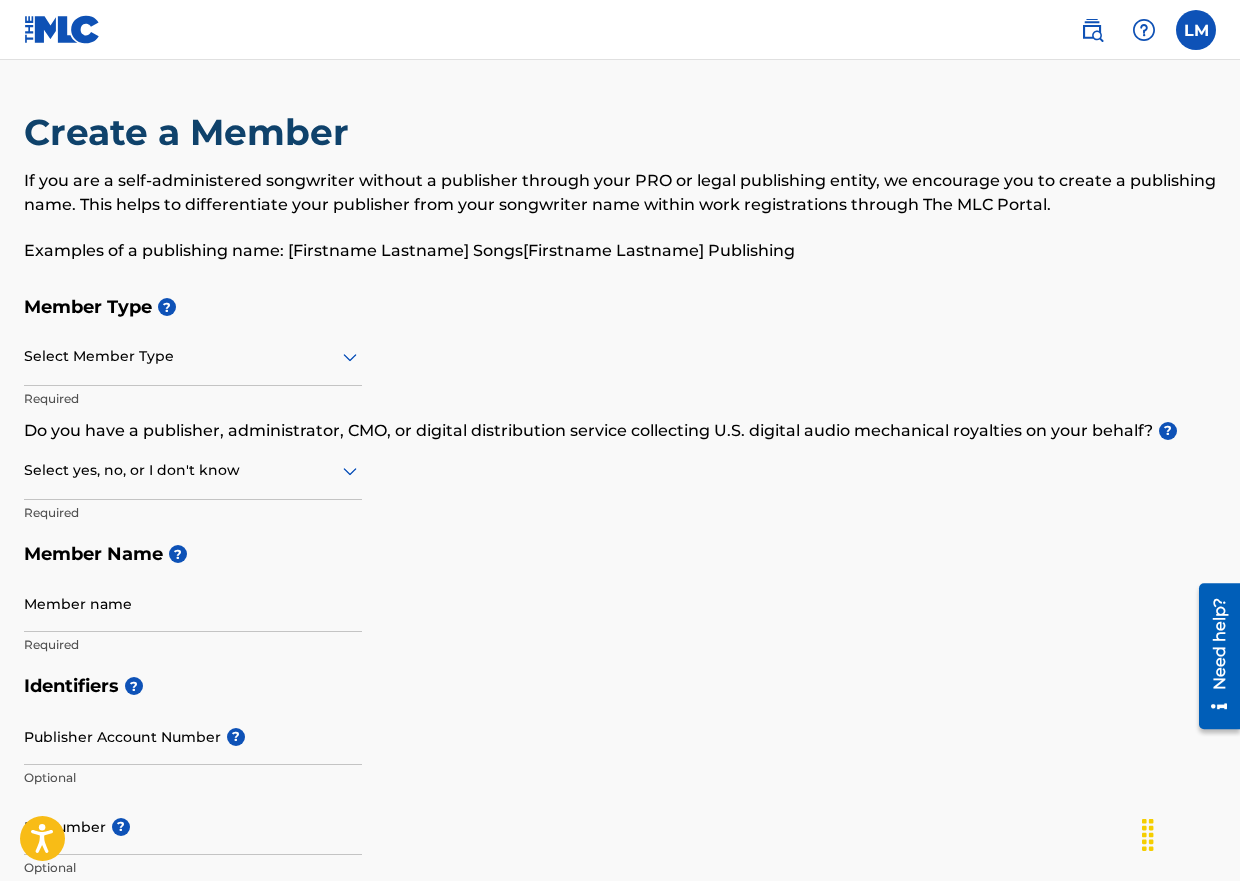 click 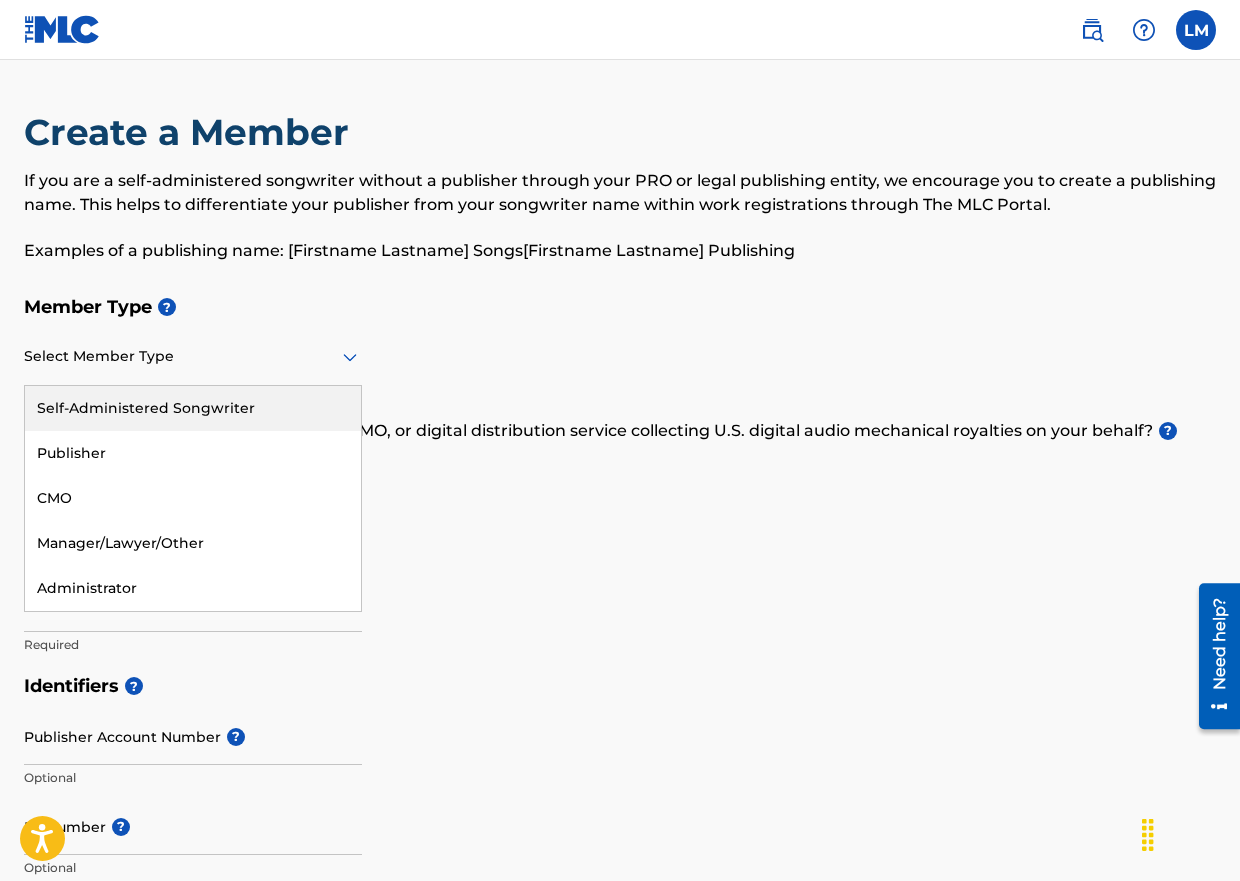 click on "Self-Administered Songwriter" at bounding box center [193, 408] 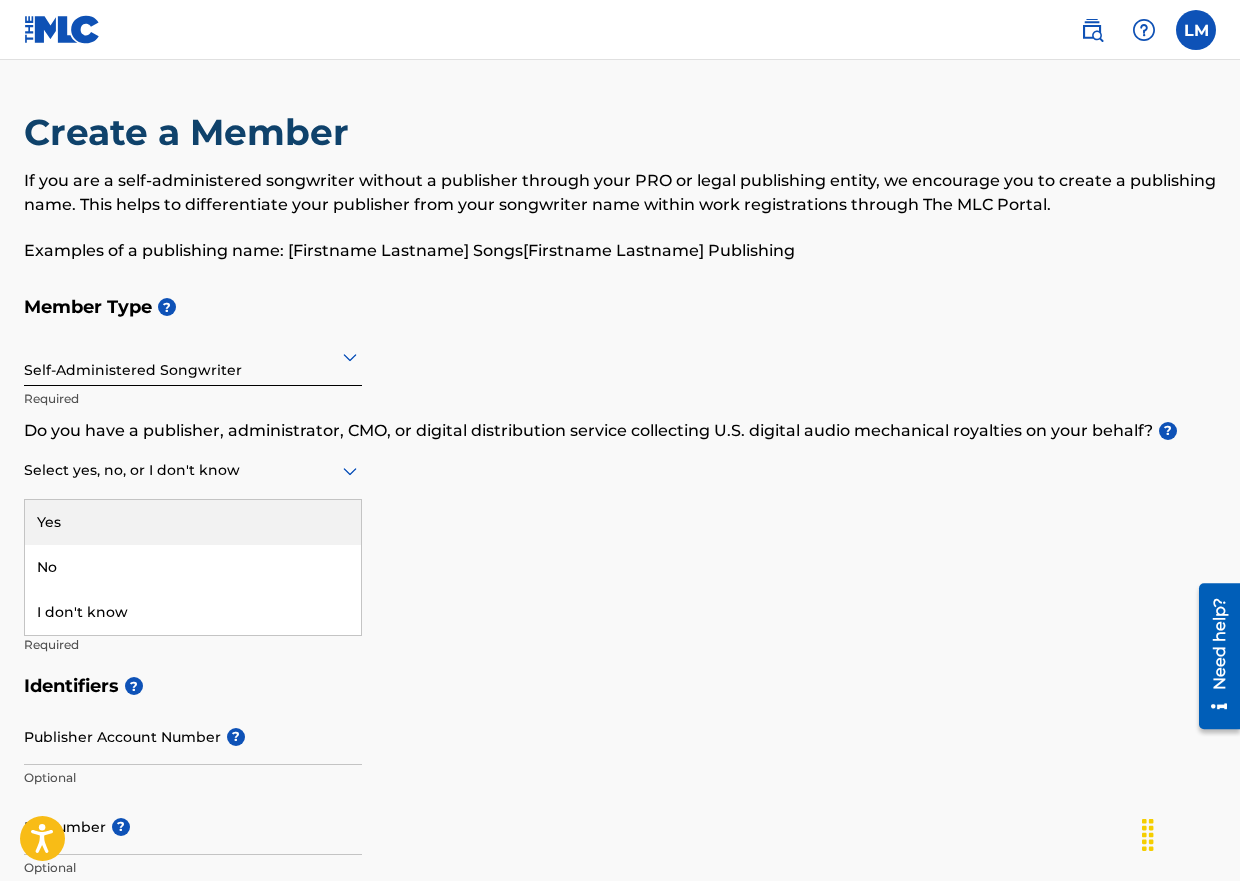 click on "Select yes, no, or I don't know" at bounding box center [193, 471] 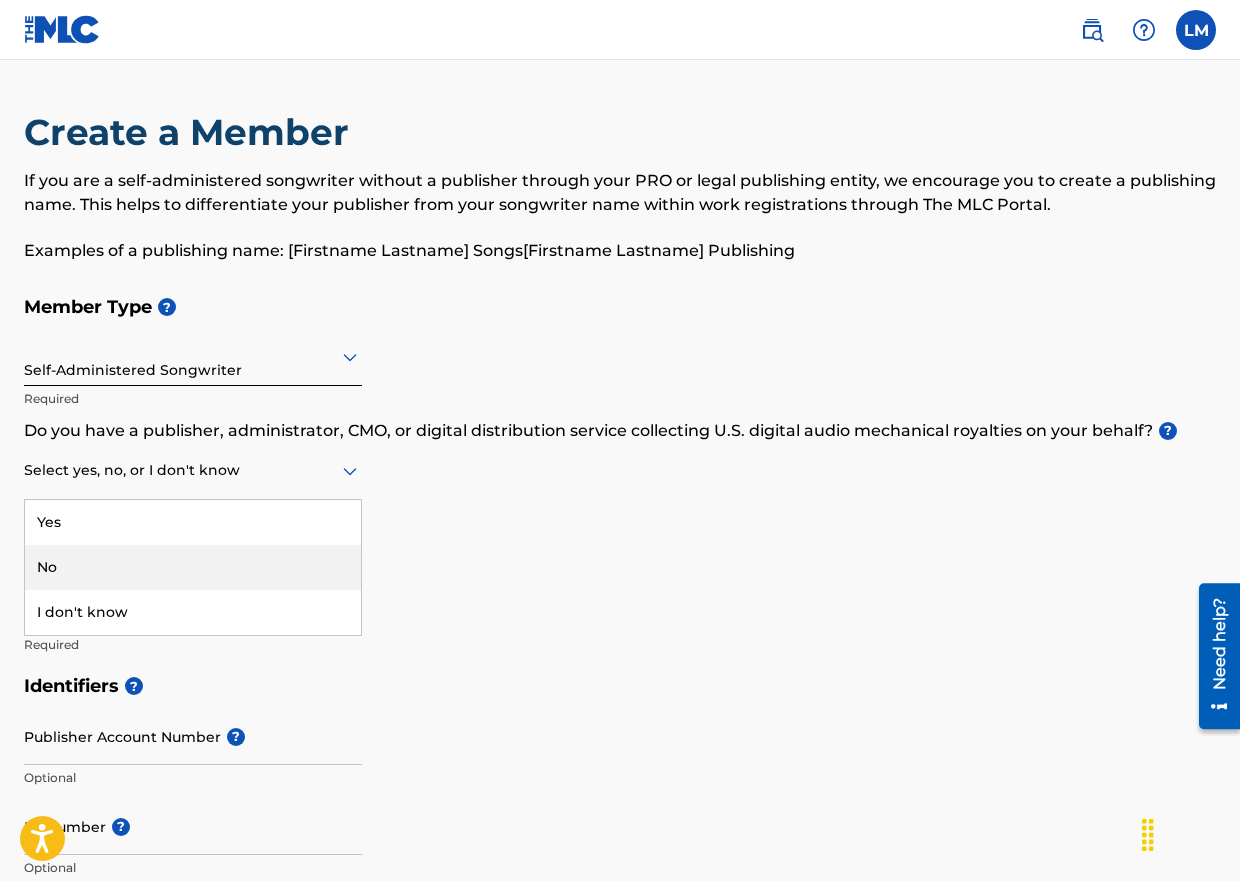 click on "No" at bounding box center [193, 567] 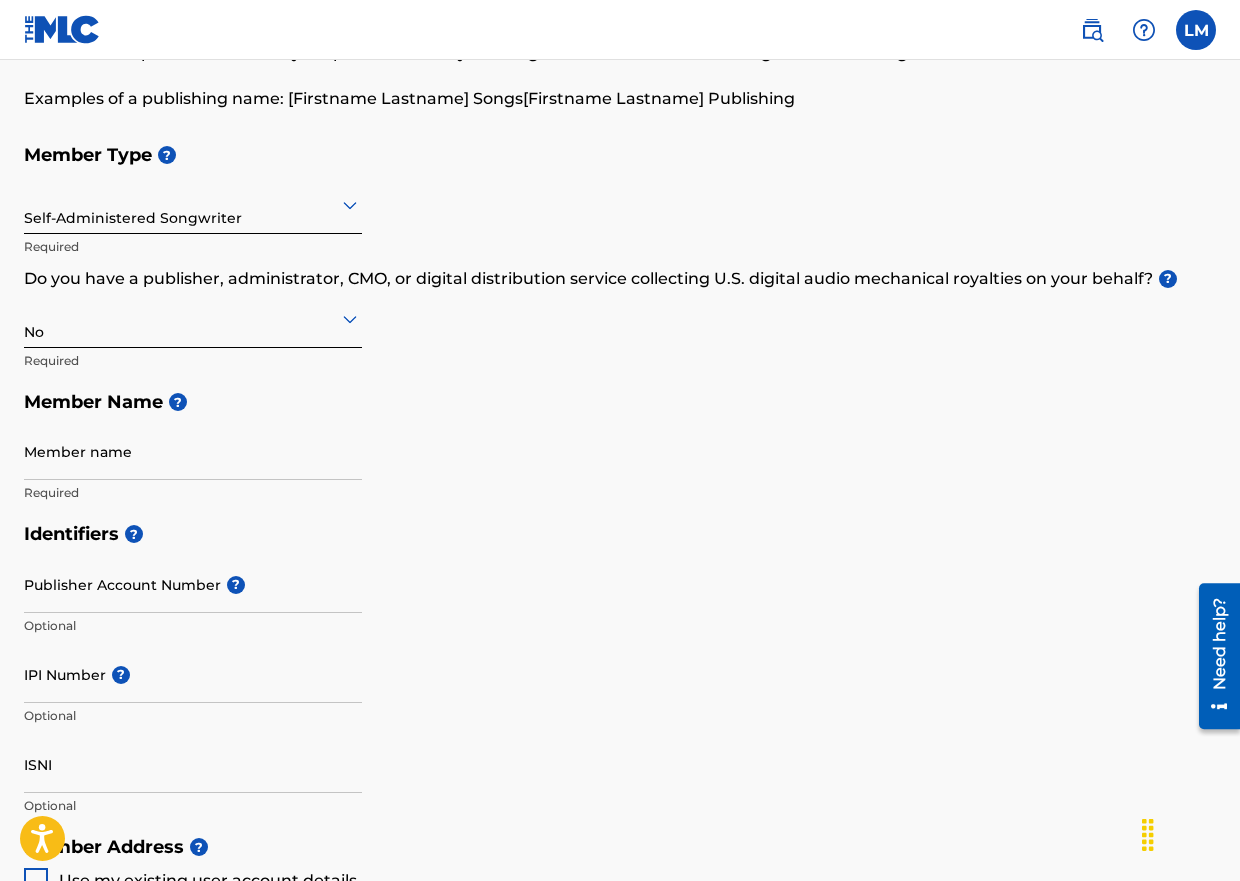 scroll, scrollTop: 200, scrollLeft: 0, axis: vertical 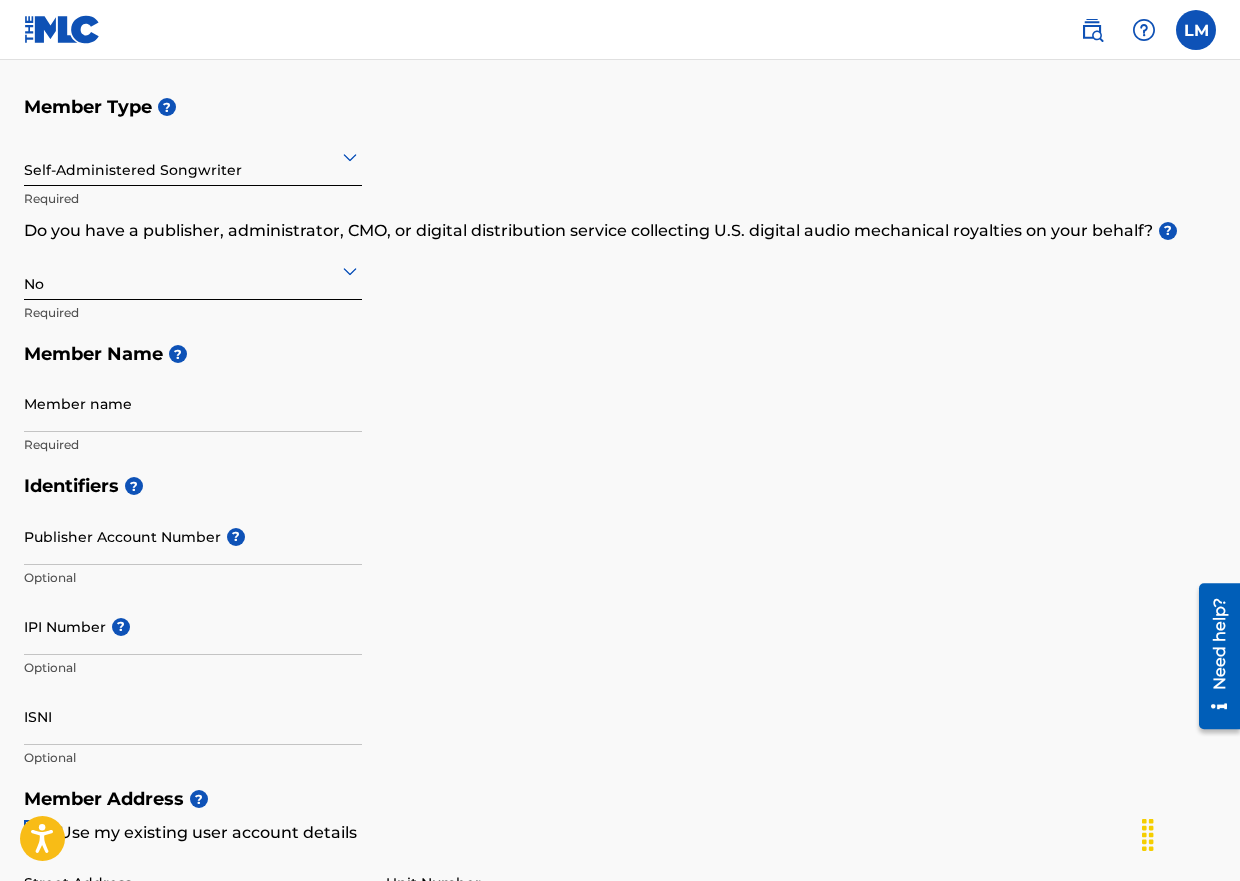 click on "Member name" at bounding box center (193, 403) 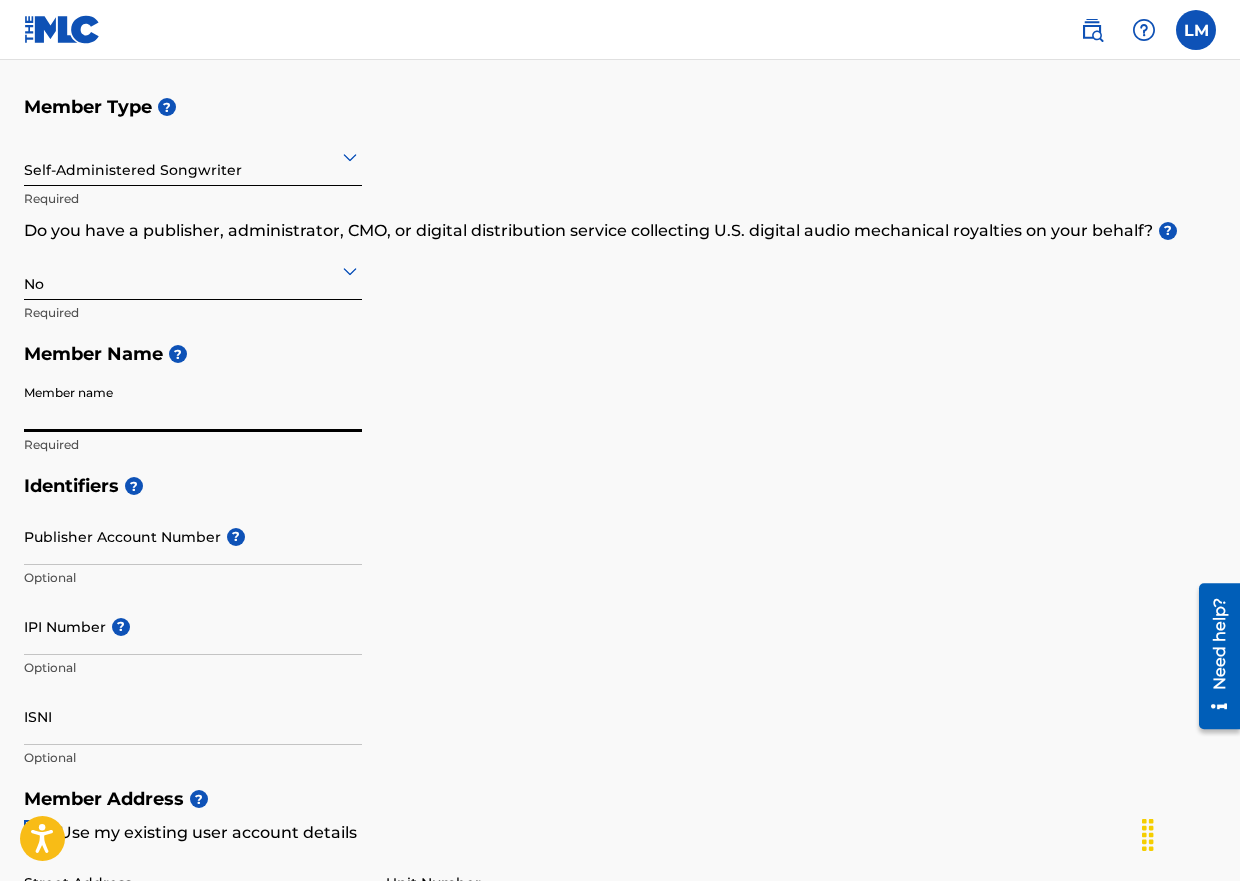 type on "[FIRST] [LAST]" 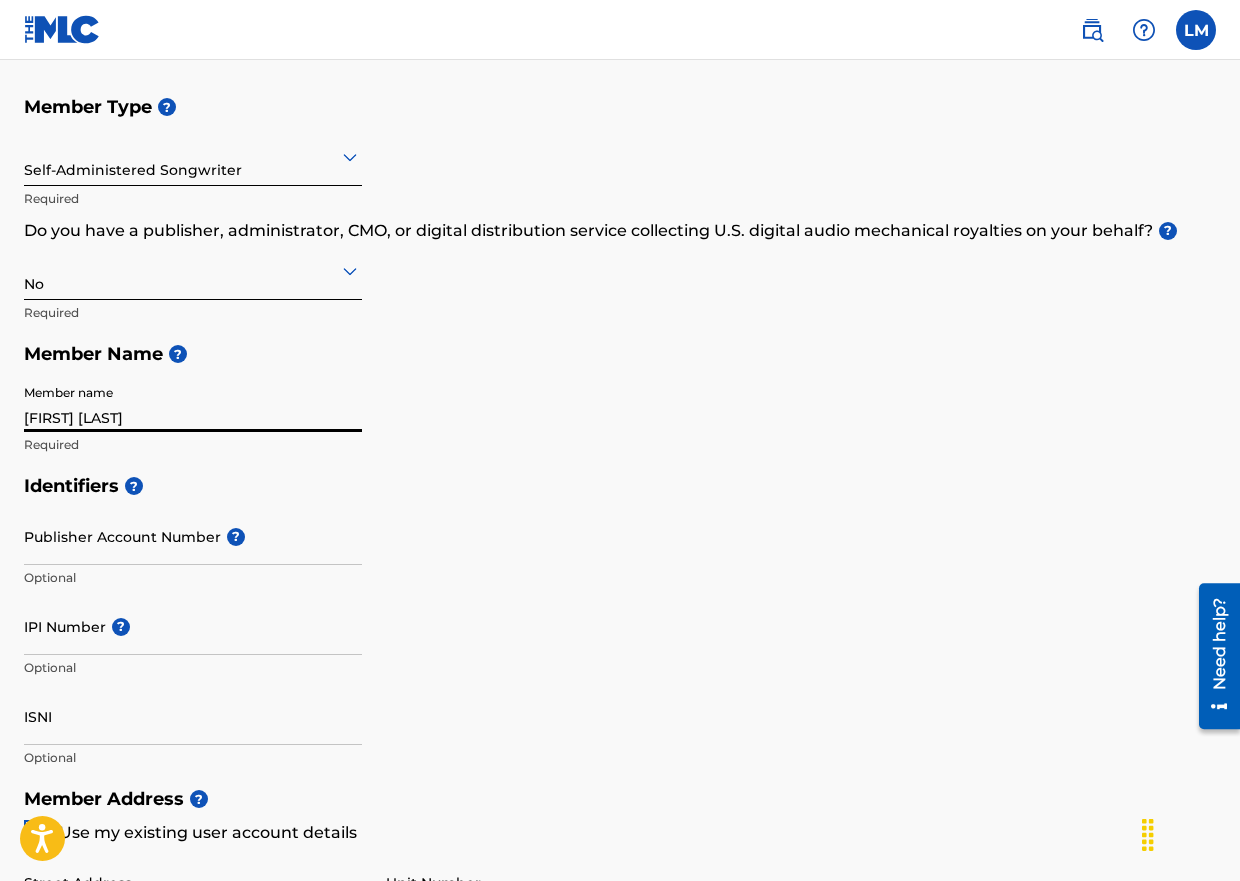 type on "[NUMBER] [STREET]" 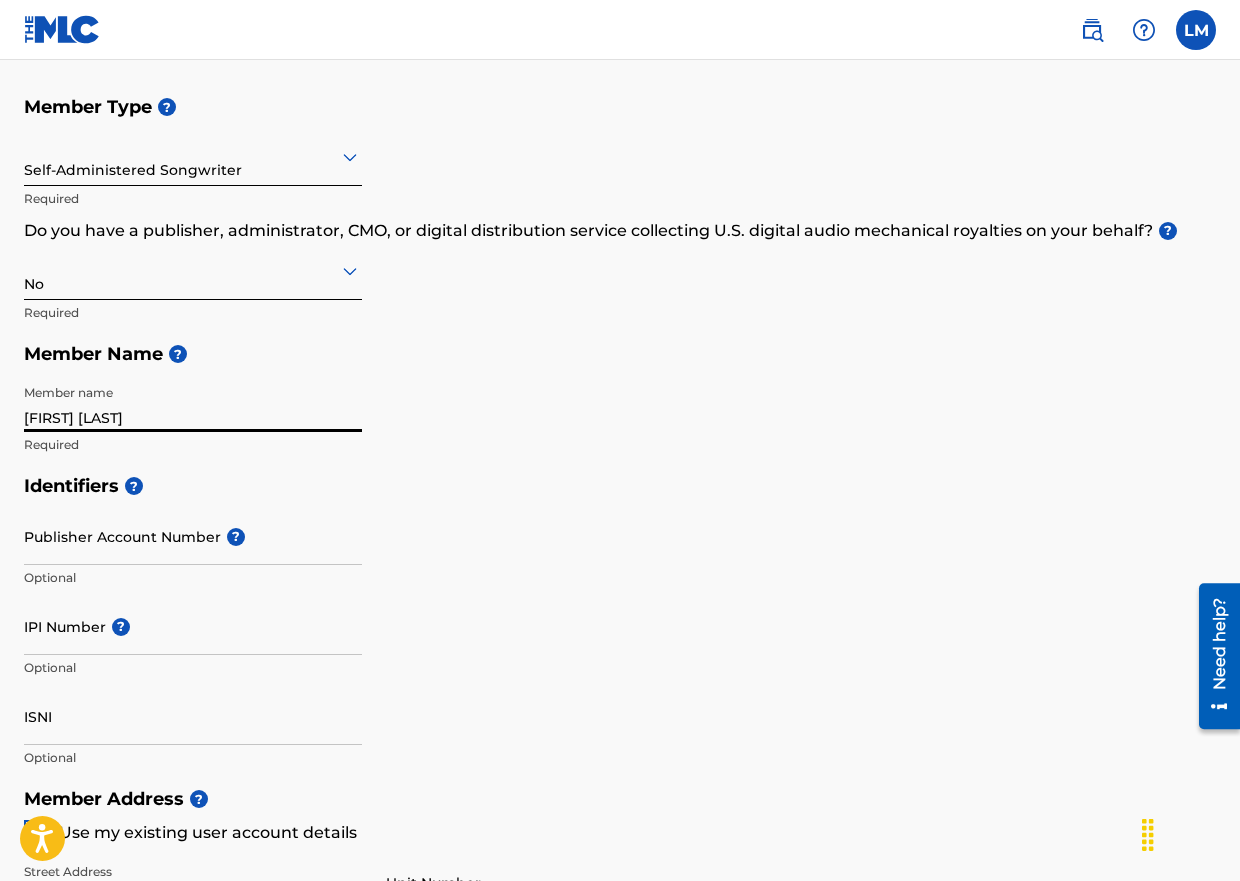 drag, startPoint x: 73, startPoint y: 417, endPoint x: 57, endPoint y: 417, distance: 16 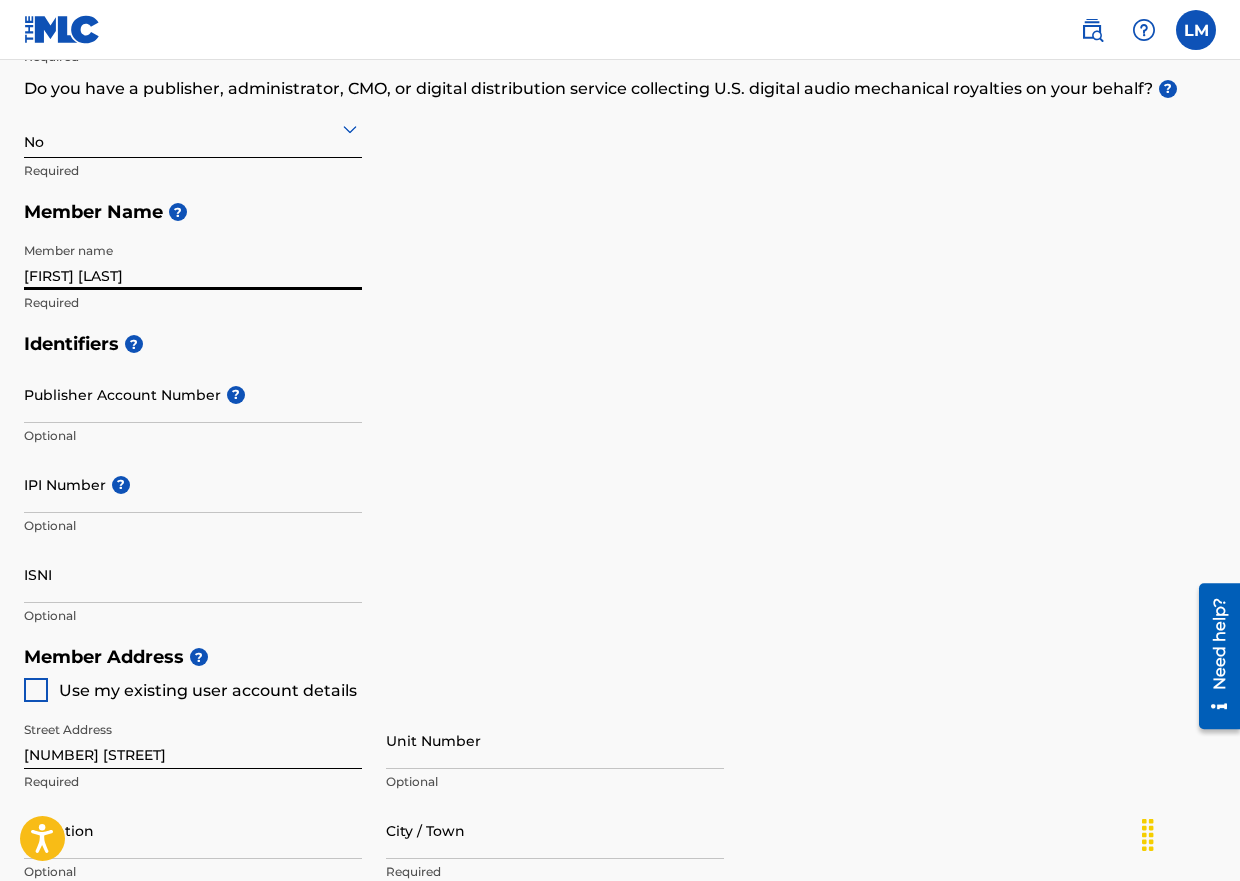 scroll, scrollTop: 400, scrollLeft: 0, axis: vertical 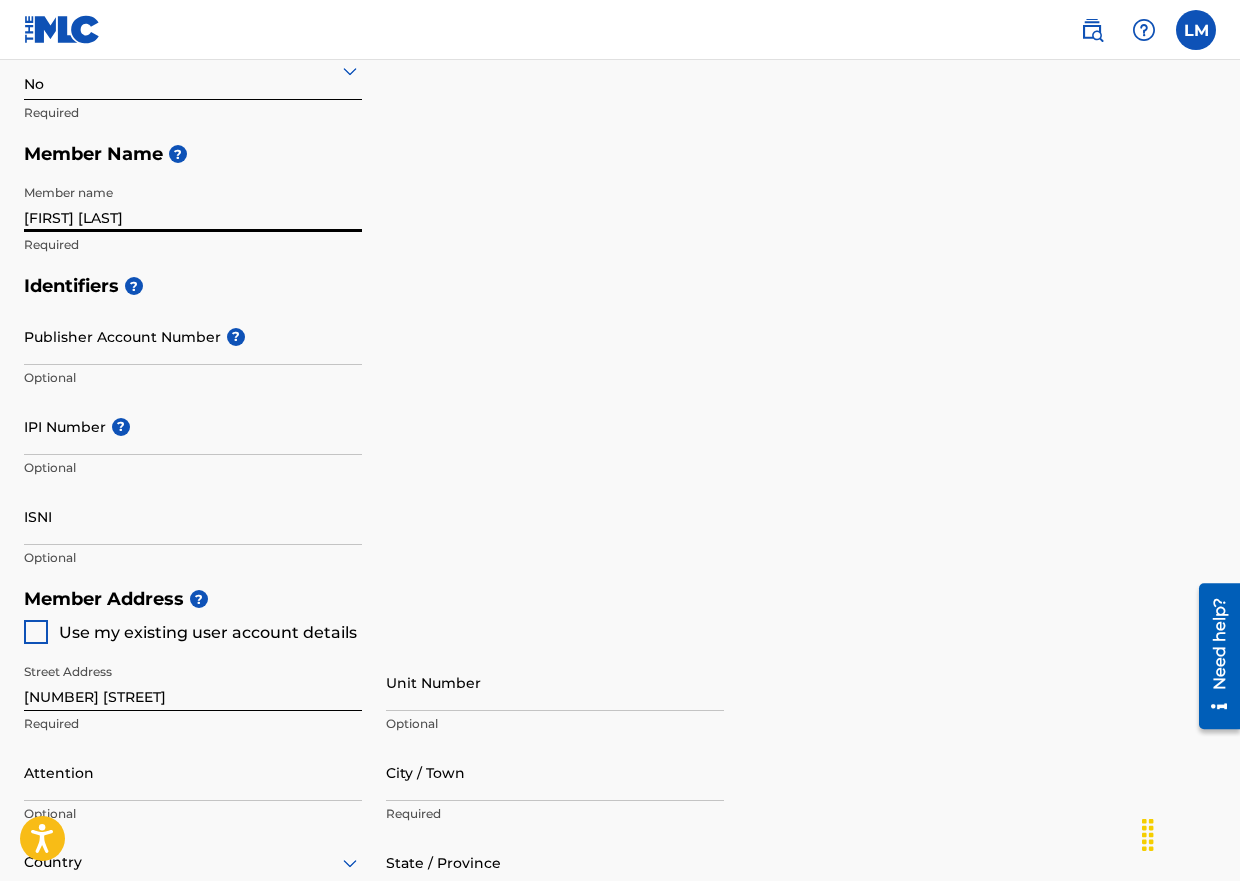 type on "[FIRST] [LAST]" 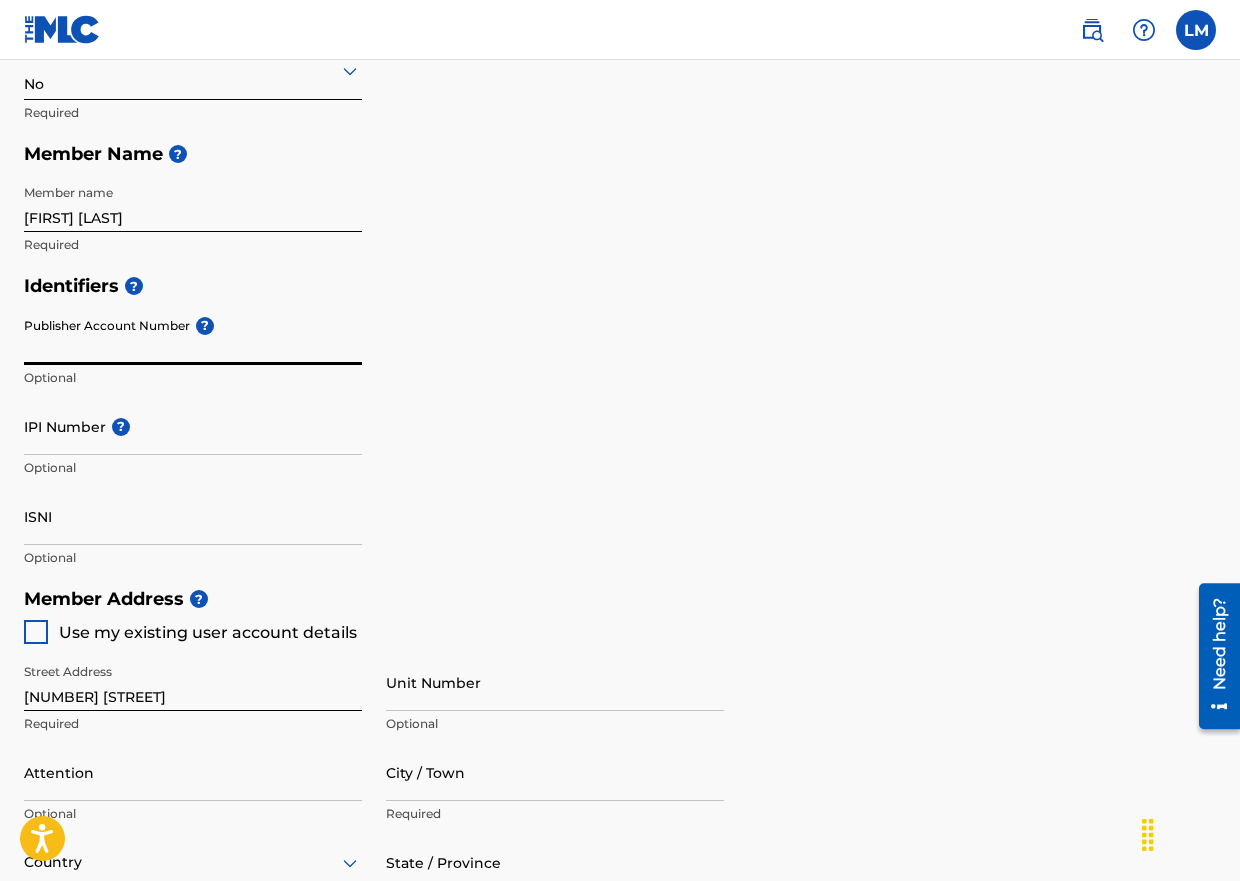 click on "Publisher Account Number ?" at bounding box center (193, 336) 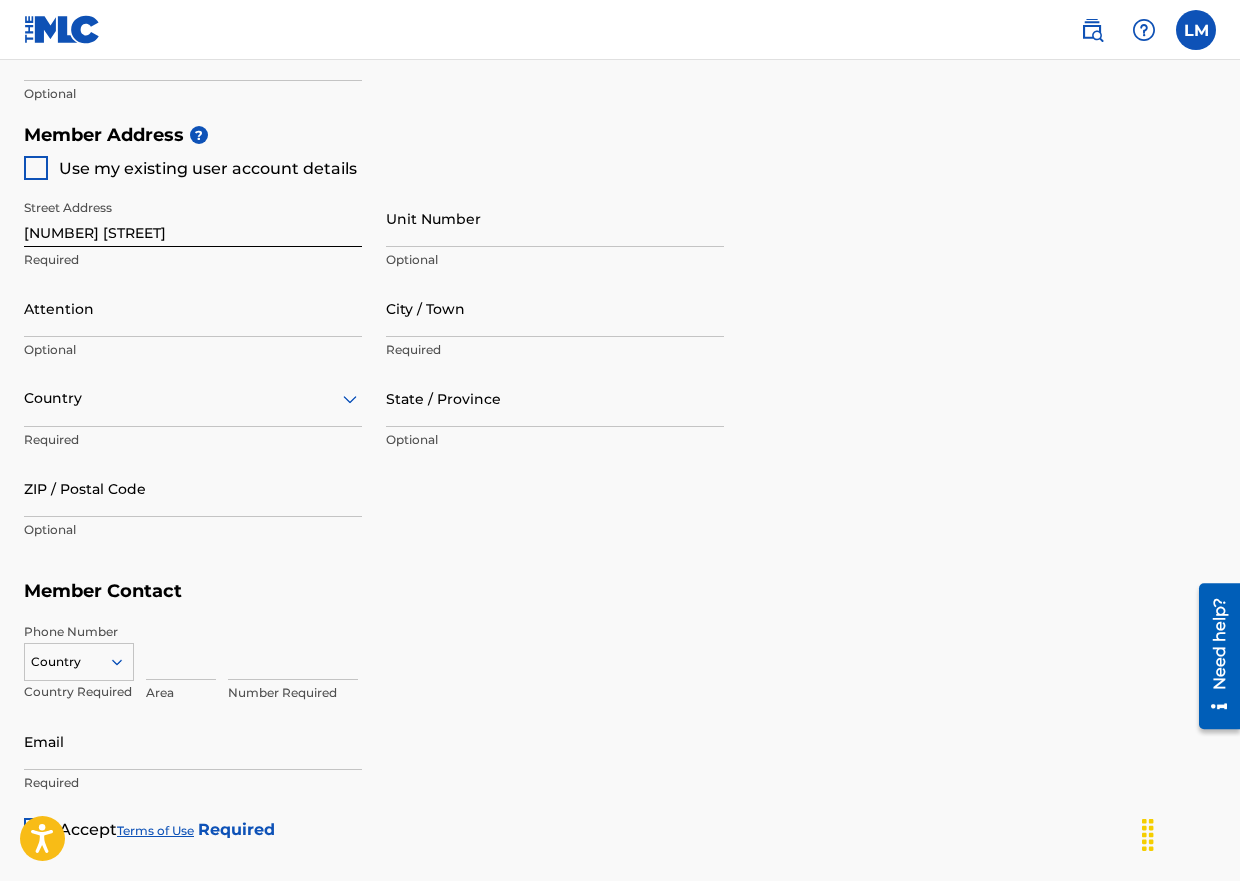 scroll, scrollTop: 900, scrollLeft: 0, axis: vertical 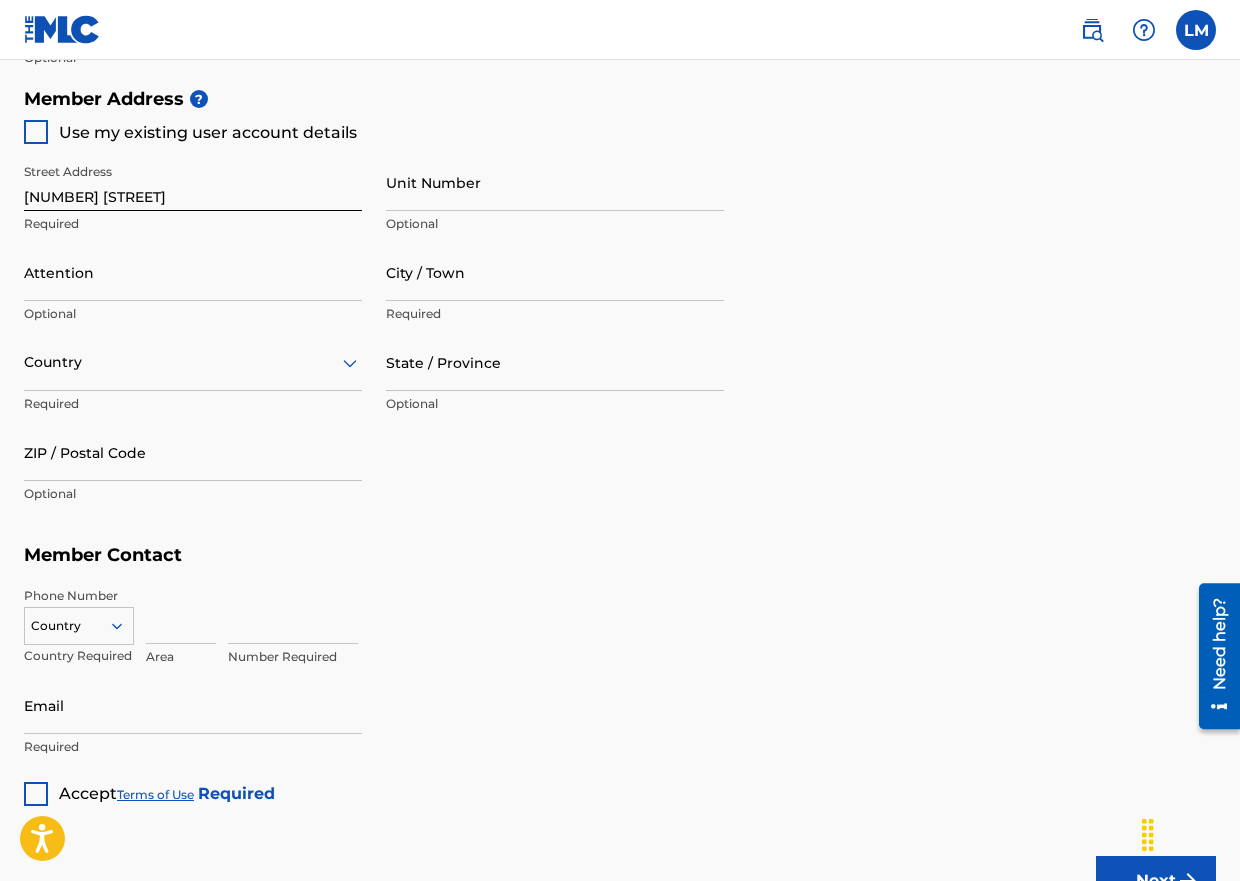 click on "Attention" at bounding box center (193, 272) 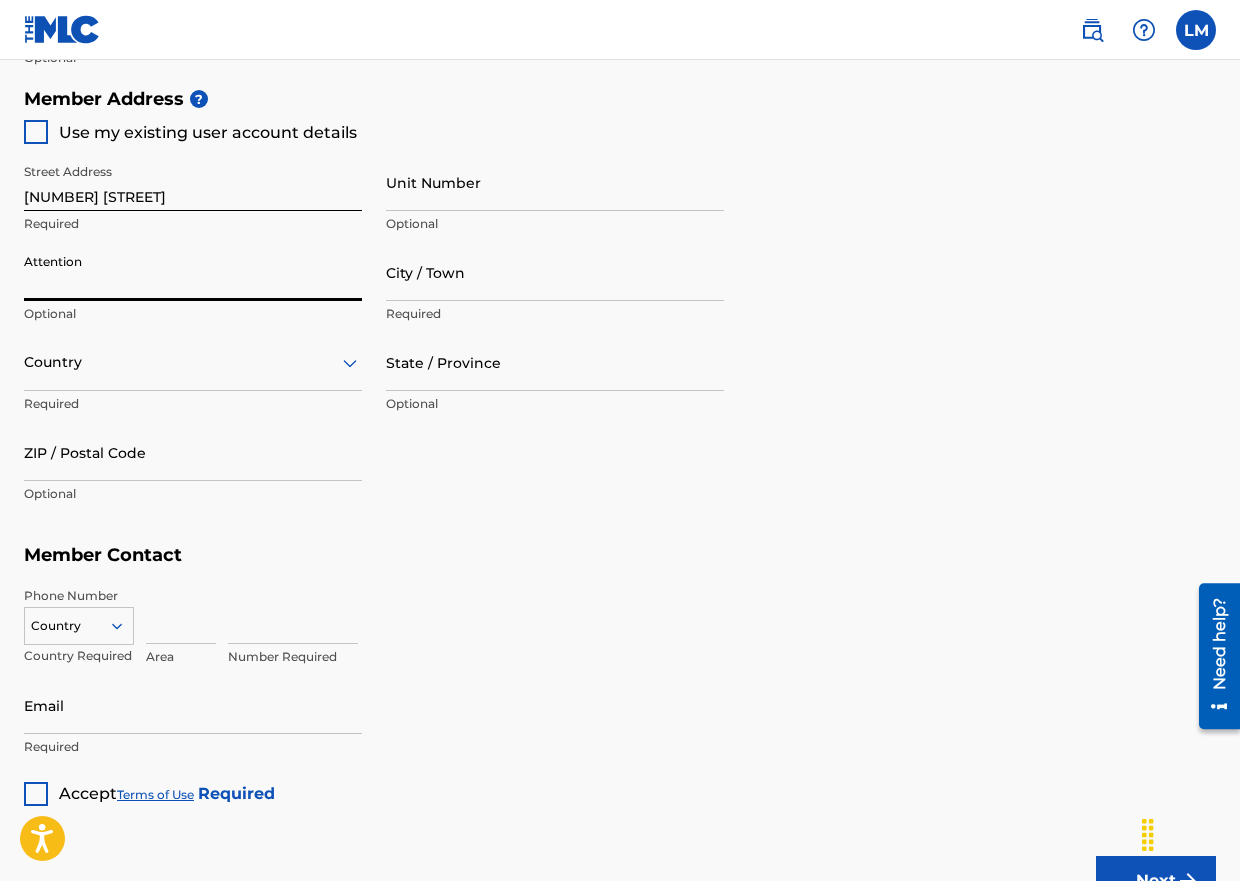 click on "City / Town" at bounding box center [555, 272] 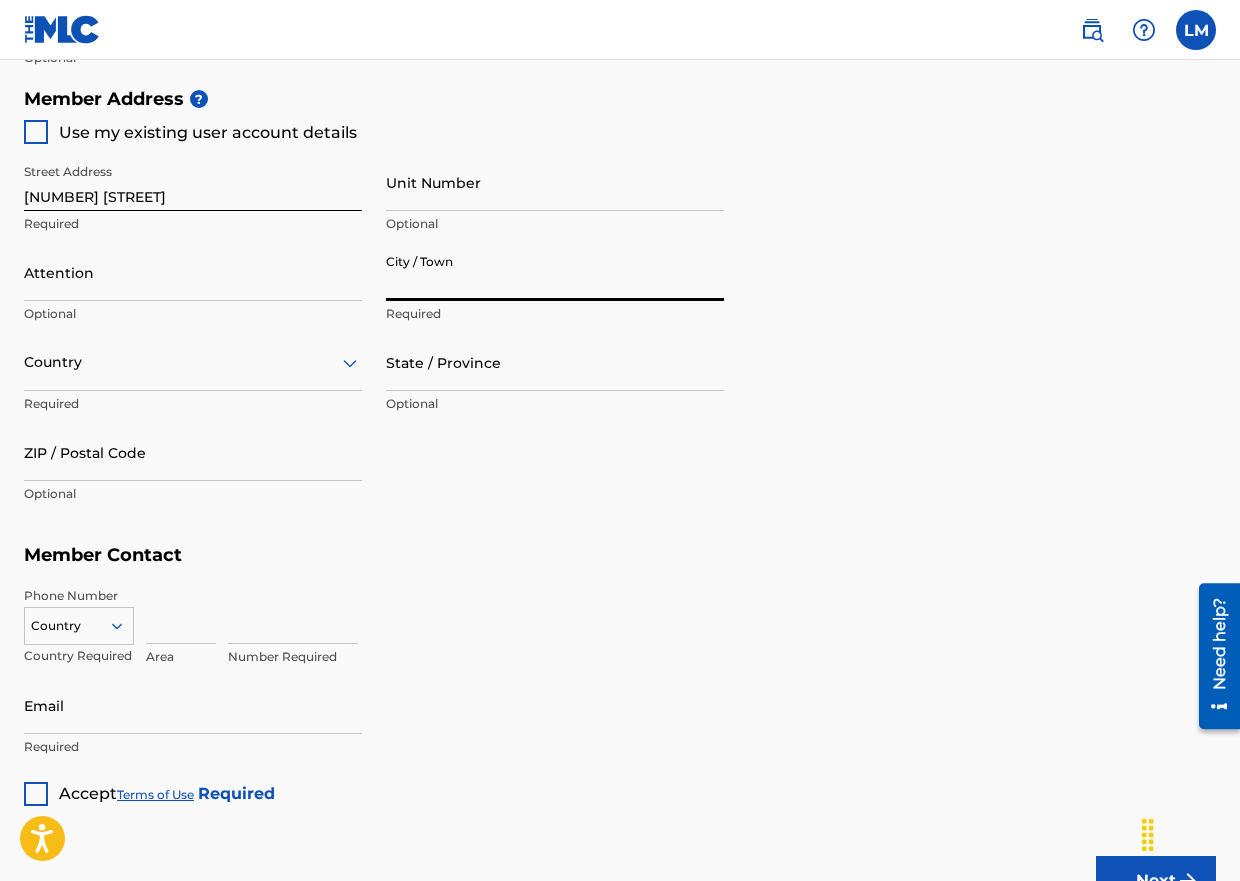 type on "[NAME]" 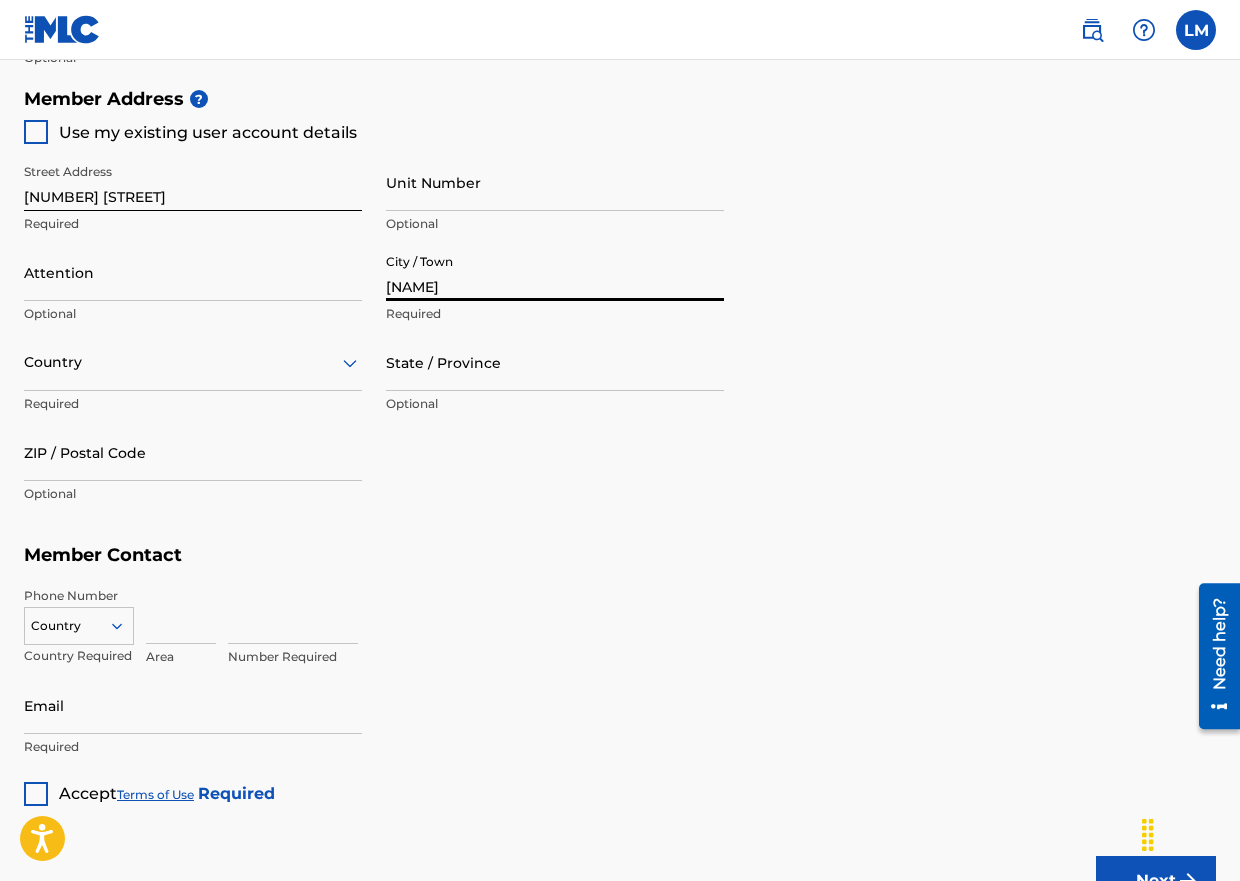 type on "[FIRST] [LAST]" 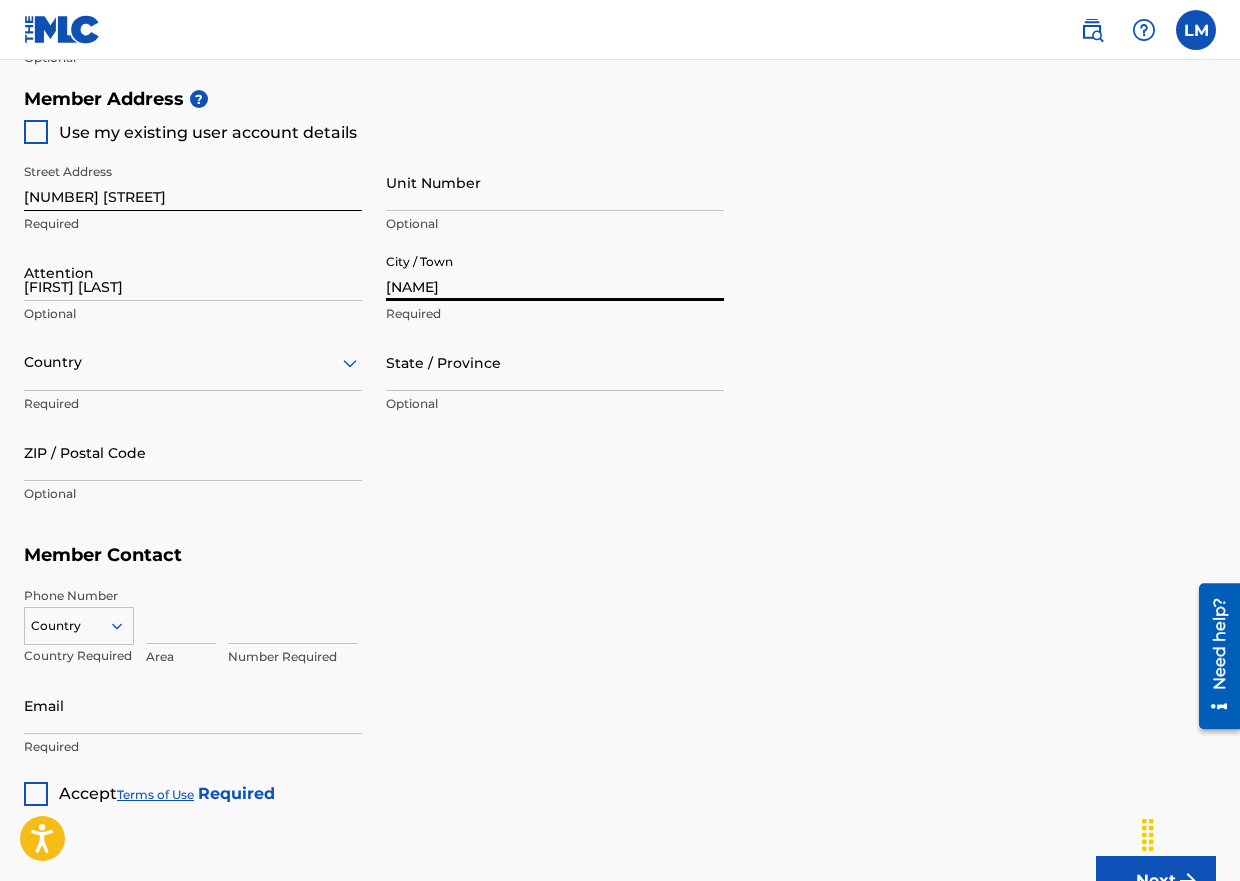 type on "United States" 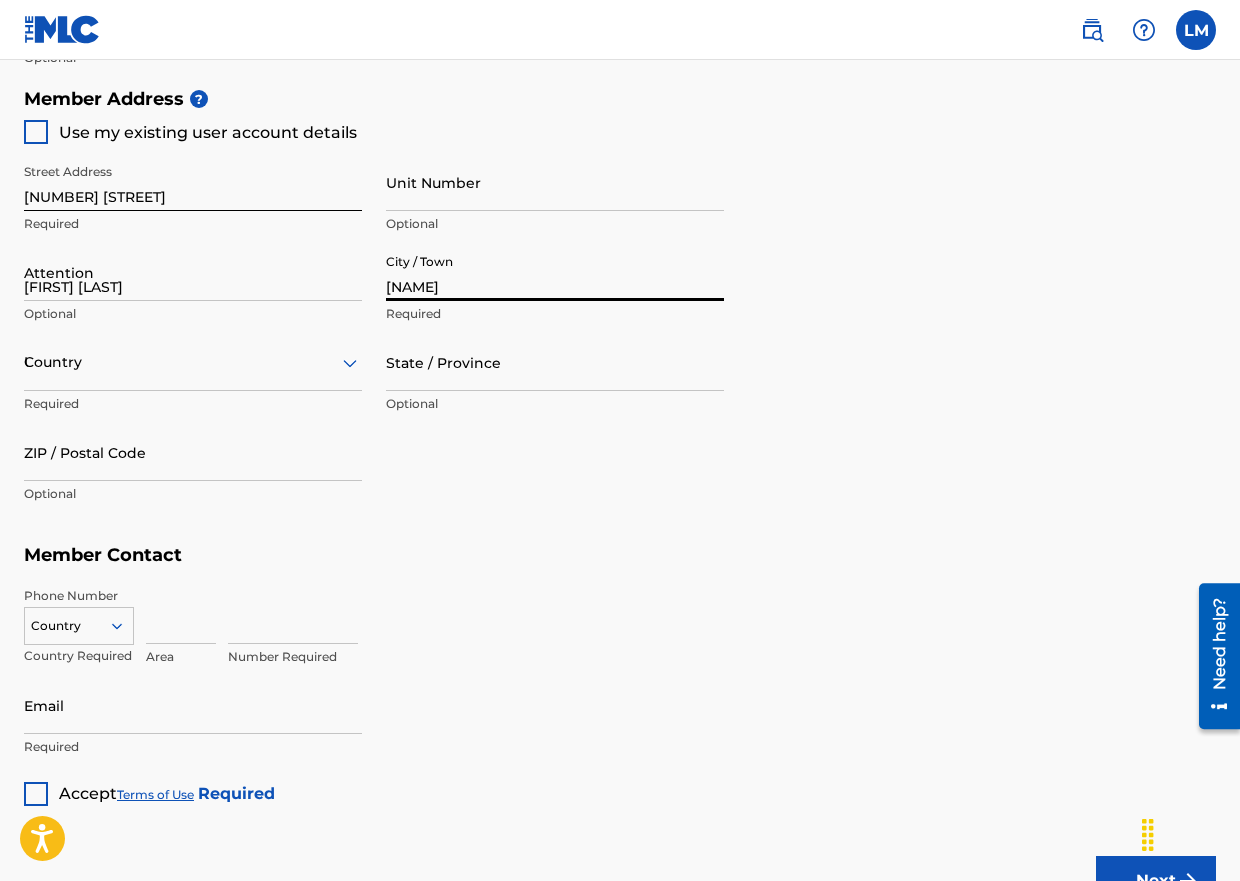type on "[STATE]" 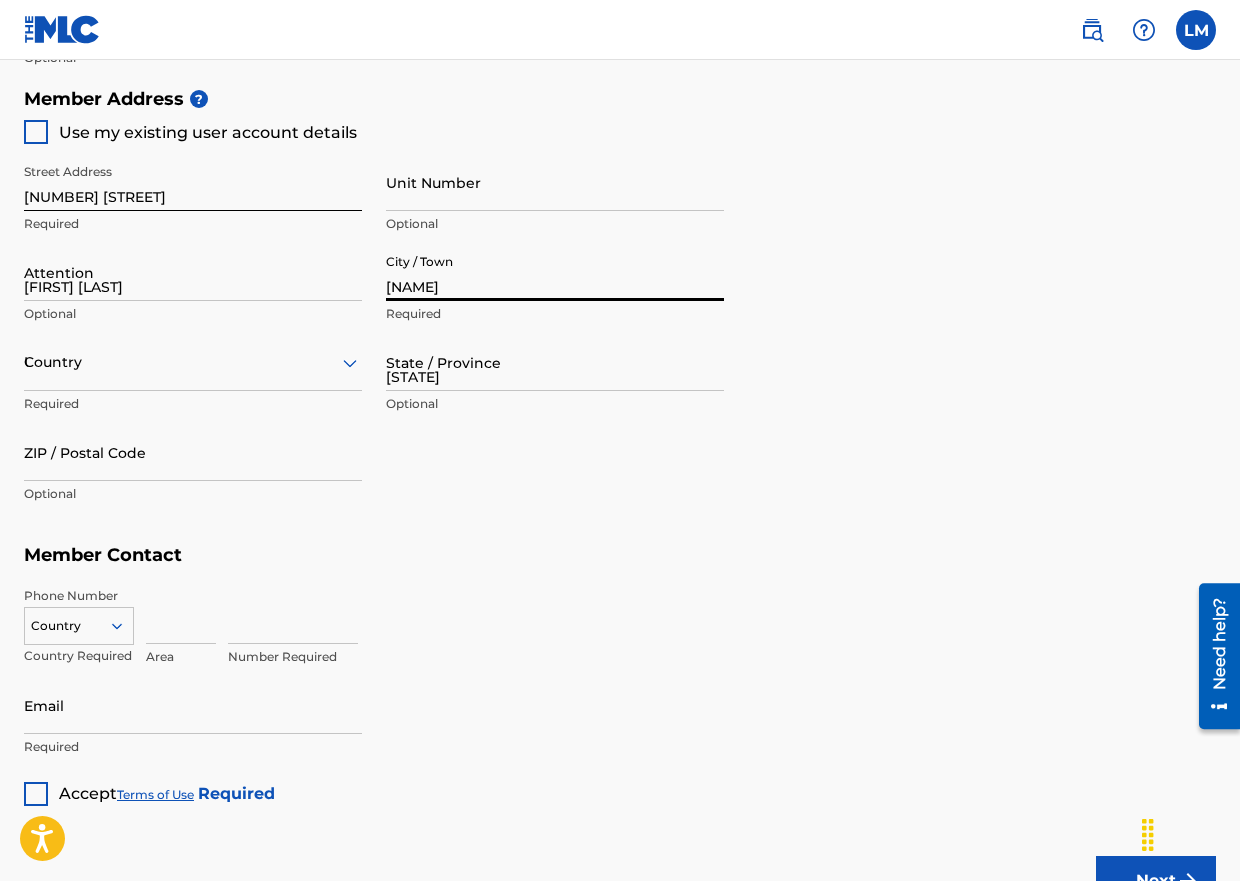 type on "62035" 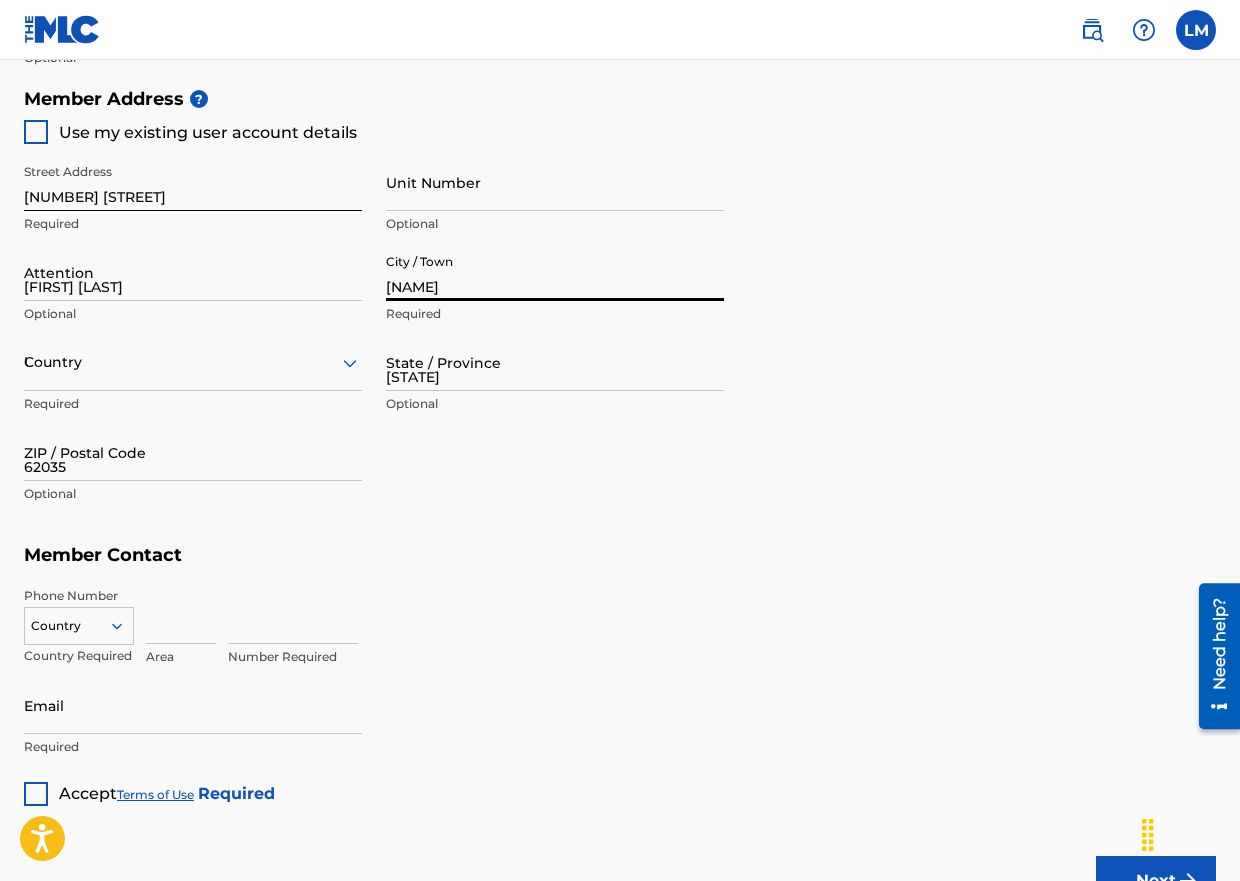 type on "1" 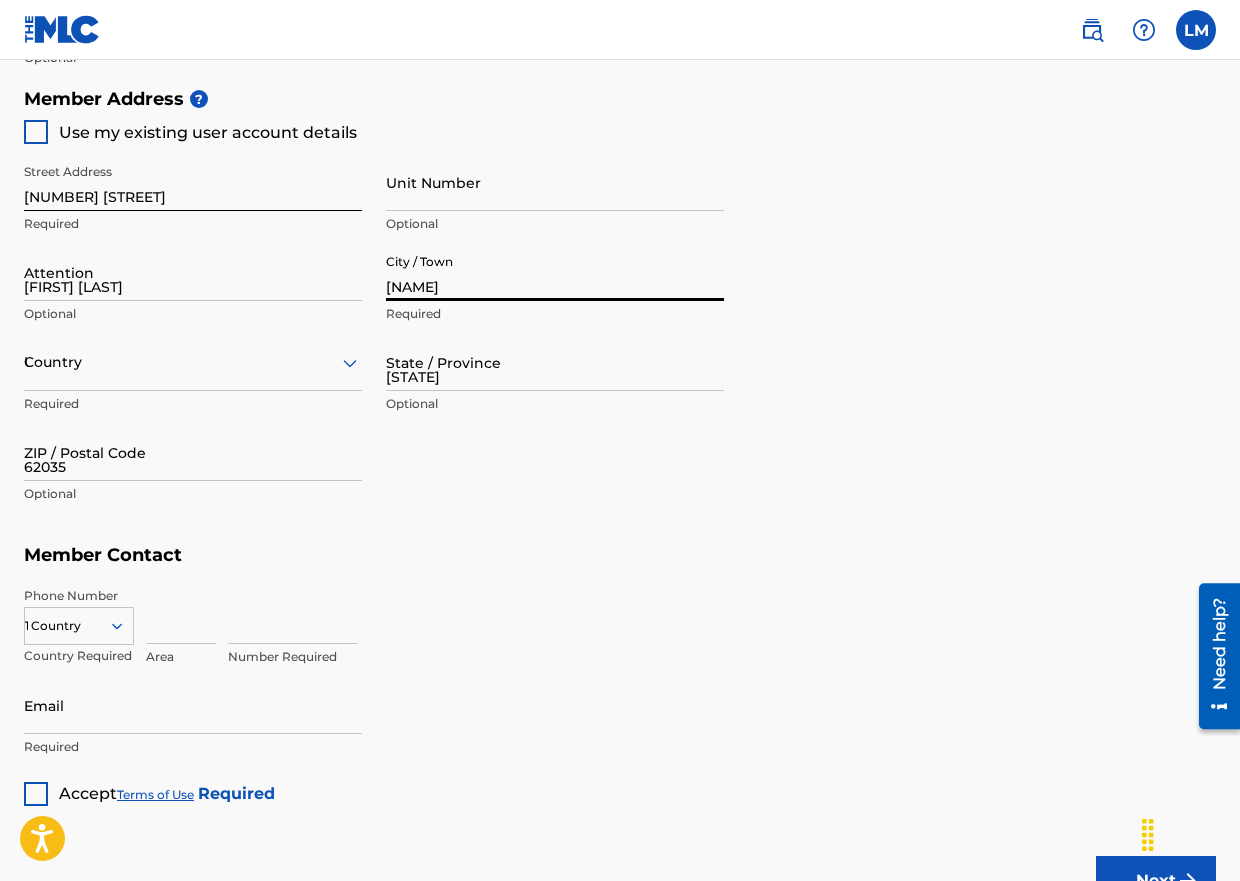 type on "618" 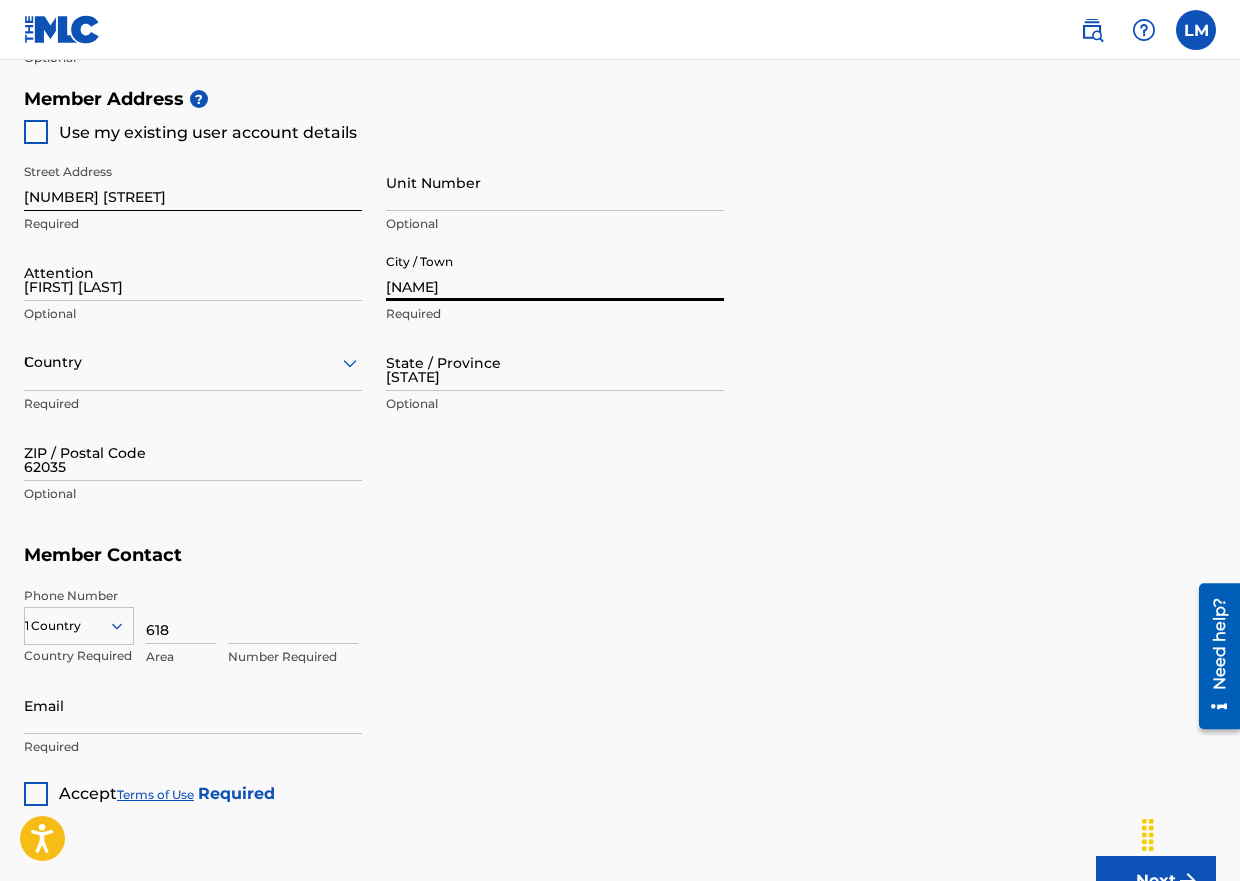type on "3632937" 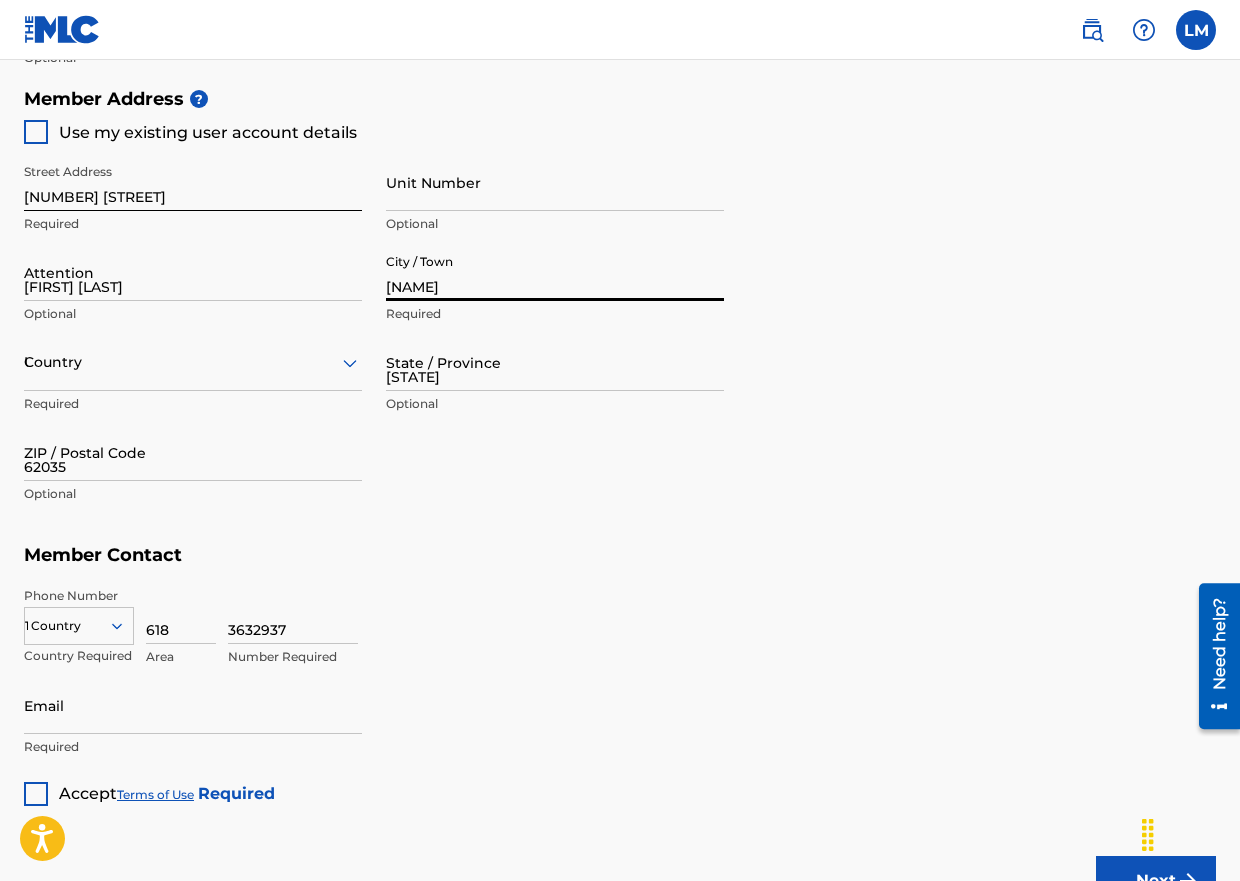 type on "[EMAIL]" 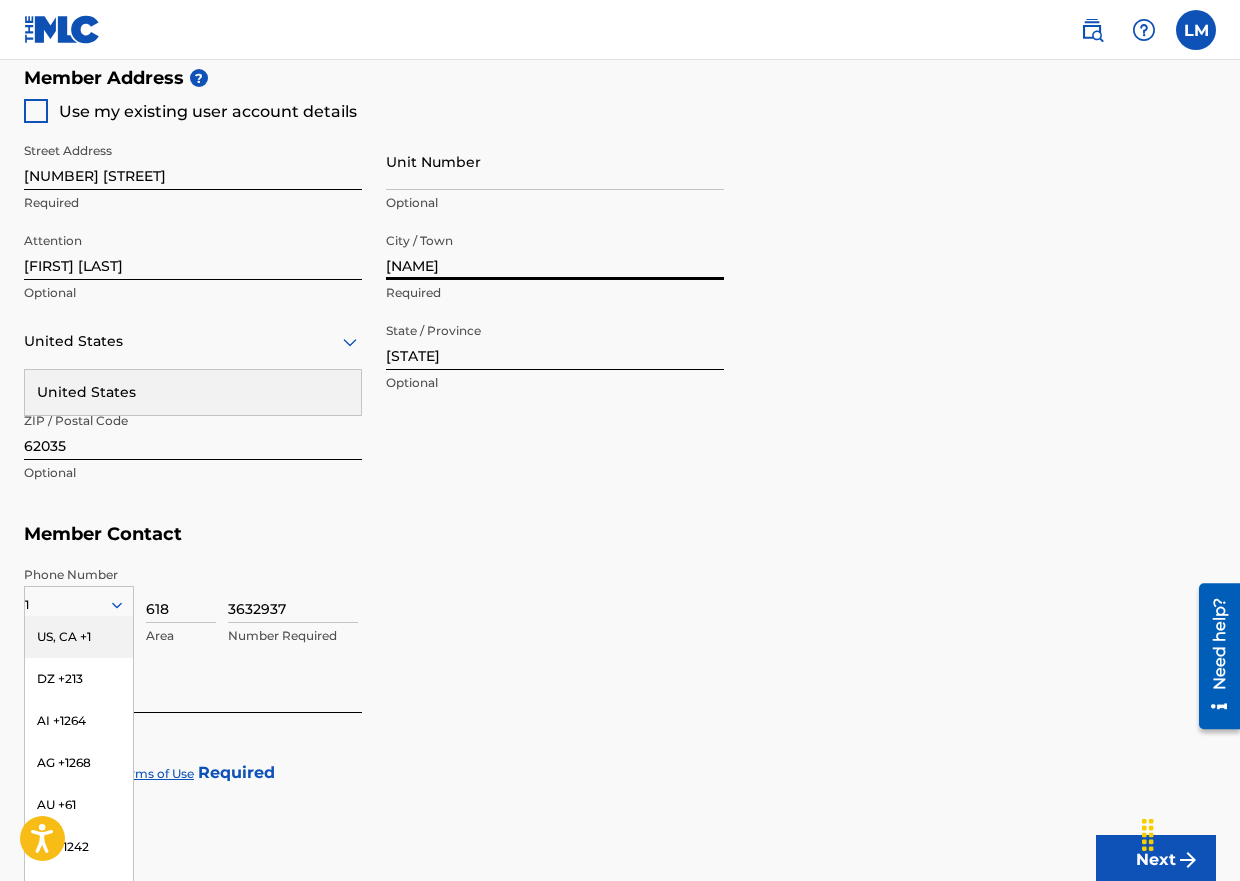 scroll, scrollTop: 957, scrollLeft: 0, axis: vertical 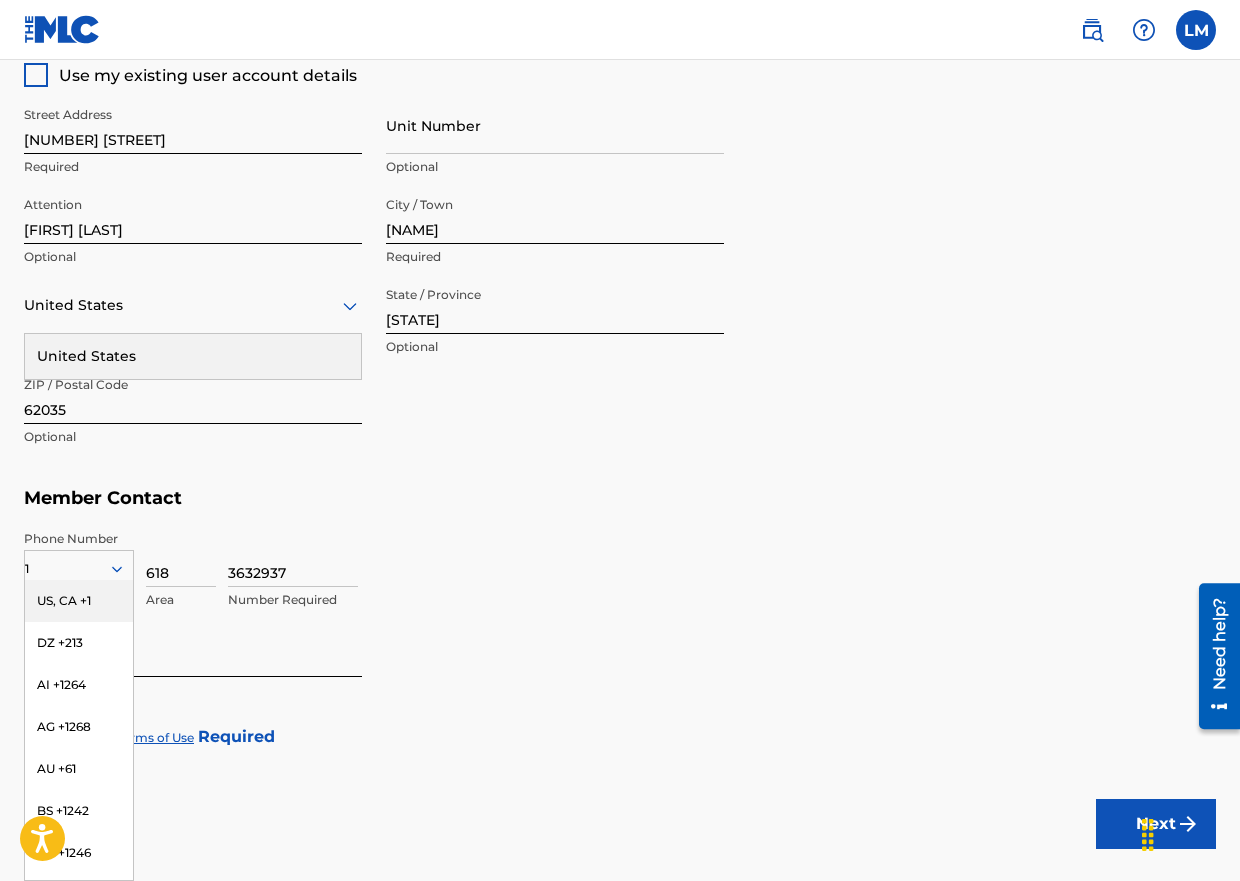 click on "United States" at bounding box center (193, 356) 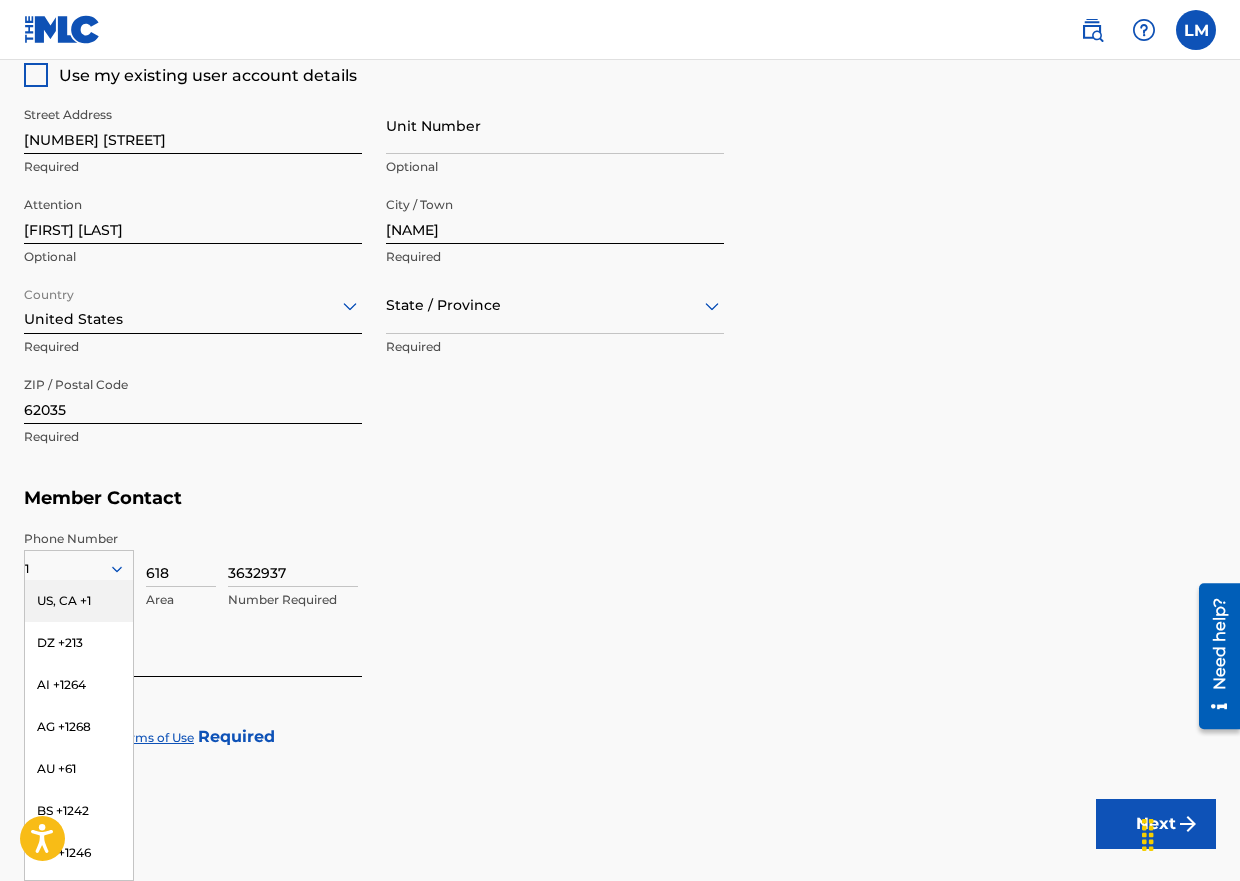 click at bounding box center [555, 305] 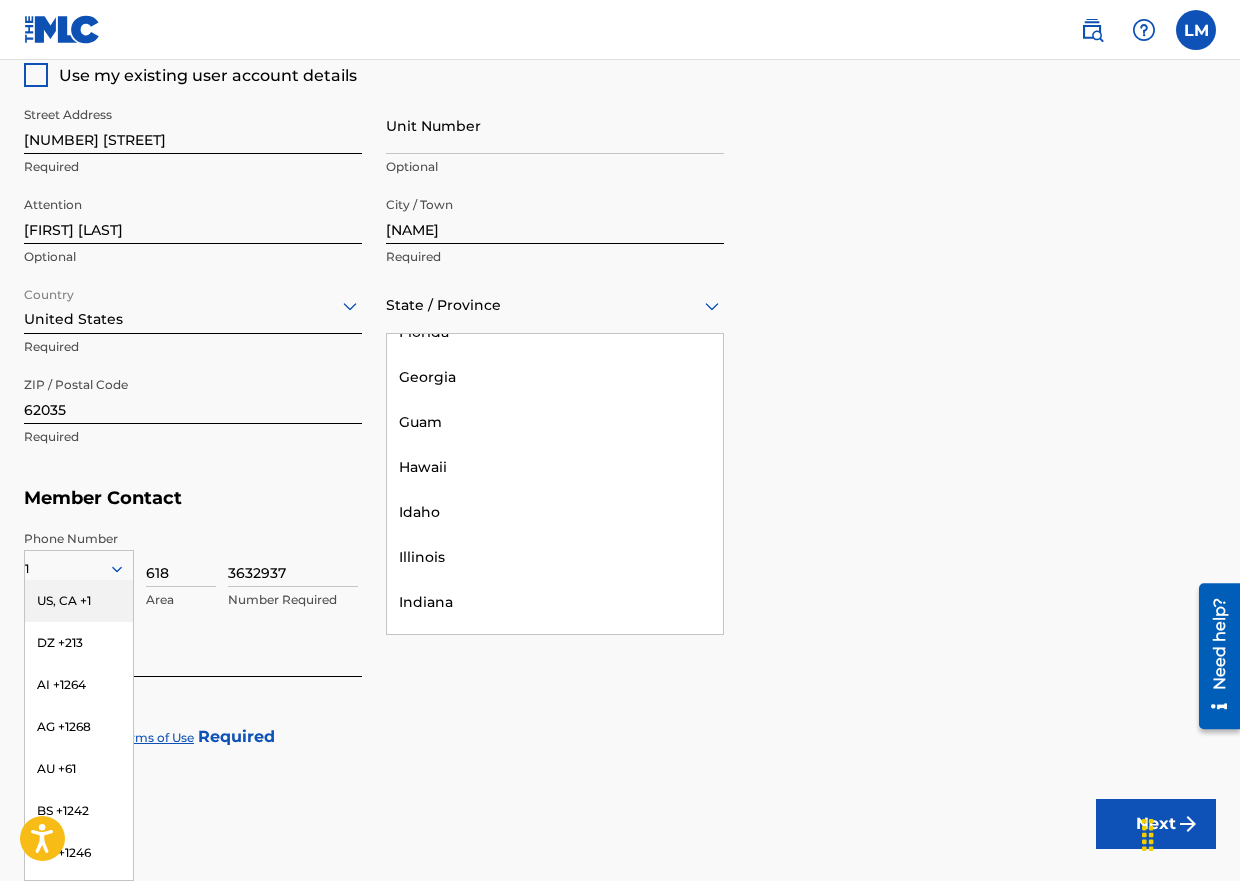 scroll, scrollTop: 500, scrollLeft: 0, axis: vertical 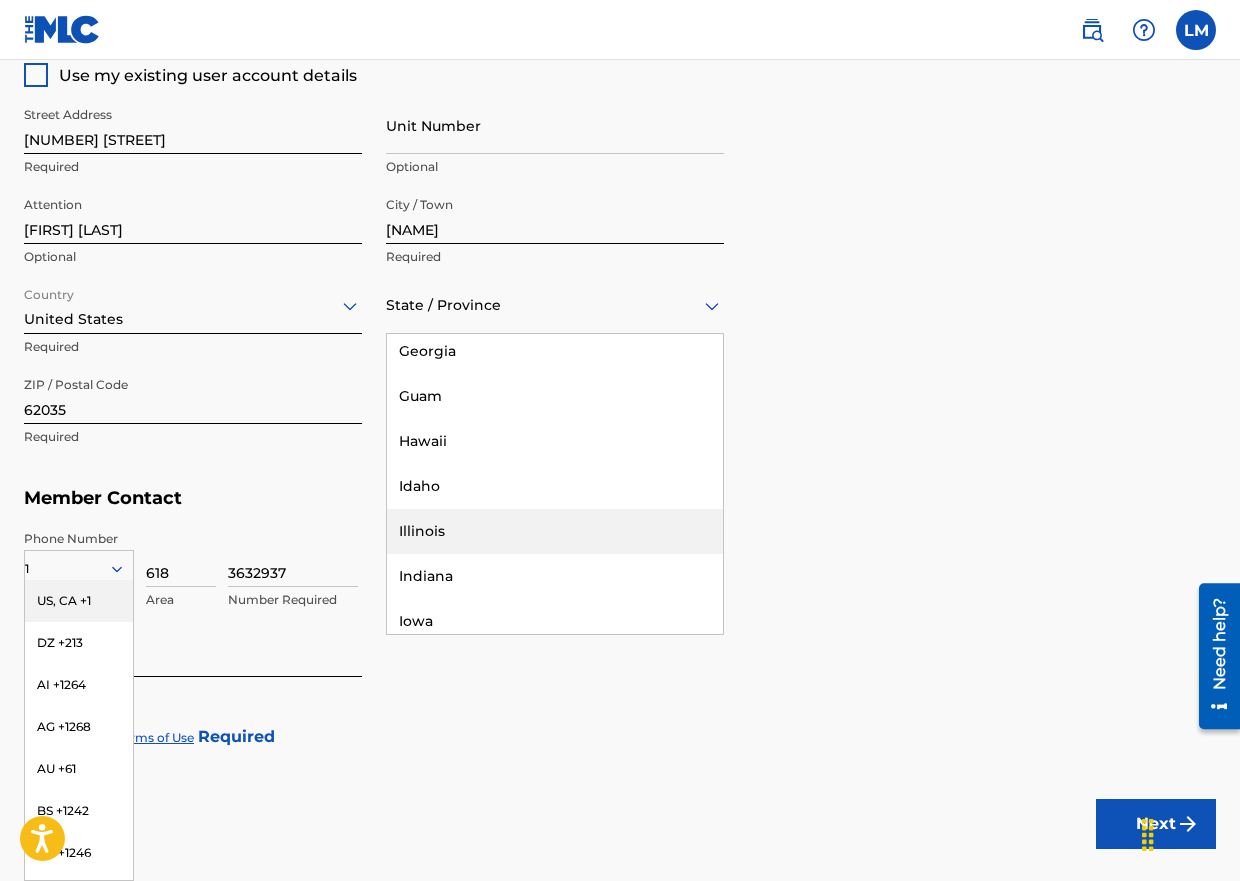 click on "Illinois" at bounding box center (555, 531) 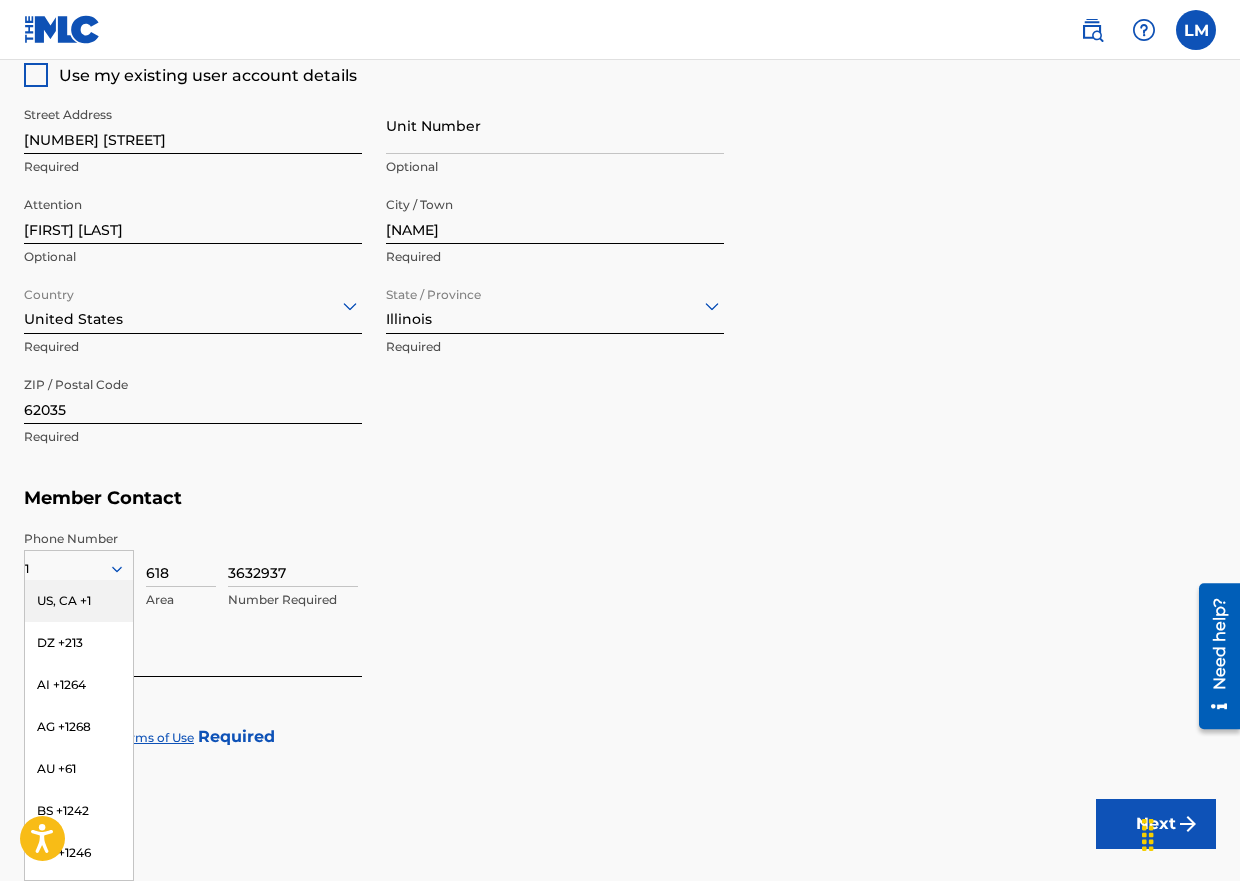 click on "[STREET_ADDRESS] [NUMBER] [STREET] [UNIT] [CITY] [COUNTRY] [STATE] [ZIP]" at bounding box center [374, 277] 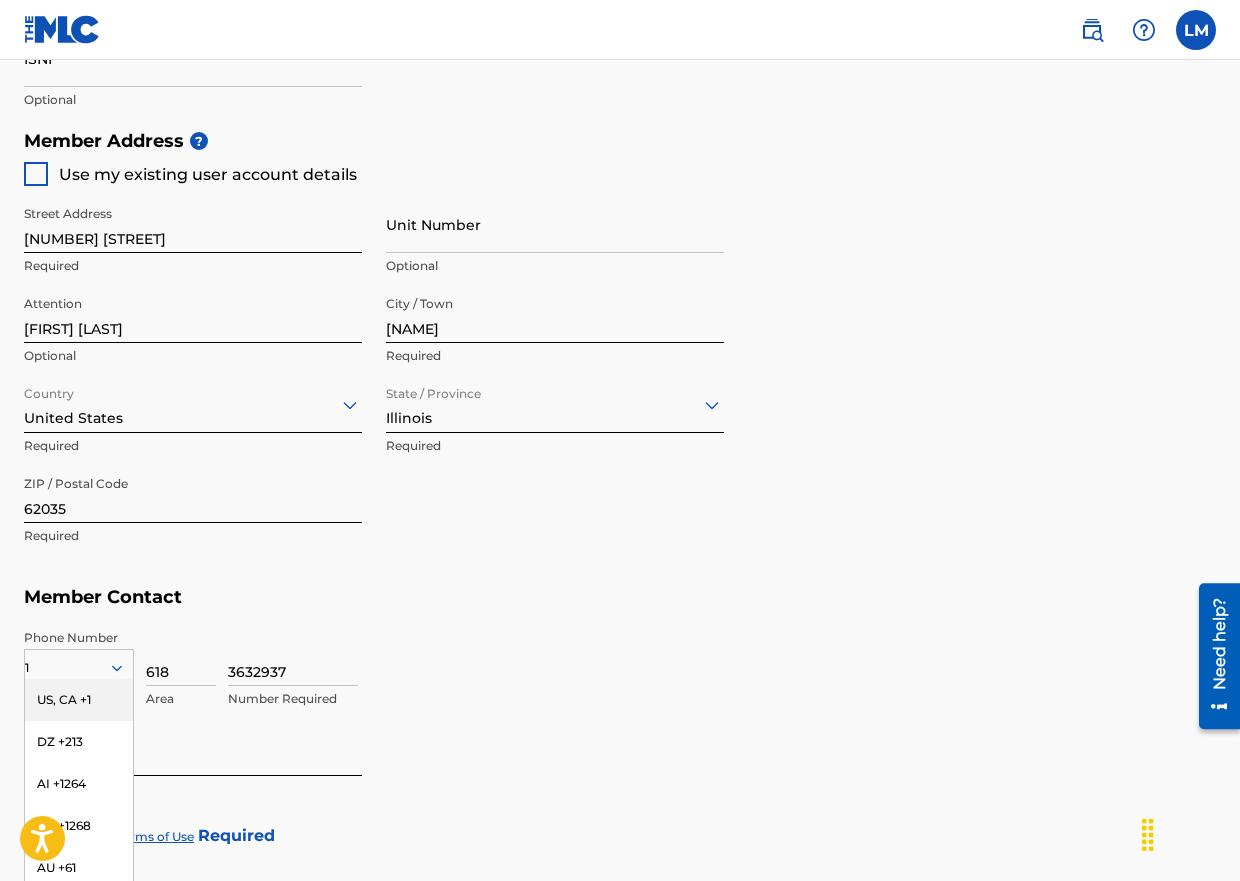 scroll, scrollTop: 857, scrollLeft: 0, axis: vertical 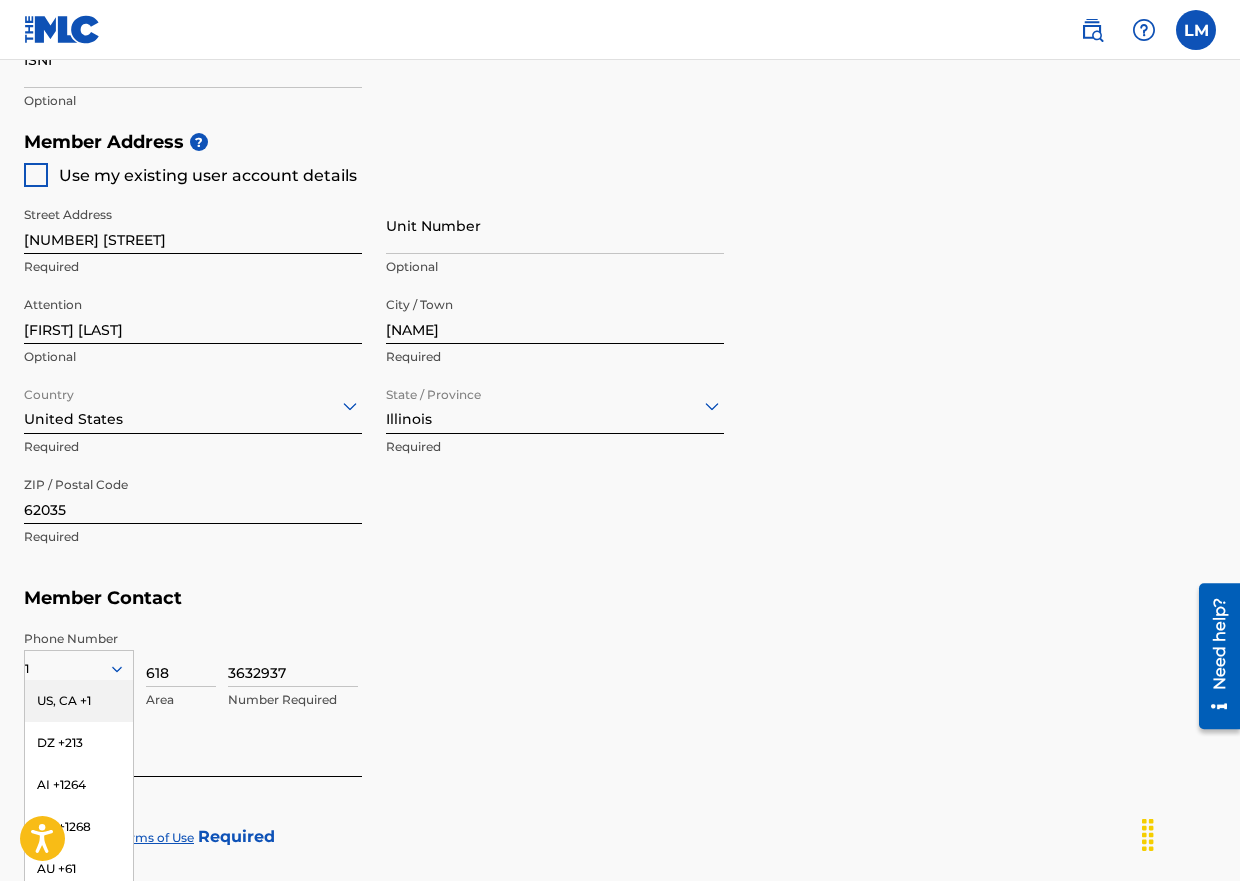click on "Member Contact" at bounding box center [620, 598] 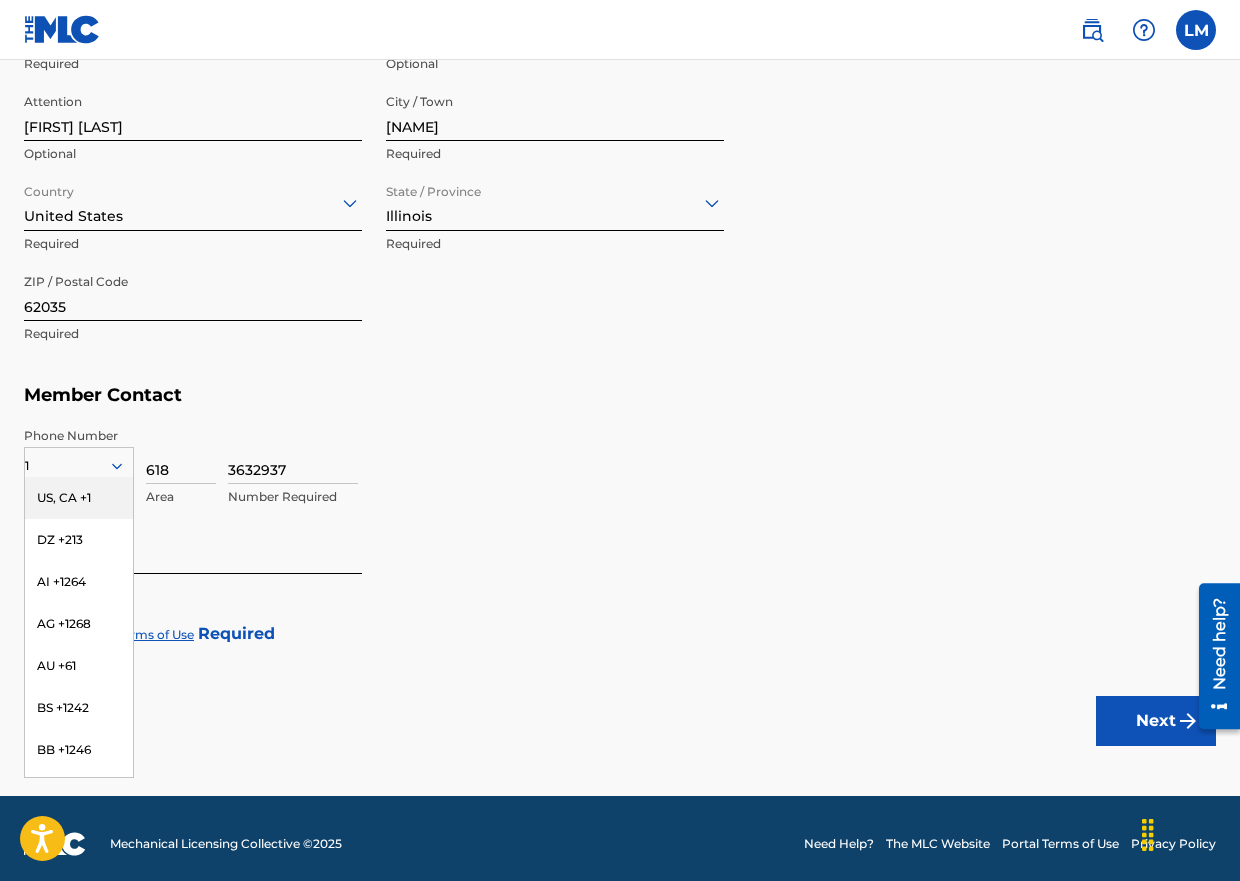 scroll, scrollTop: 1071, scrollLeft: 0, axis: vertical 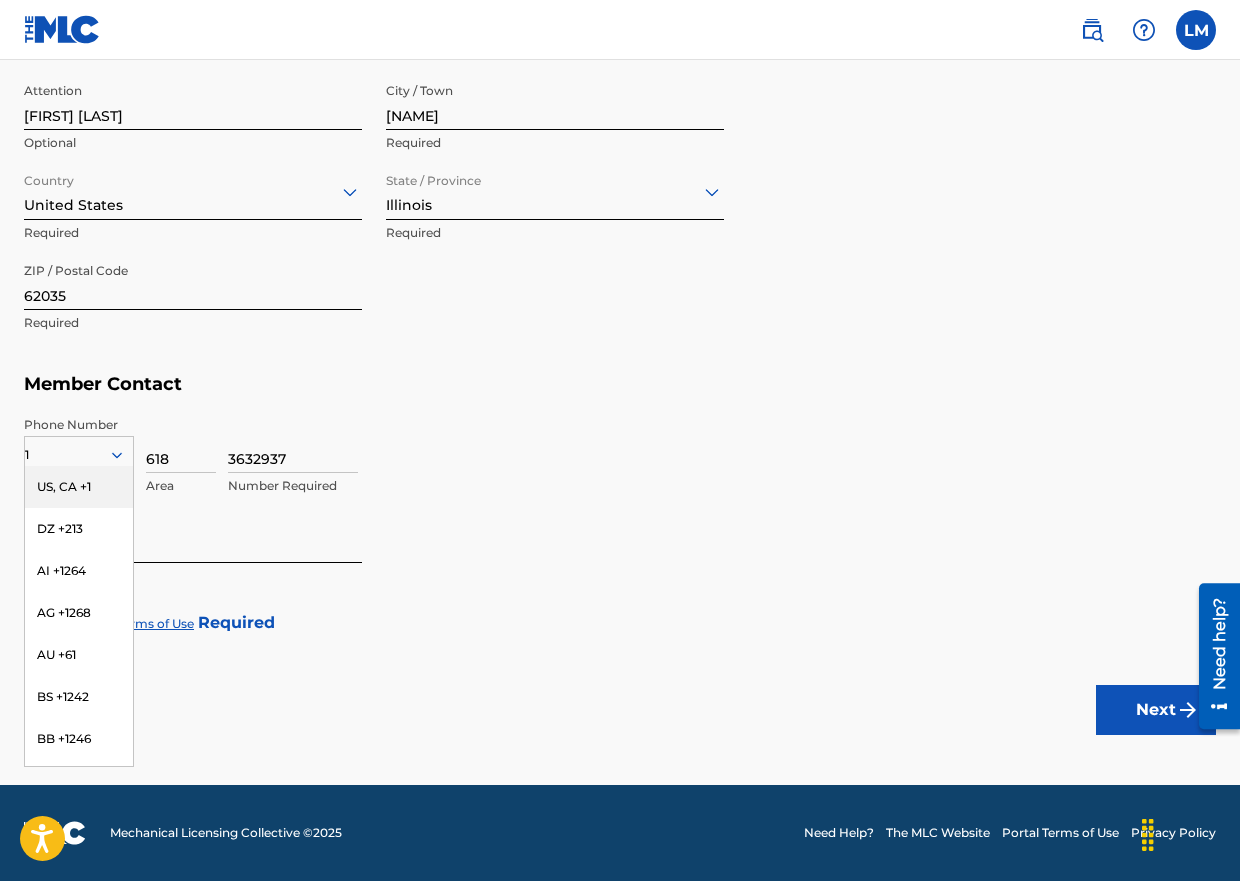 click on "US, CA +1" at bounding box center (79, 487) 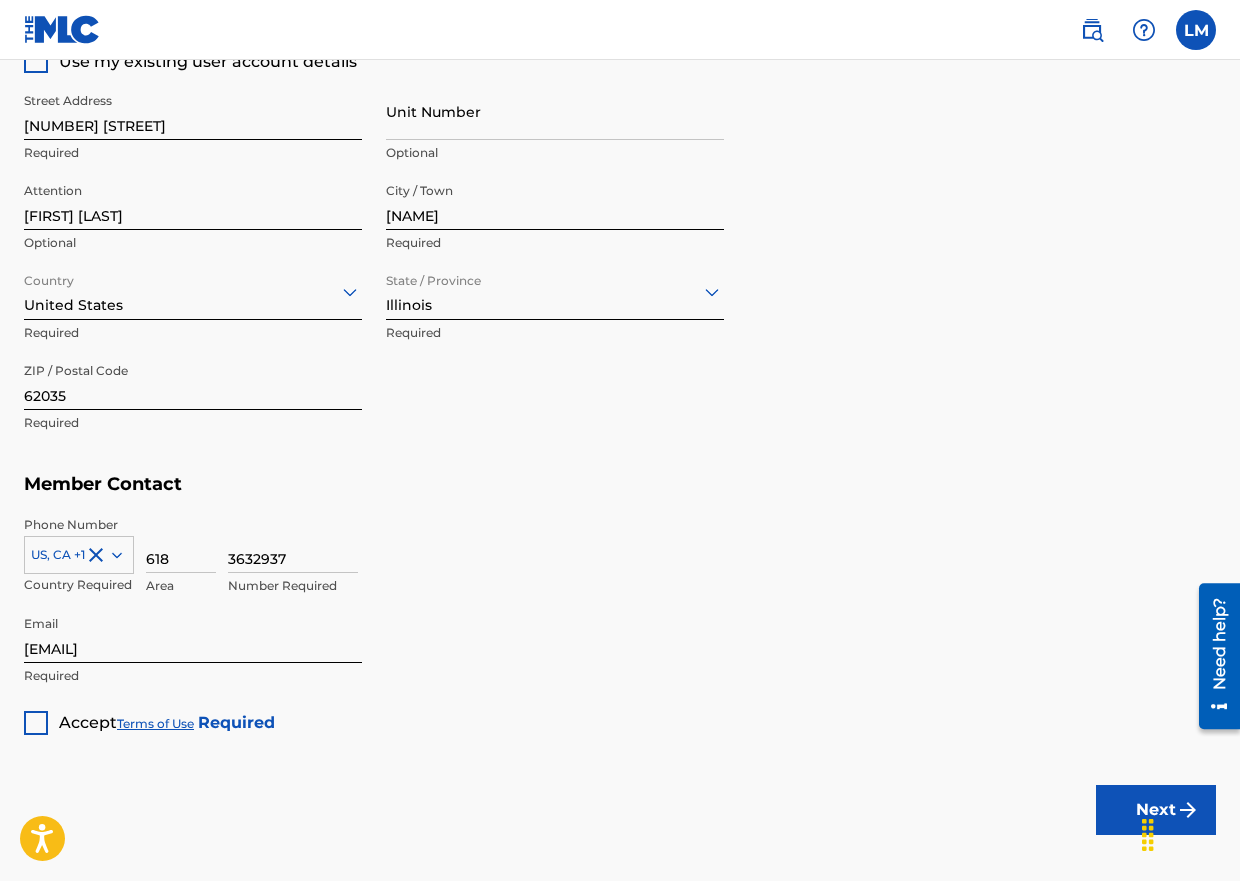 scroll, scrollTop: 1071, scrollLeft: 0, axis: vertical 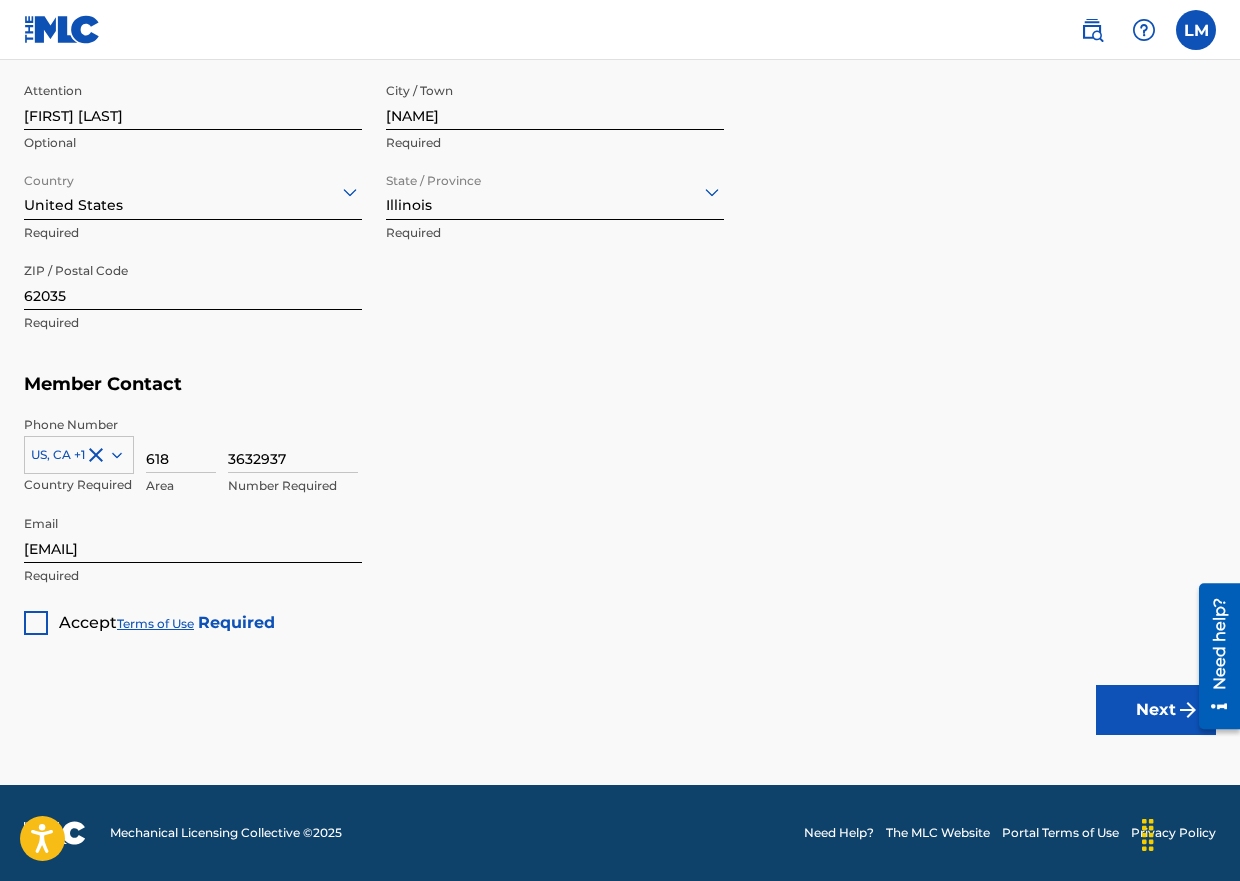 click at bounding box center [36, 623] 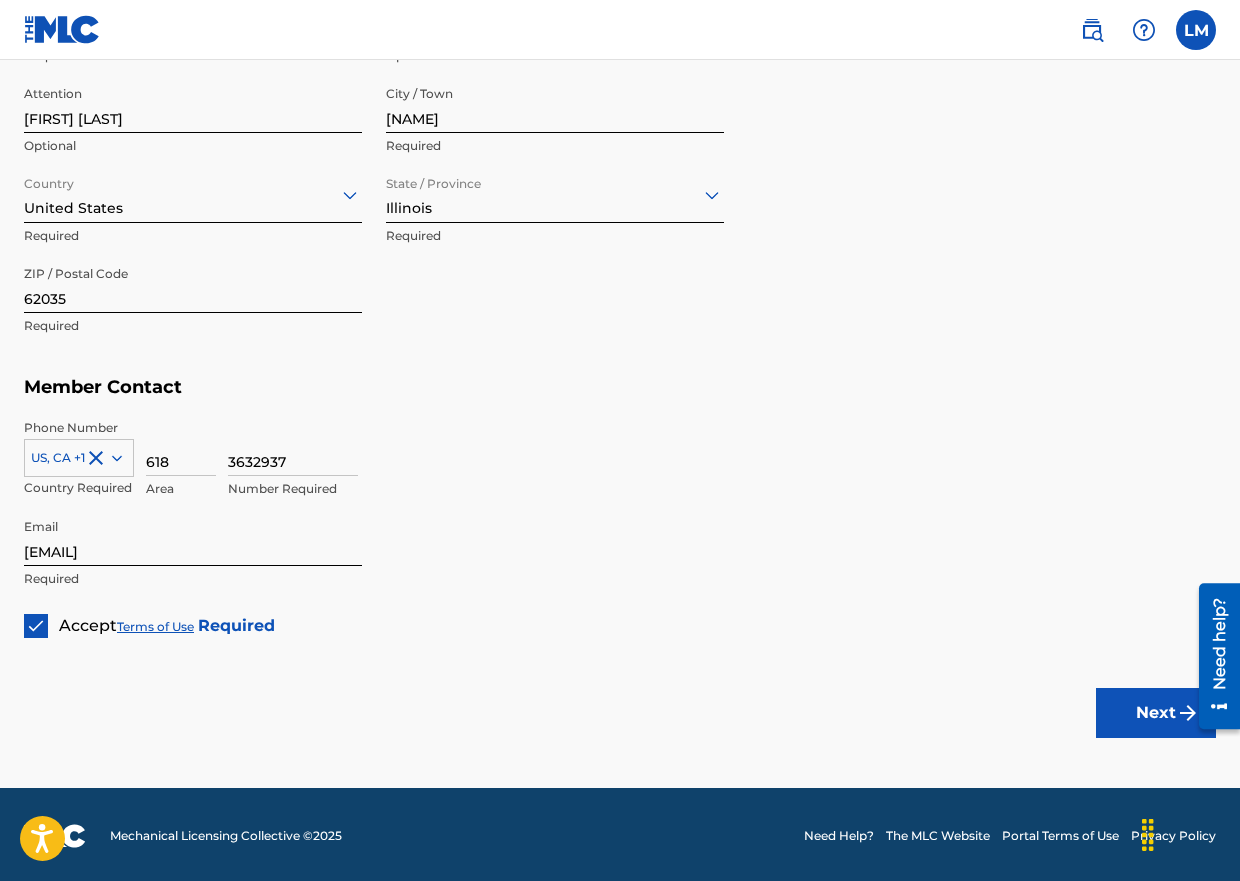 scroll, scrollTop: 1071, scrollLeft: 0, axis: vertical 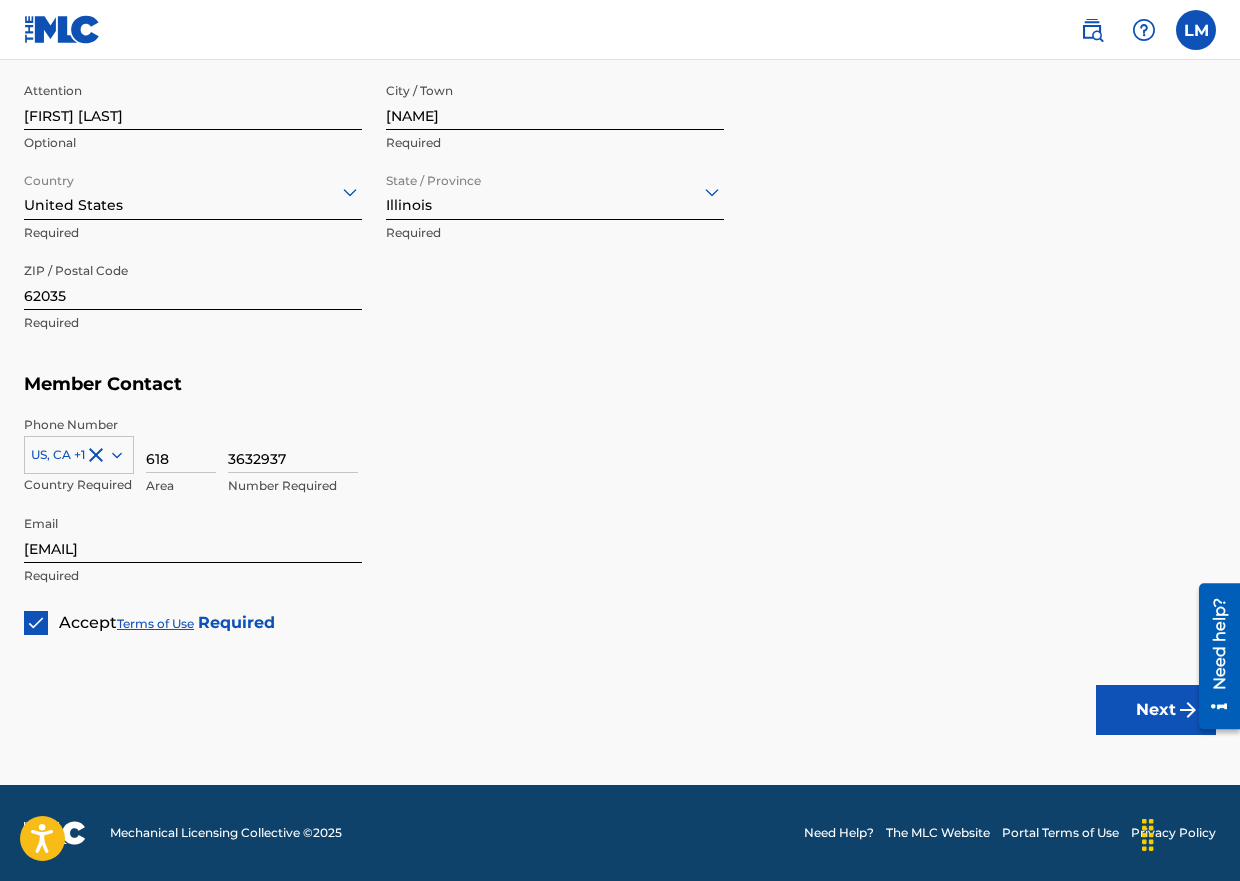 click on "Next" at bounding box center [1156, 710] 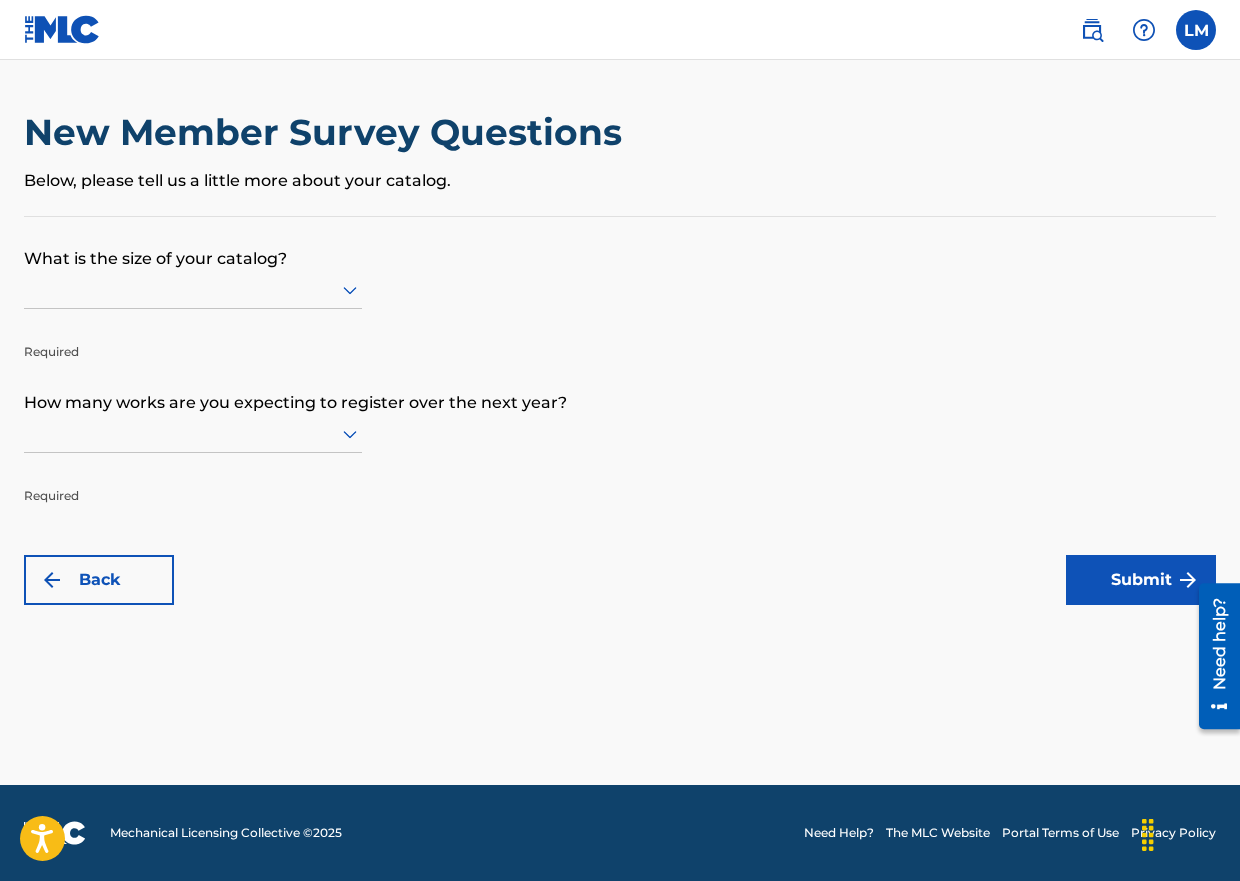 scroll, scrollTop: 0, scrollLeft: 0, axis: both 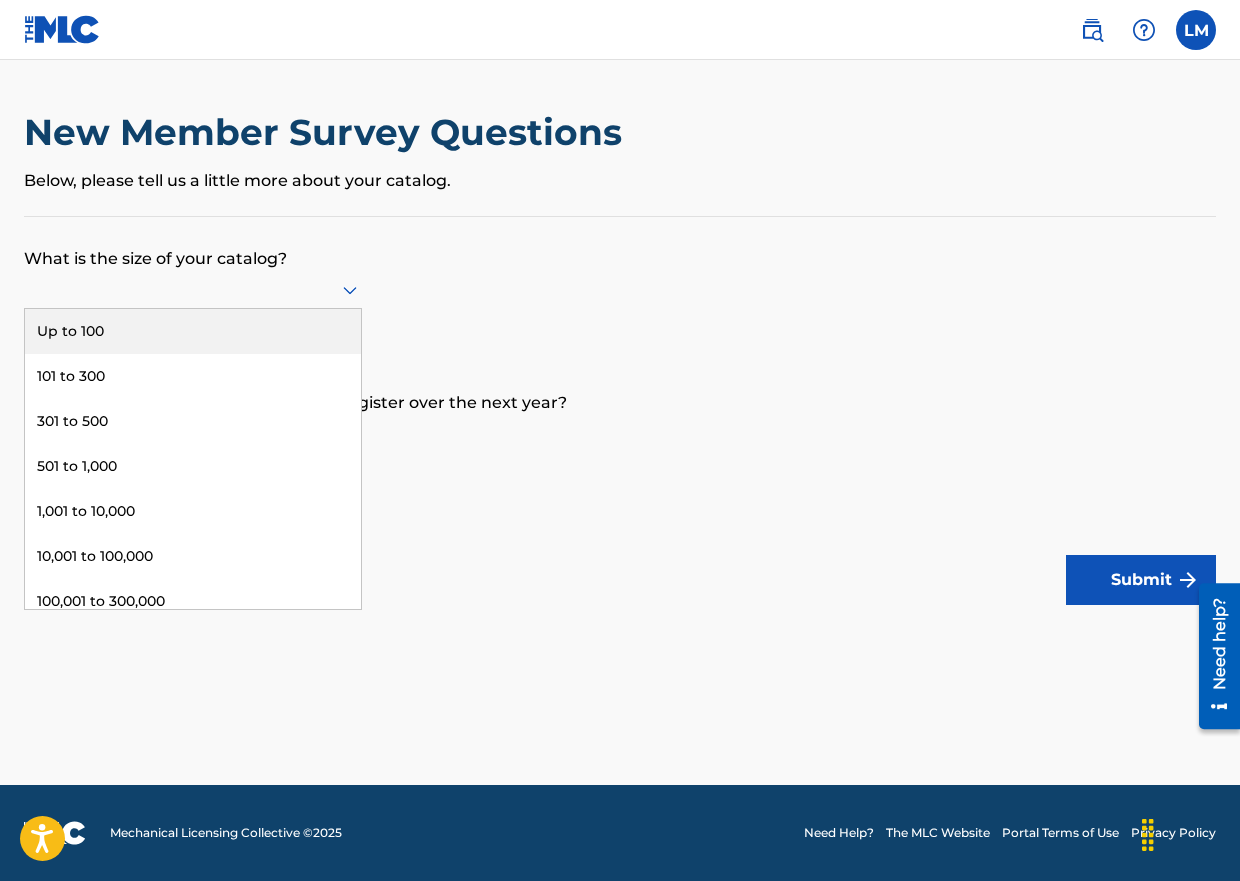 click at bounding box center (193, 289) 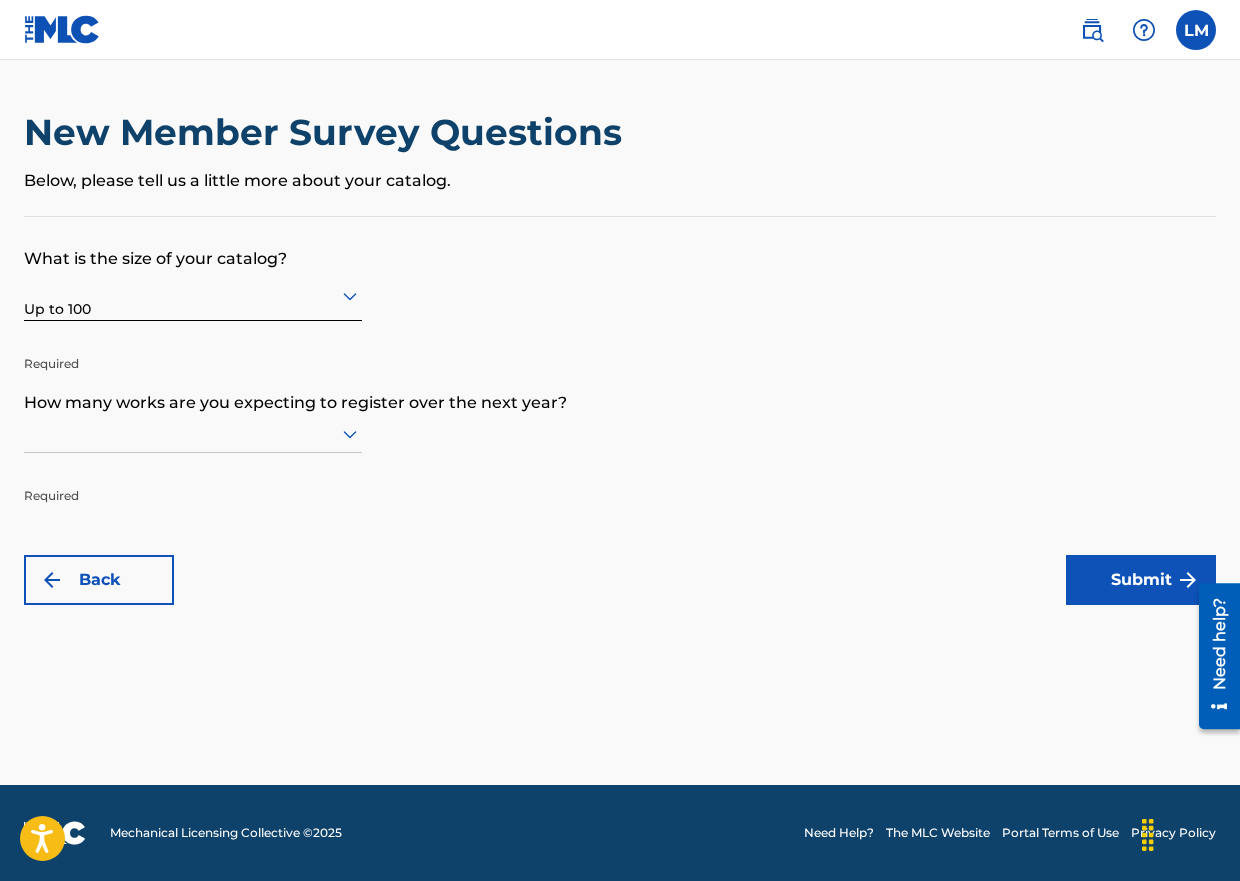 click at bounding box center (193, 433) 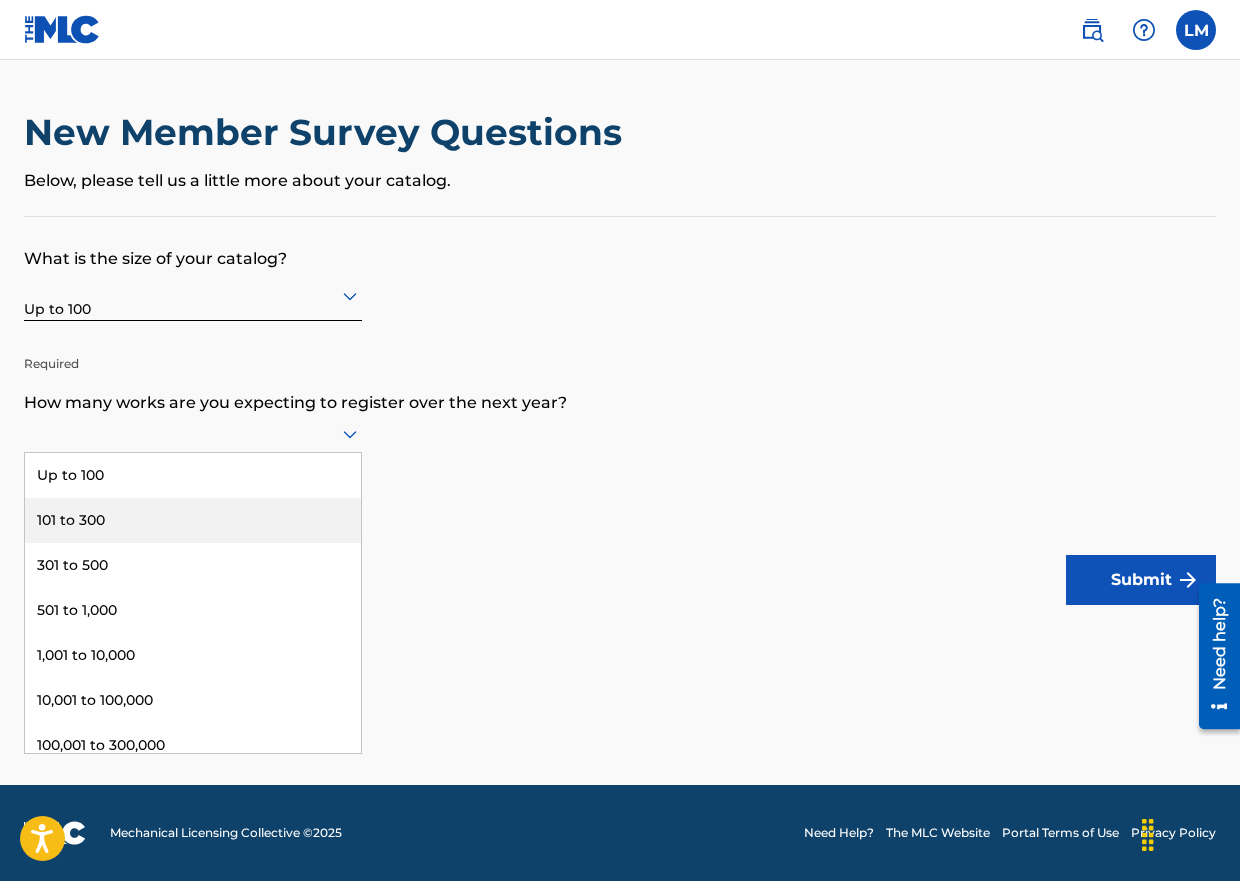 click on "101 to 300" at bounding box center [193, 520] 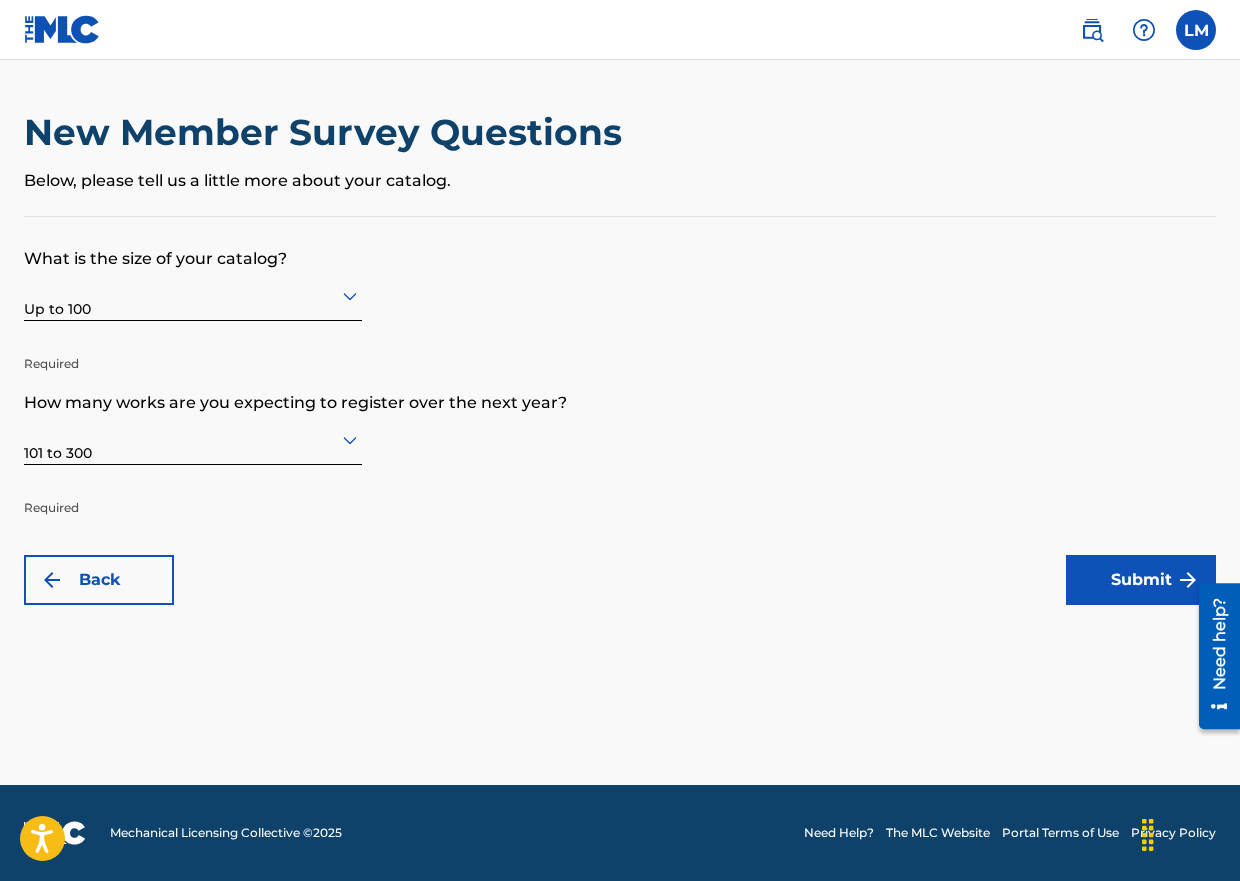 click on "Submit" at bounding box center (1141, 580) 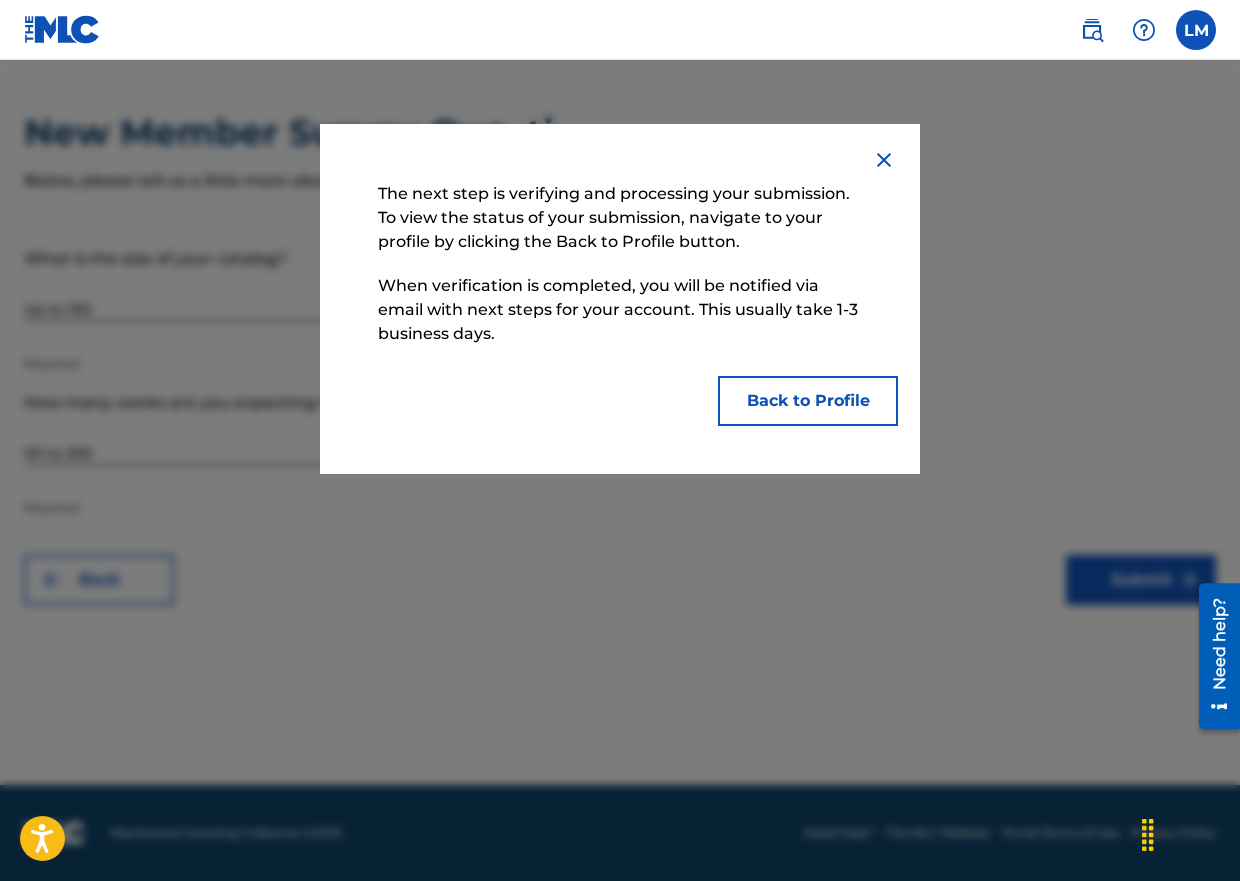 click on "Back to Profile" at bounding box center (808, 401) 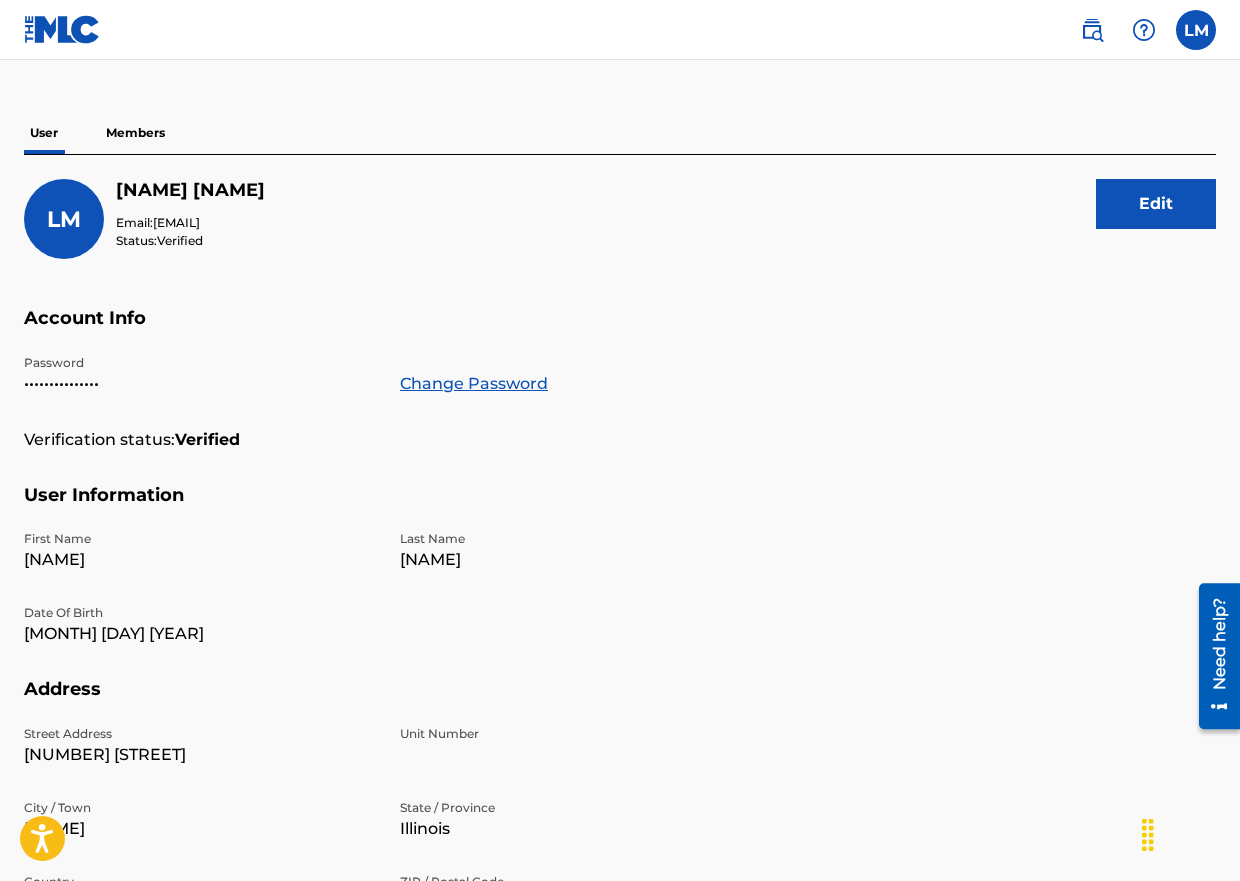 scroll, scrollTop: 100, scrollLeft: 0, axis: vertical 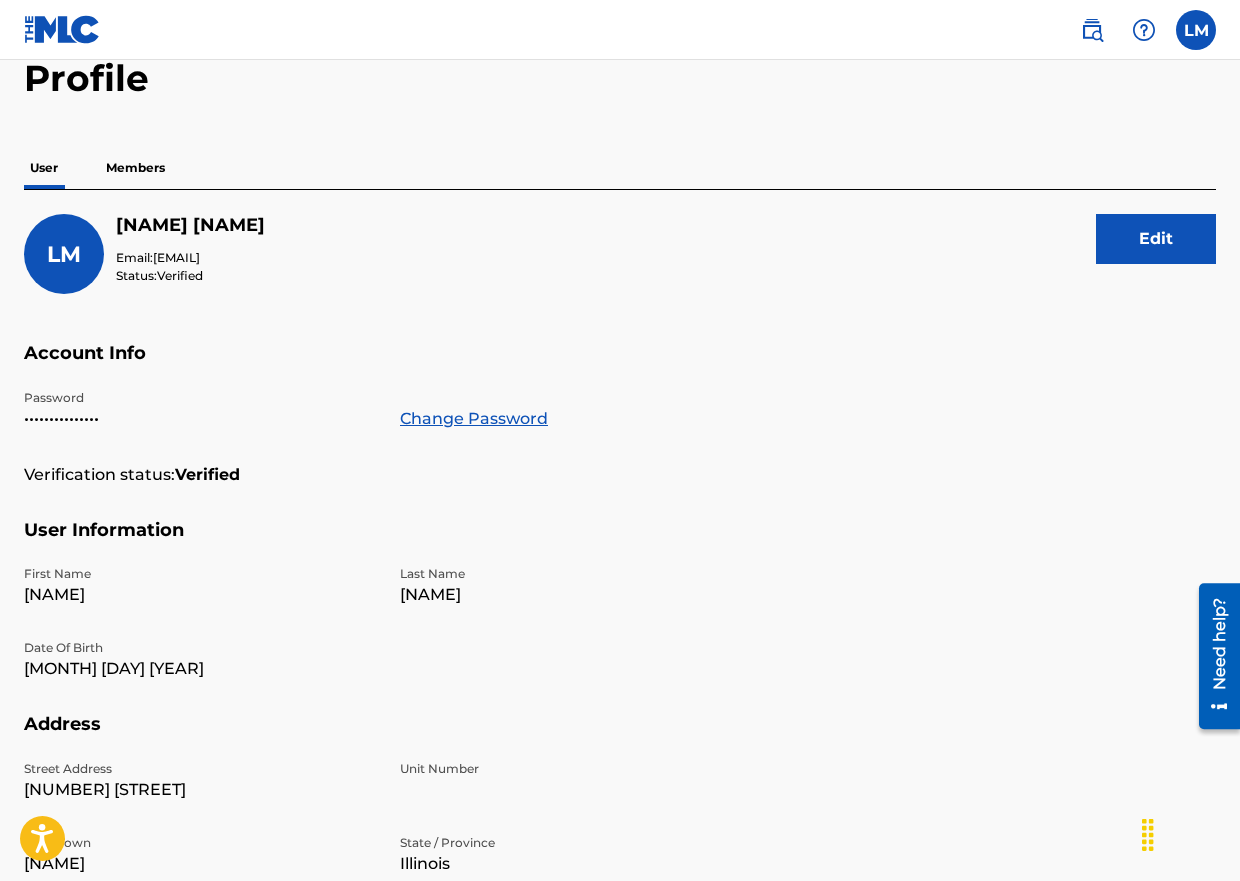 click on "Members" at bounding box center (135, 168) 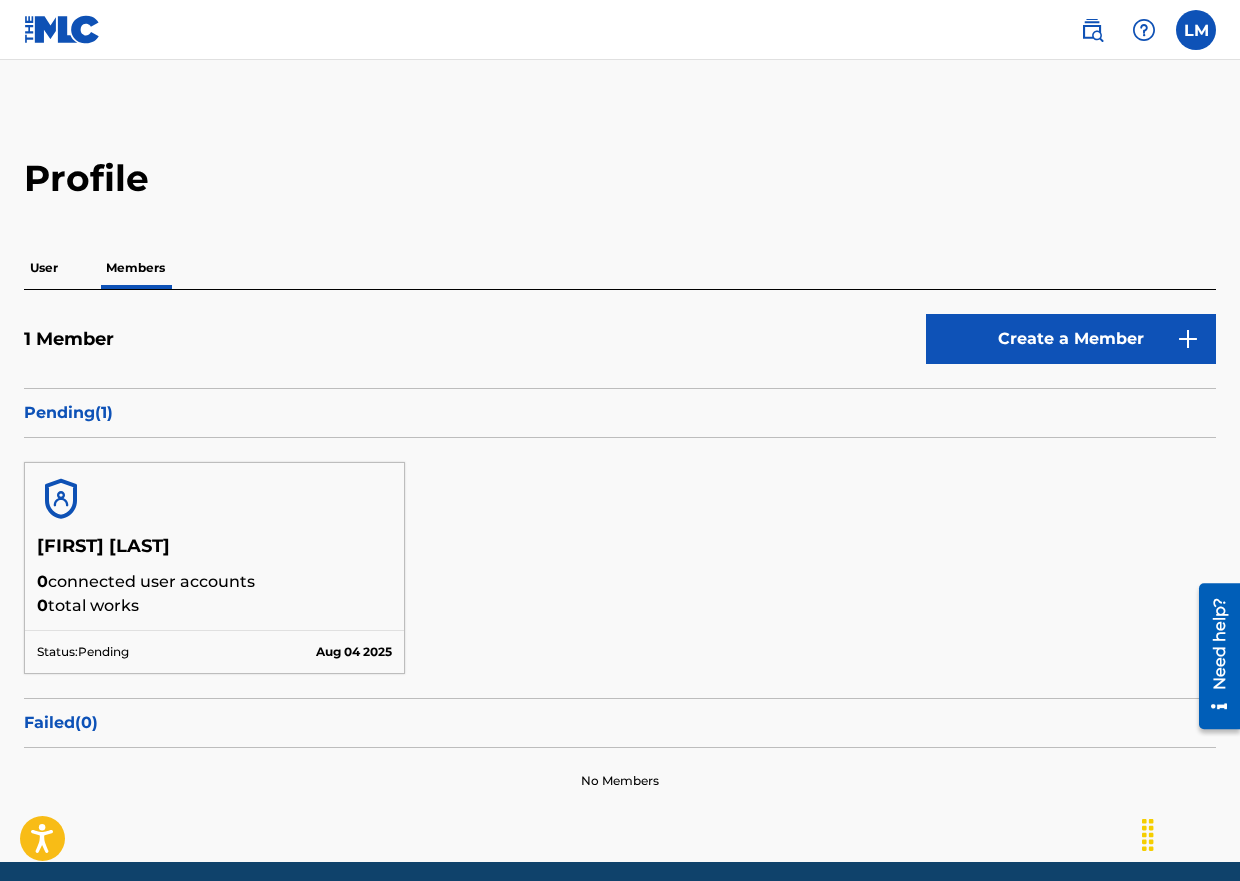 click on "User" at bounding box center (44, 268) 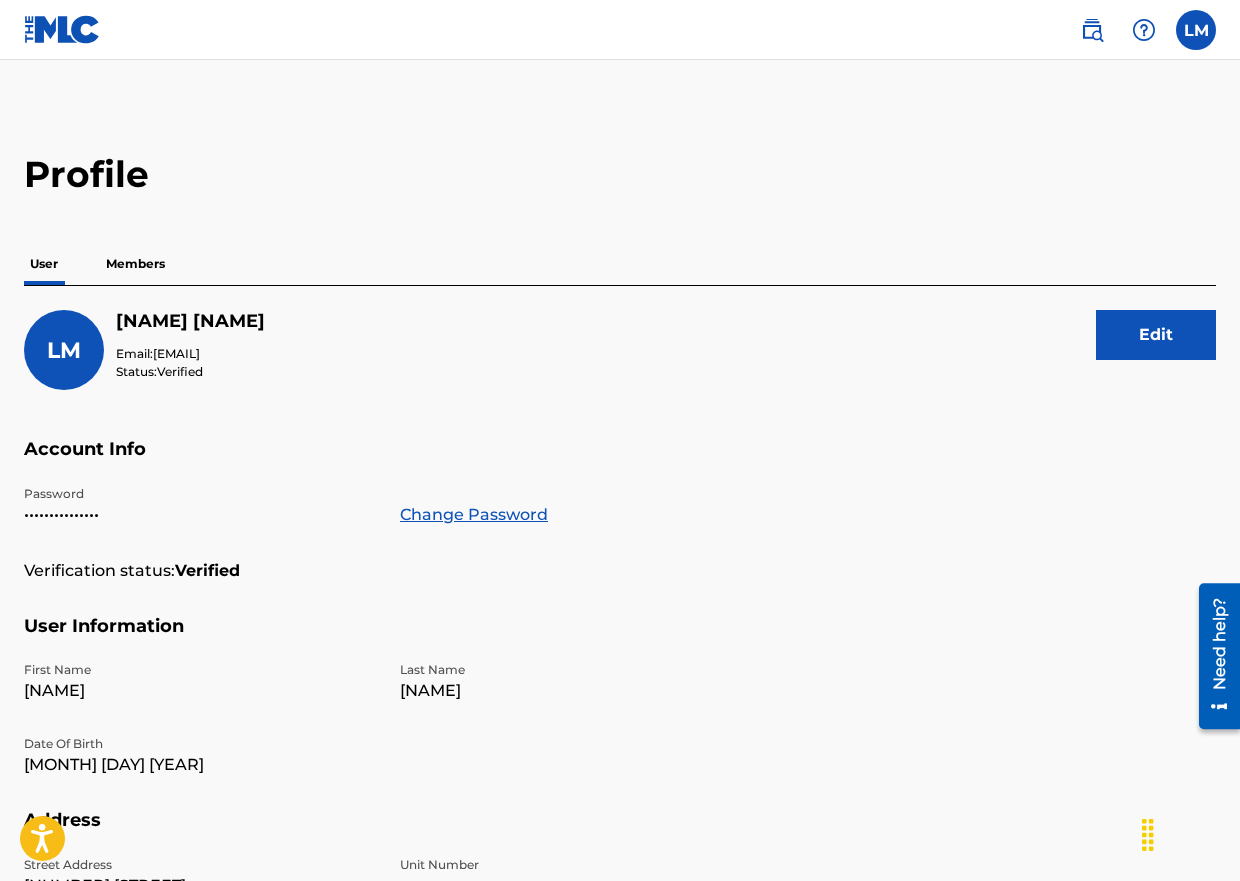 scroll, scrollTop: 0, scrollLeft: 0, axis: both 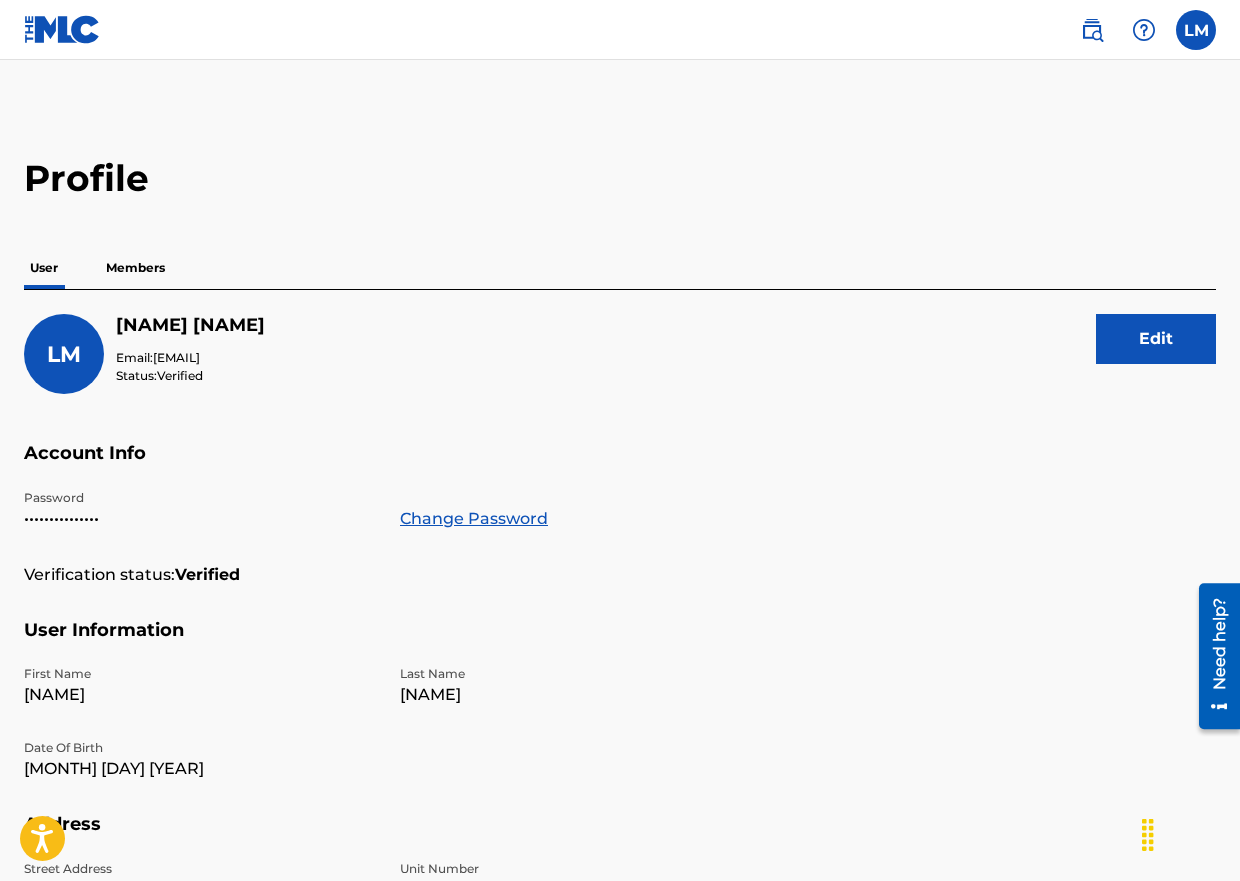 click at bounding box center [1196, 30] 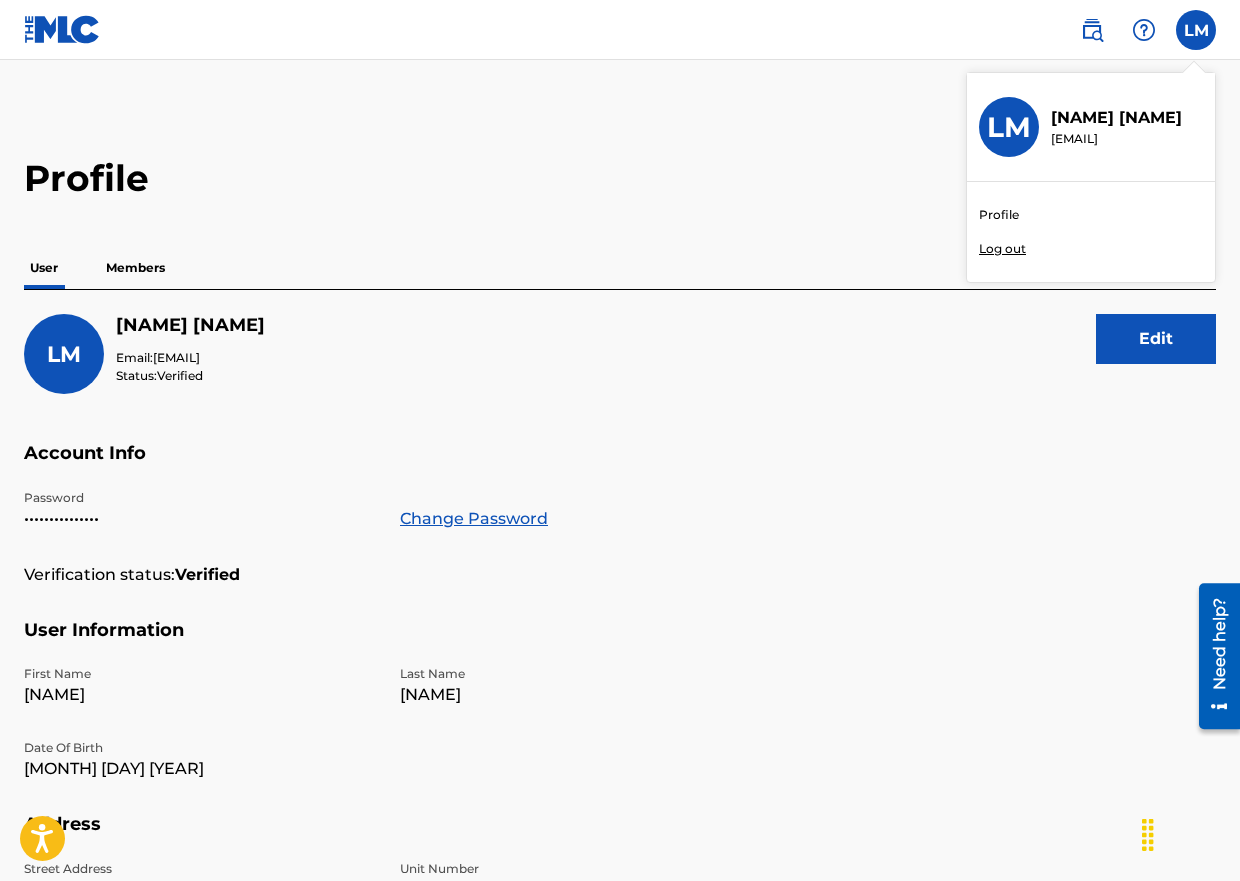 click on "Profile" at bounding box center [999, 215] 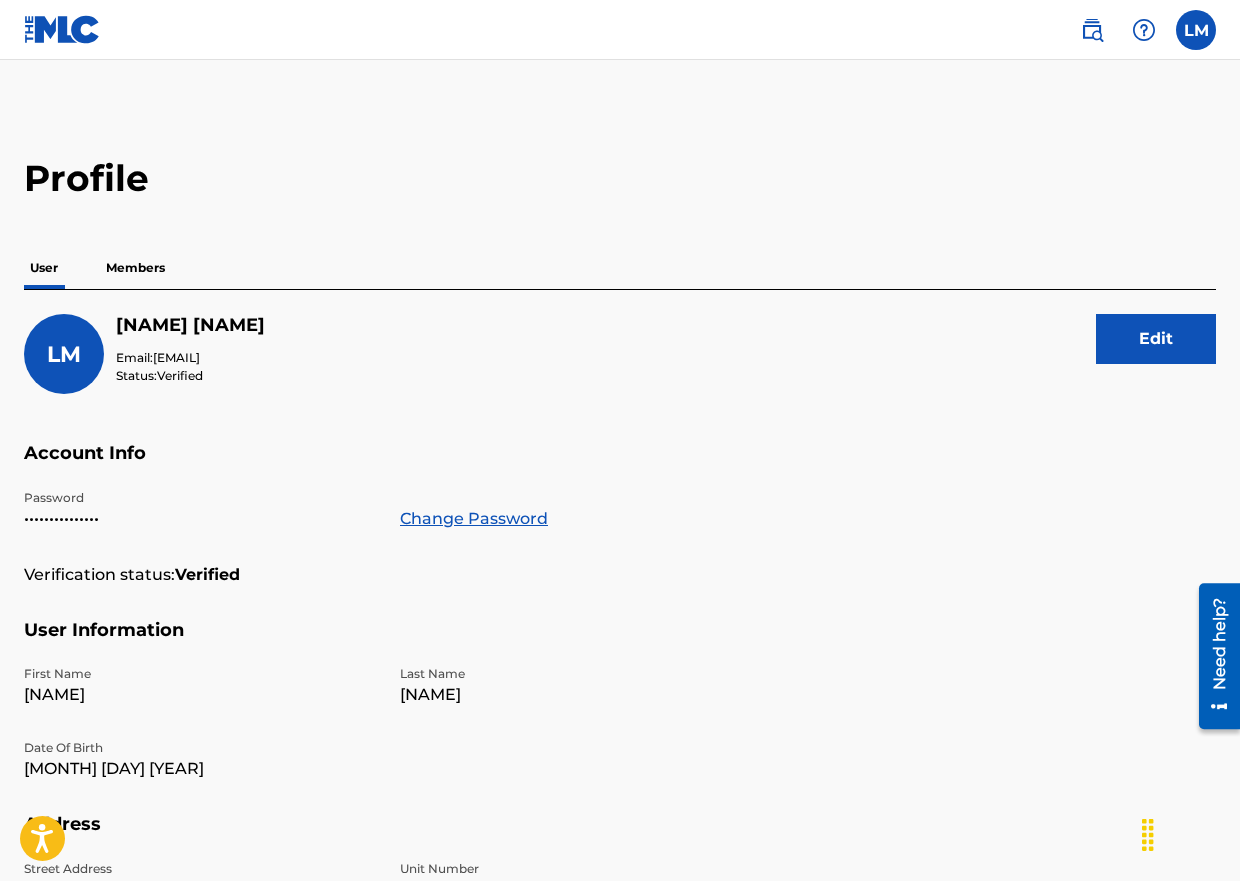 click at bounding box center (1196, 30) 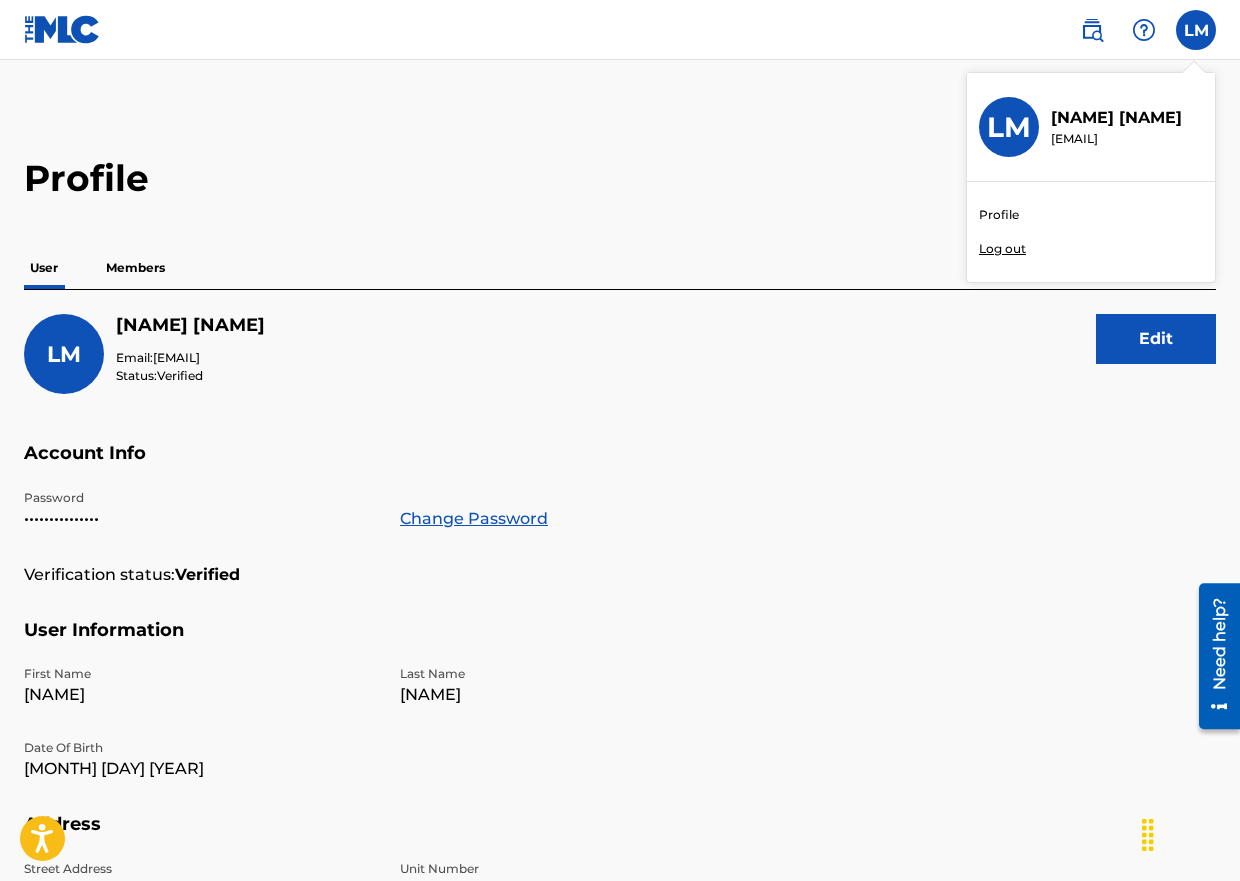 click on "Profile" at bounding box center [999, 215] 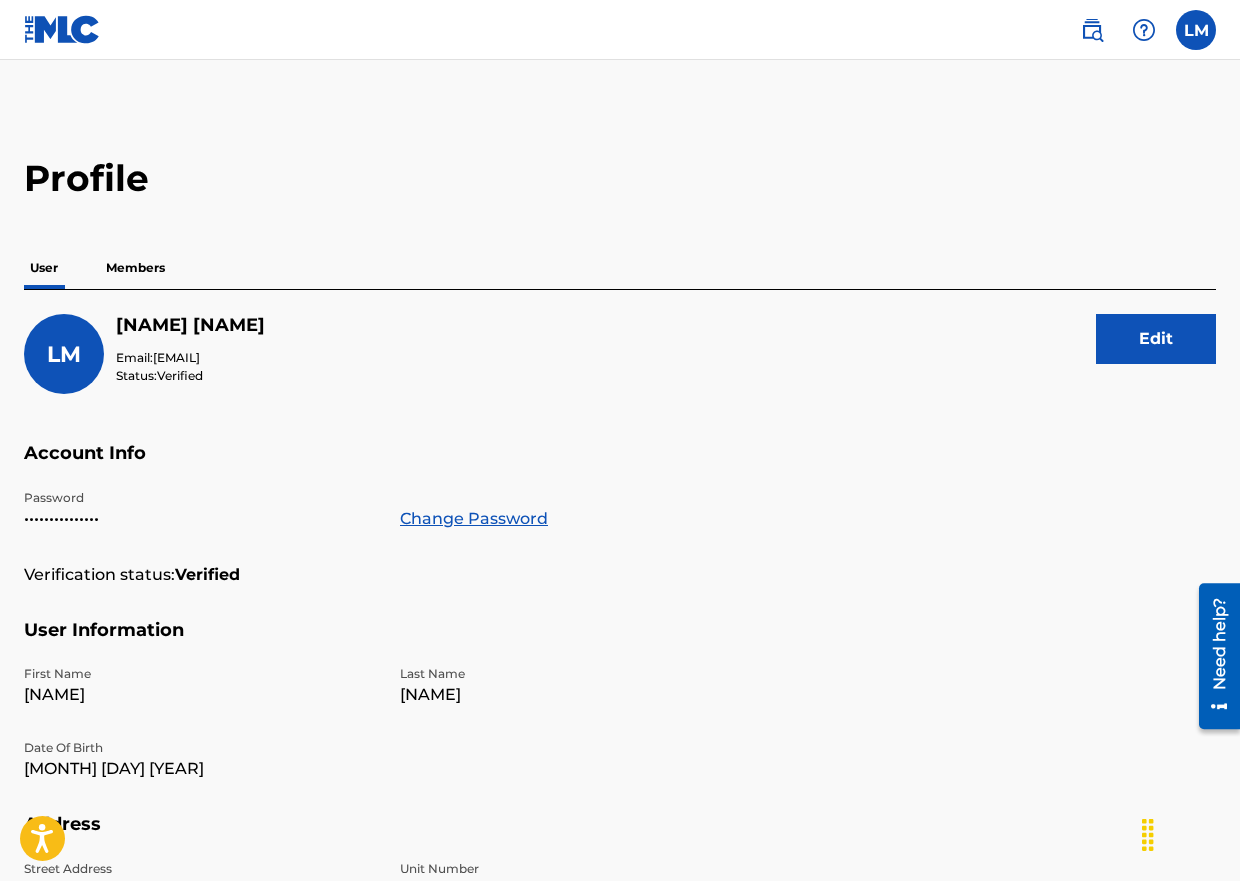 click at bounding box center (1092, 30) 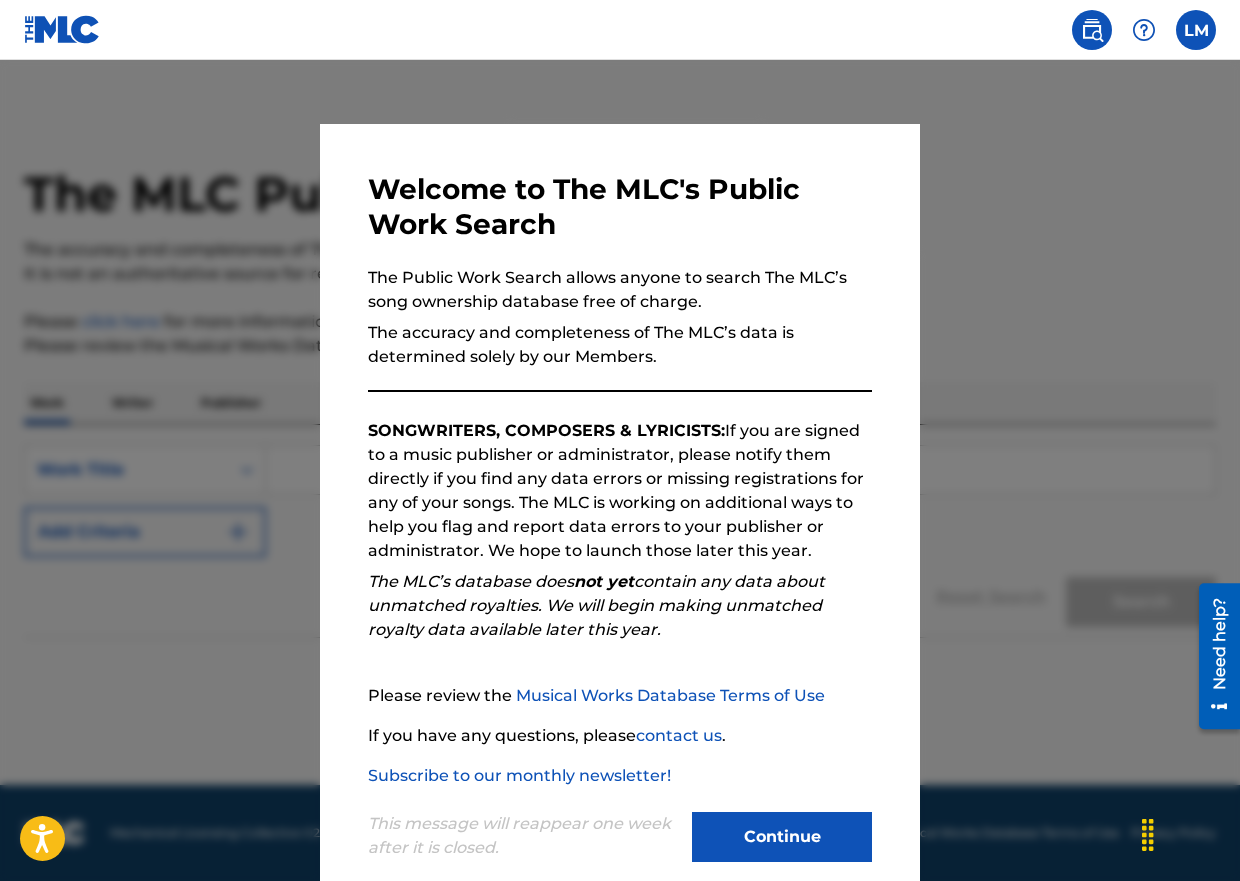 scroll, scrollTop: 34, scrollLeft: 0, axis: vertical 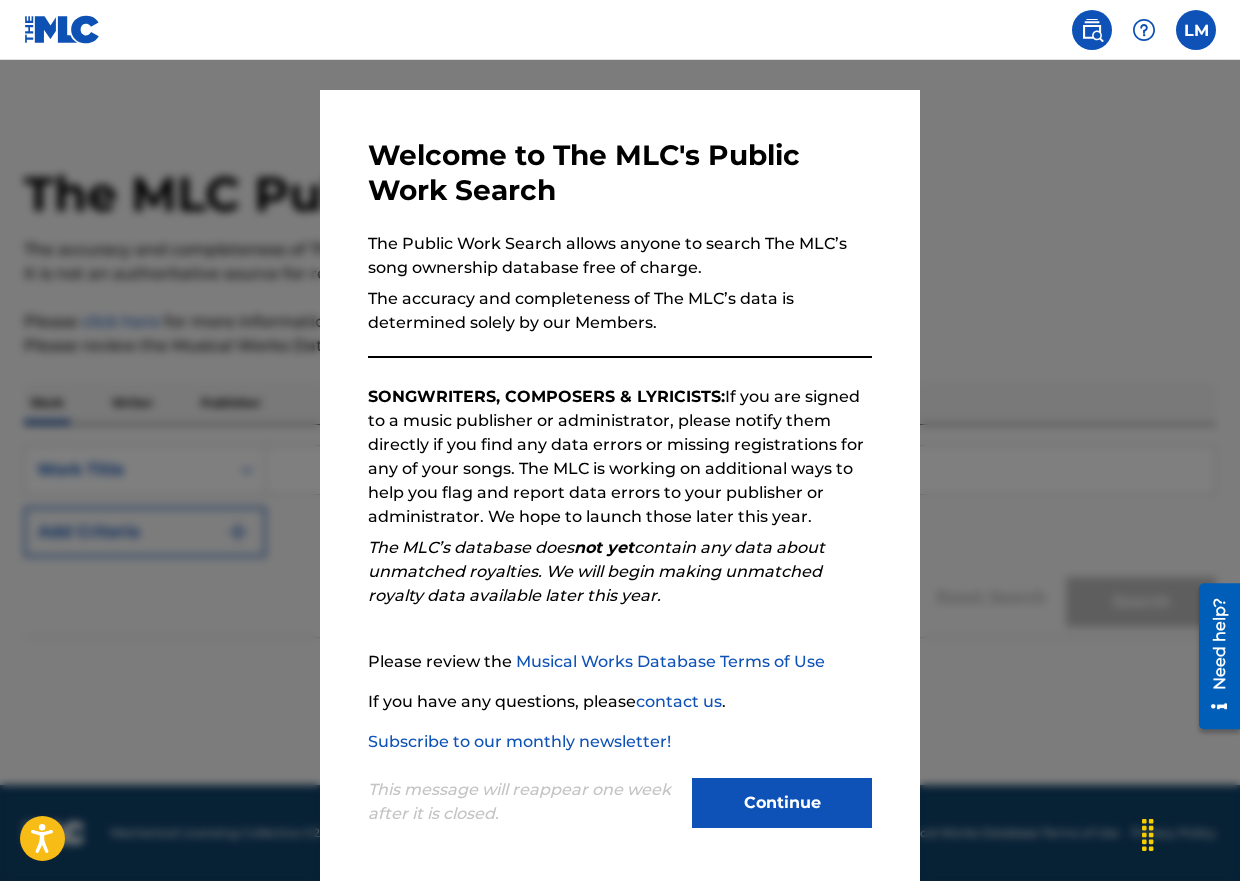 click on "Continue" at bounding box center (782, 803) 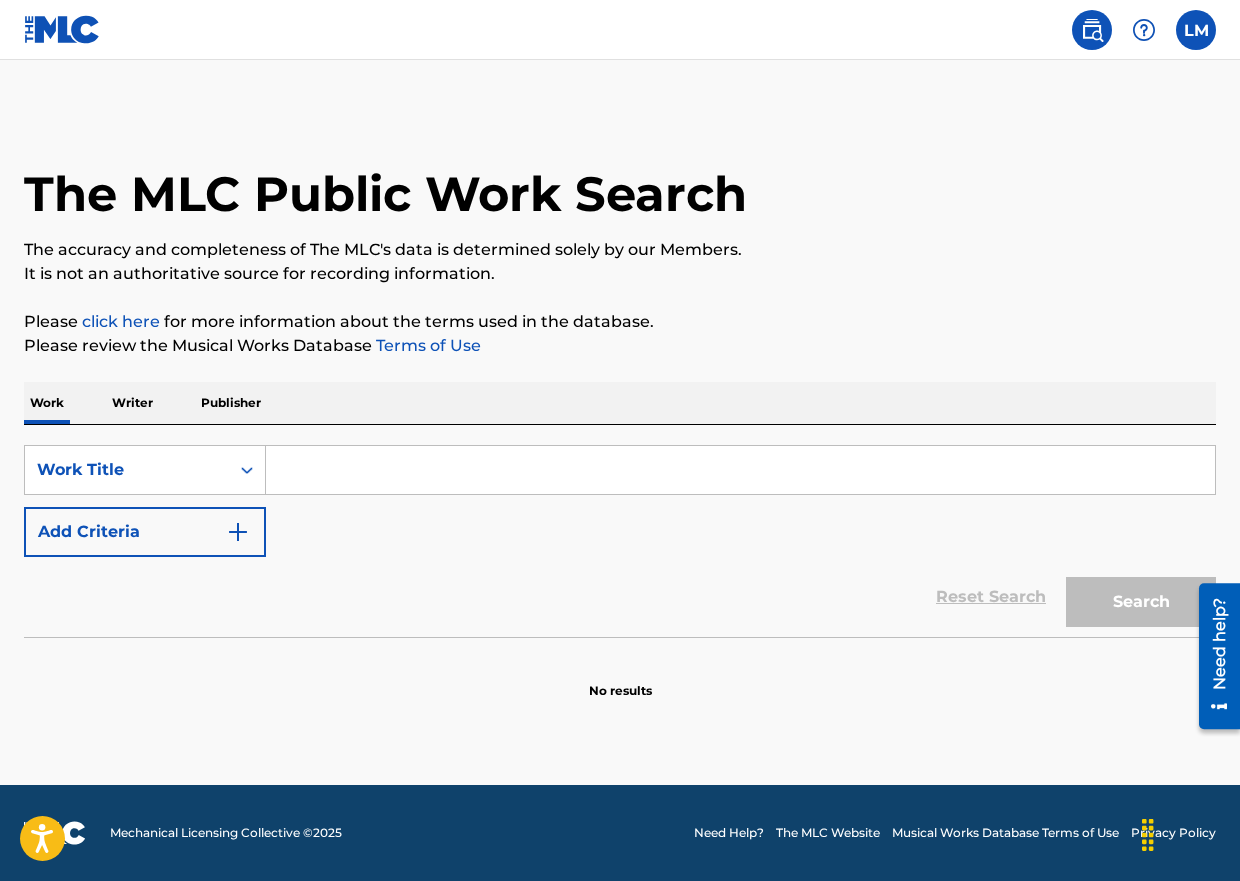click at bounding box center [1144, 30] 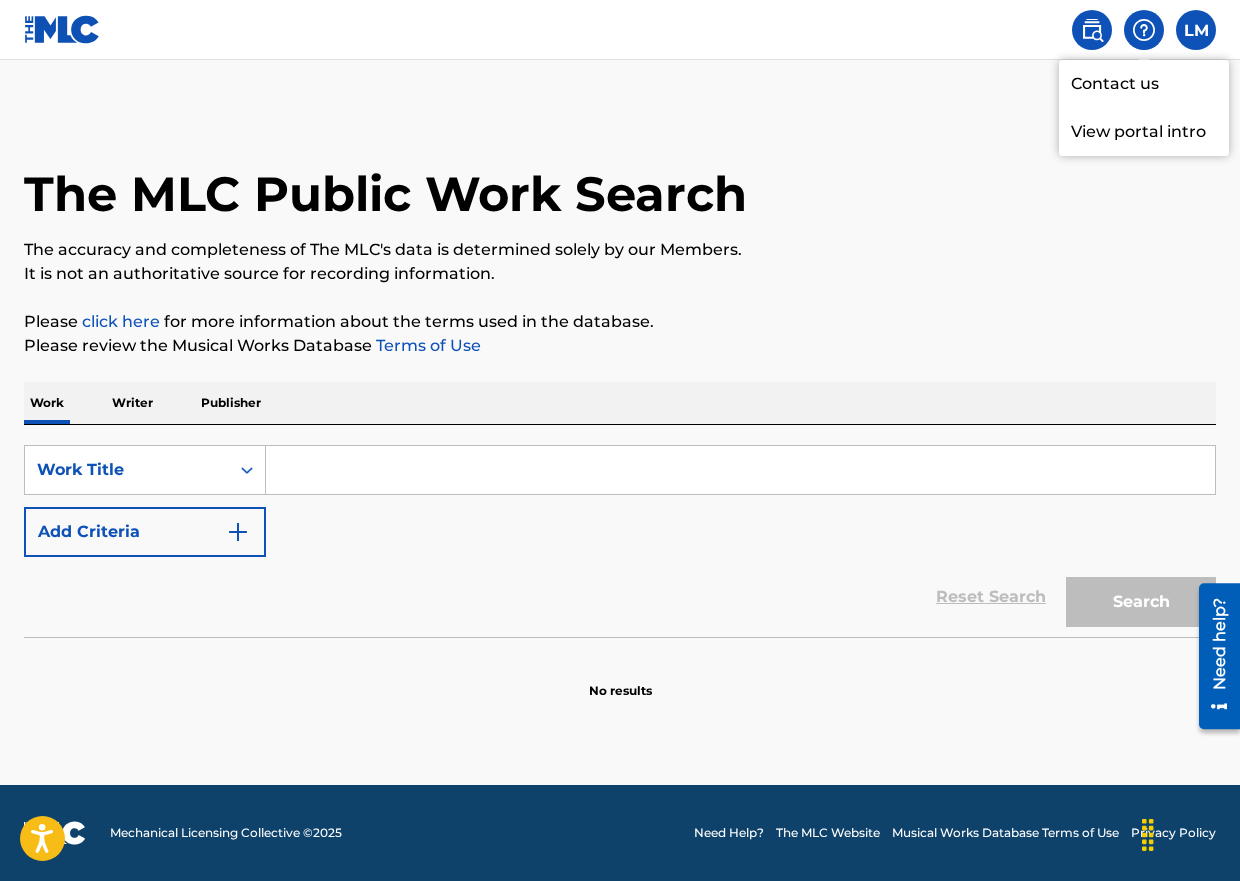 click at bounding box center (1196, 30) 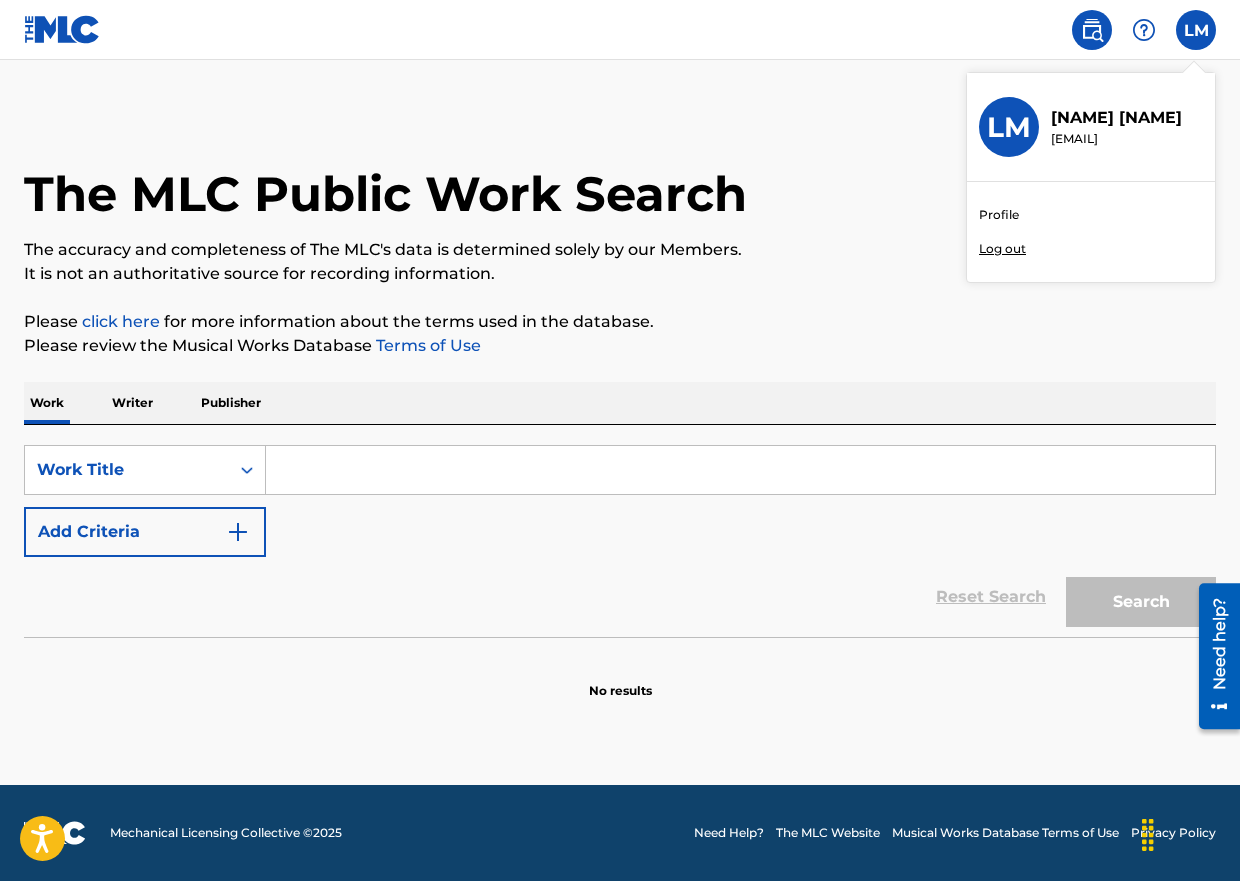 click on "Profile" at bounding box center [999, 215] 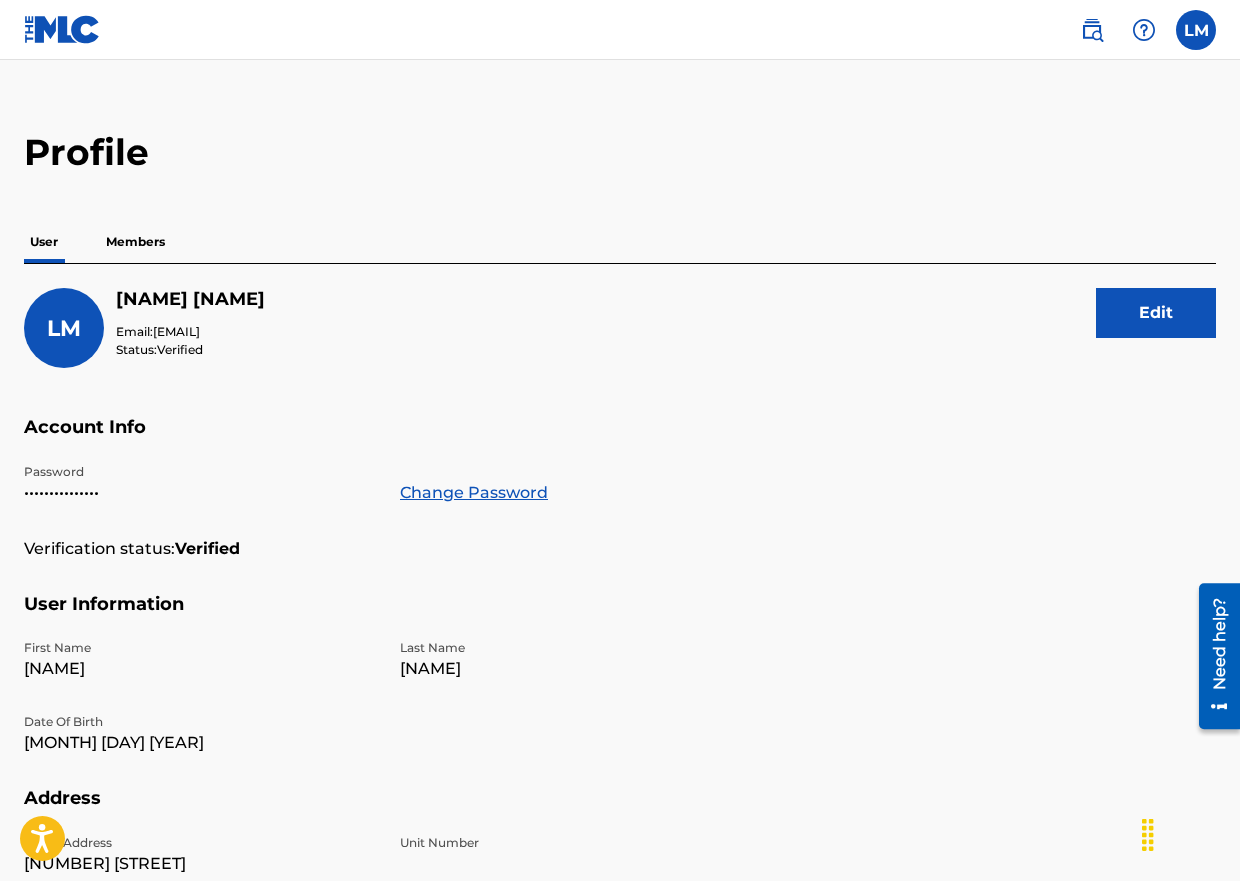 scroll, scrollTop: 0, scrollLeft: 0, axis: both 